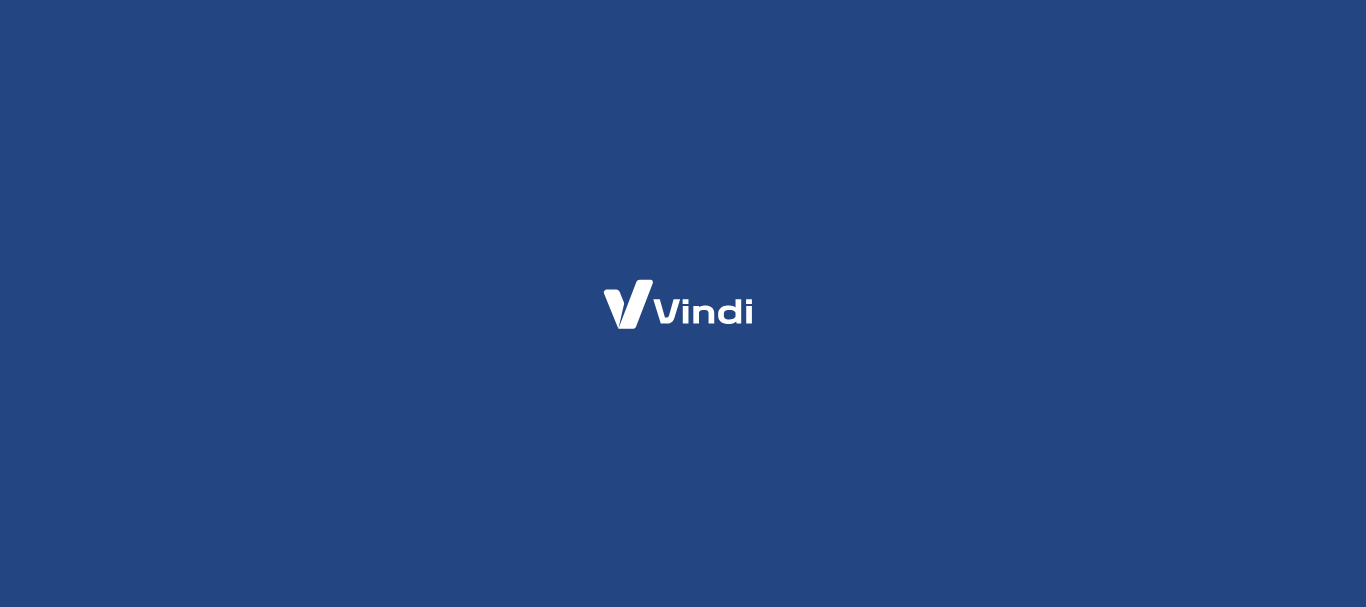 scroll, scrollTop: 0, scrollLeft: 0, axis: both 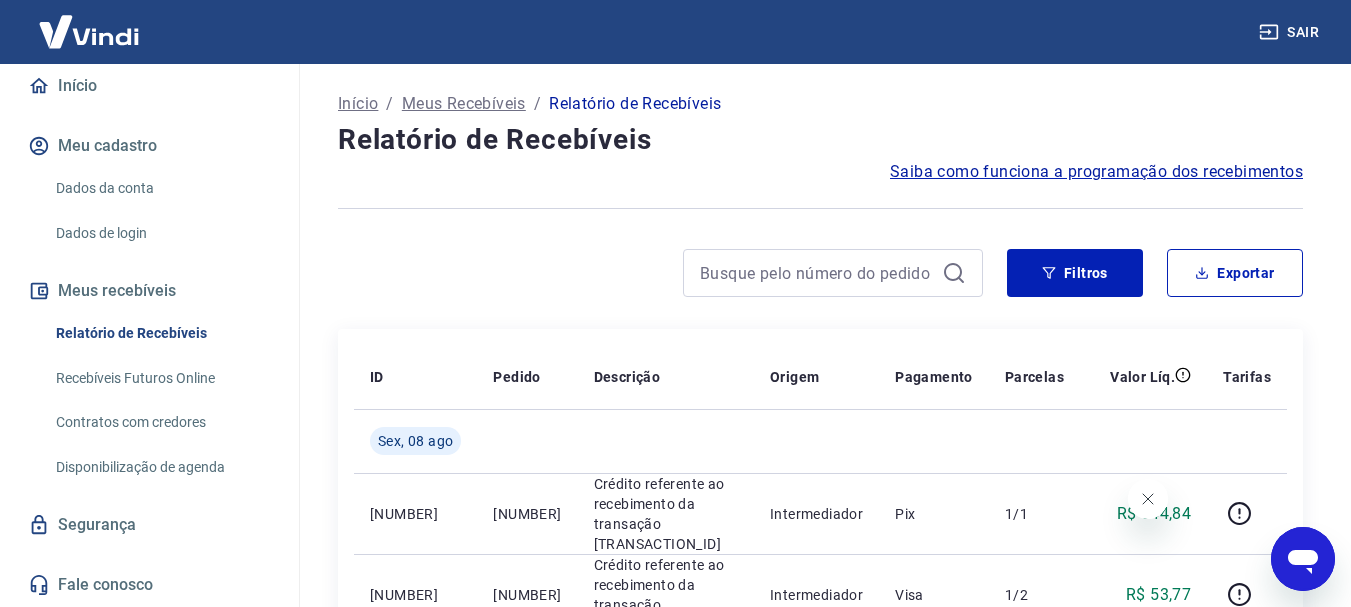 click on "Olá! Precisa de ajuda?" at bounding box center [1416, 540] 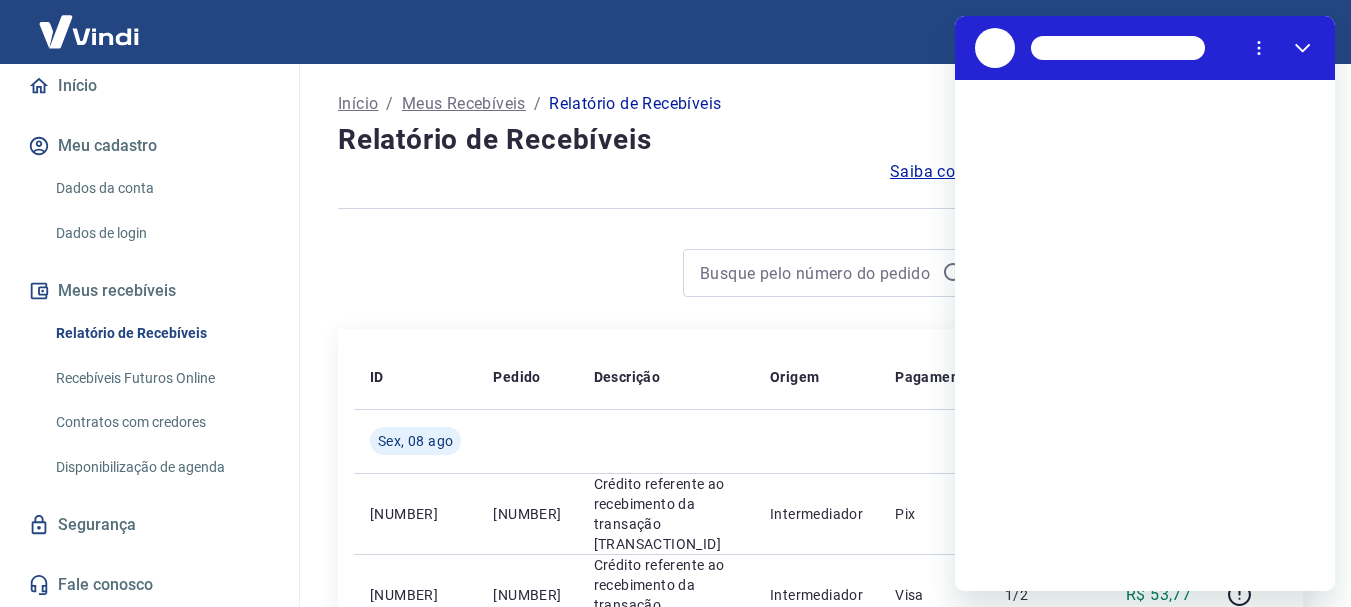scroll, scrollTop: 0, scrollLeft: 0, axis: both 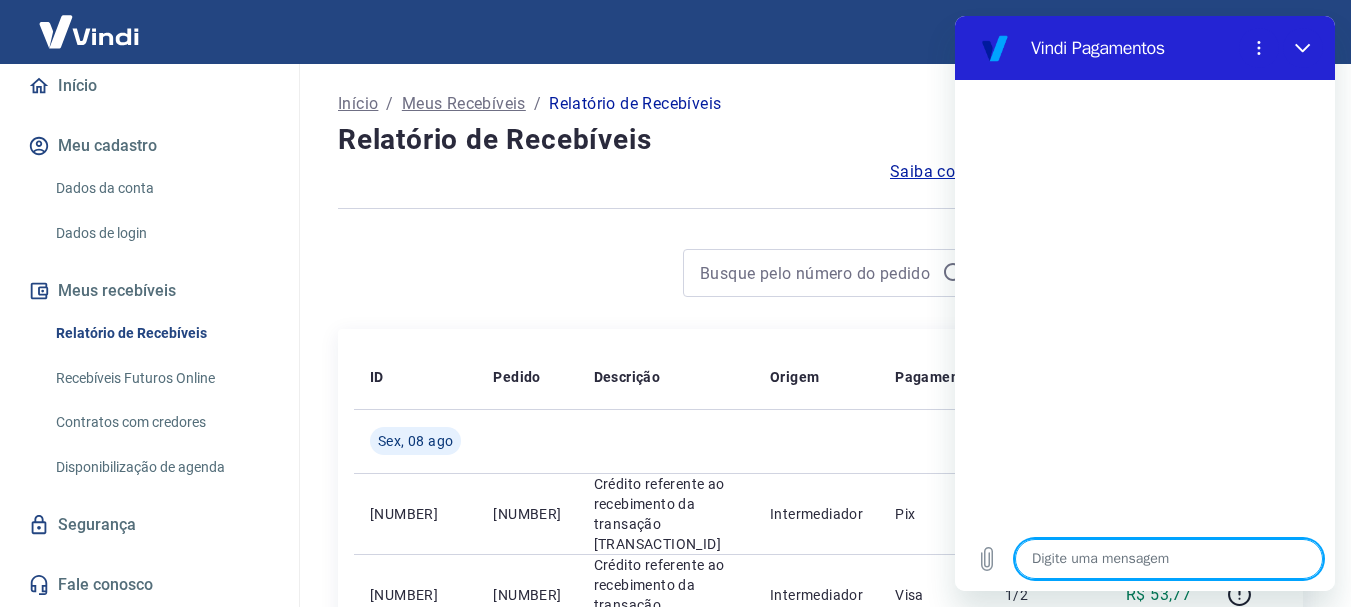 type on "B" 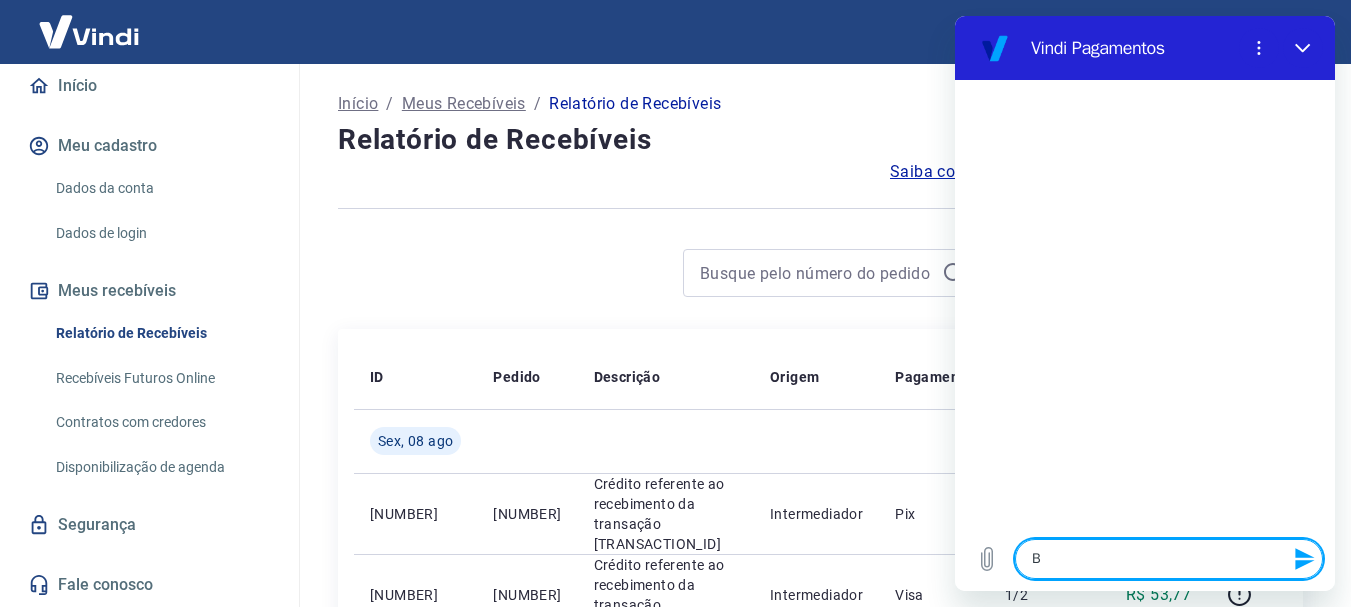 type on "Bo" 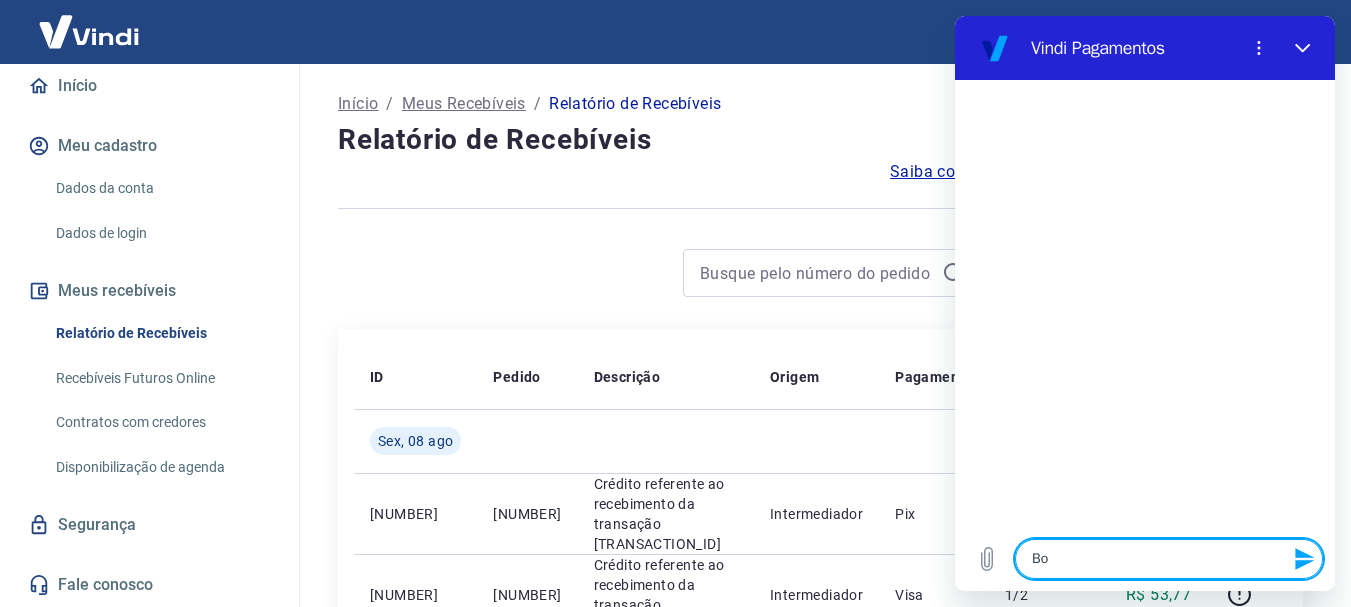type on "Bom" 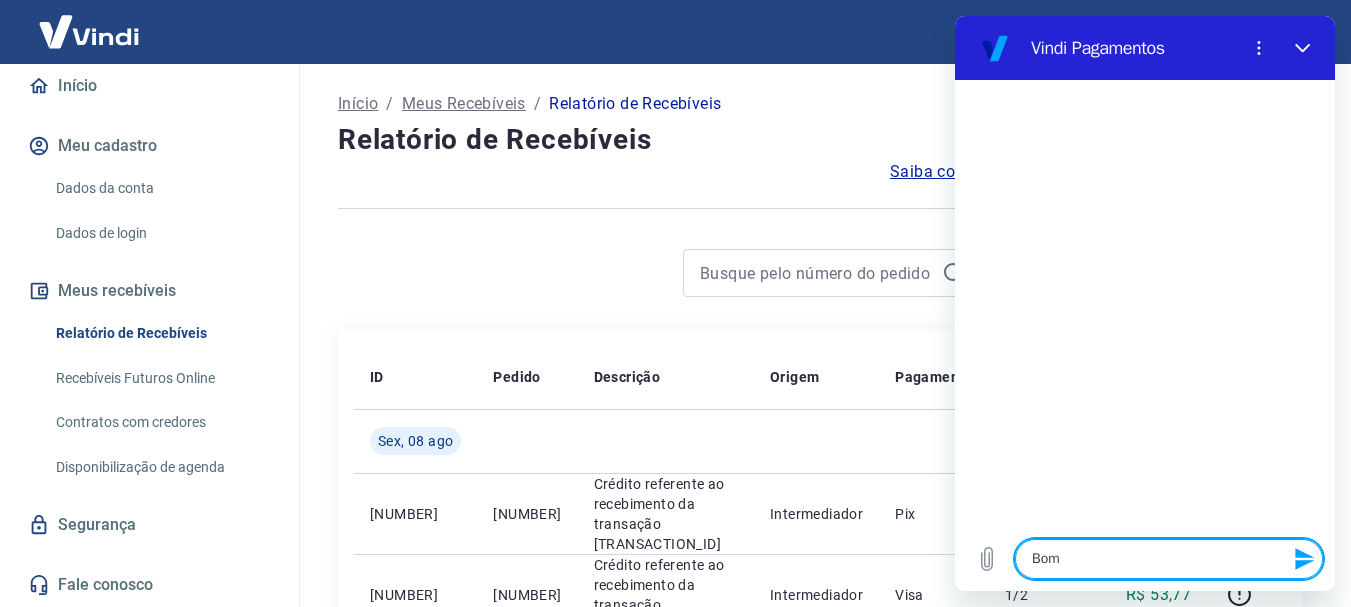 type on "x" 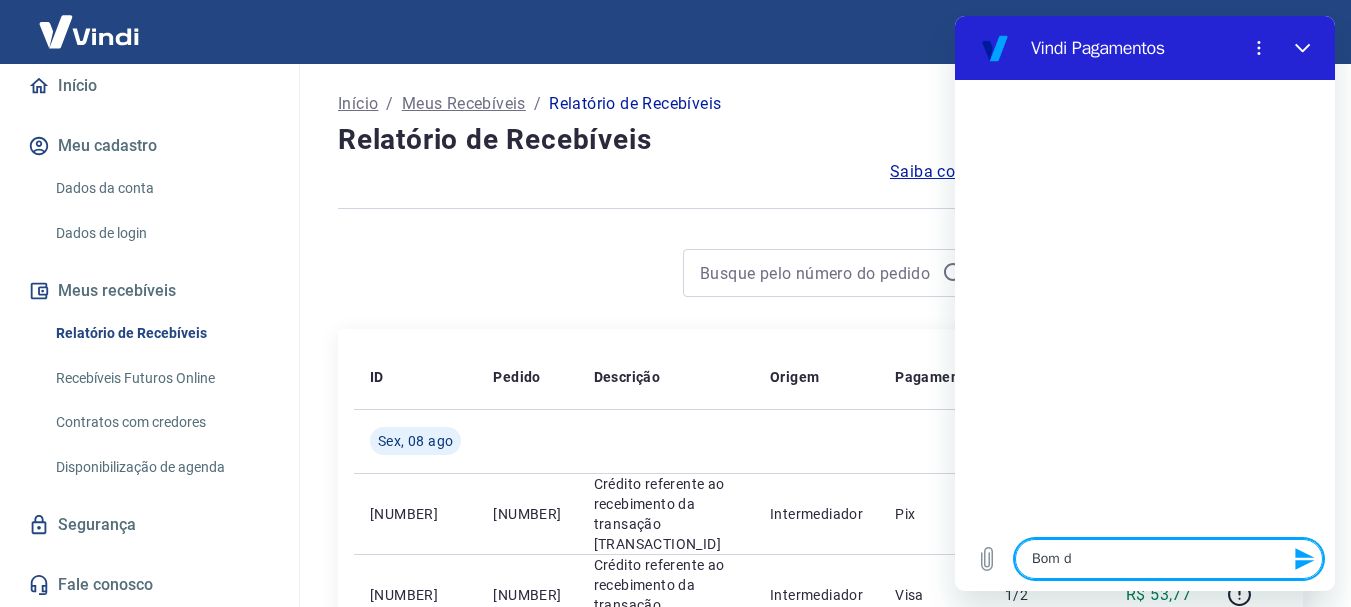 type on "Bom di" 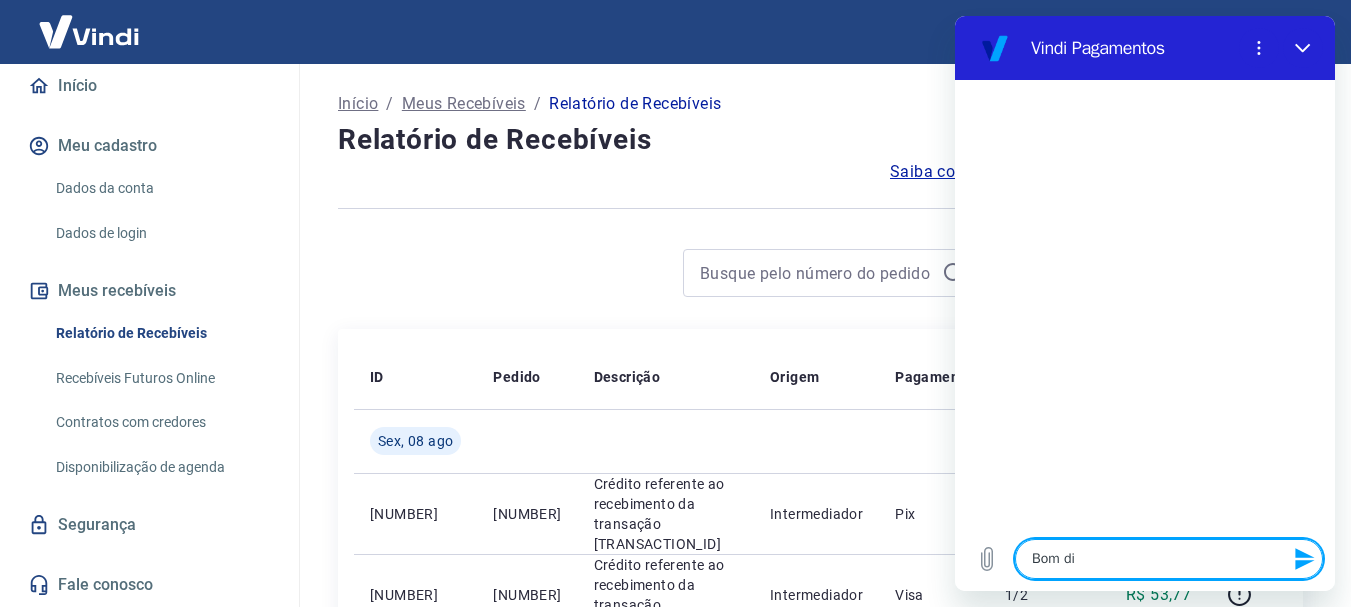 type on "x" 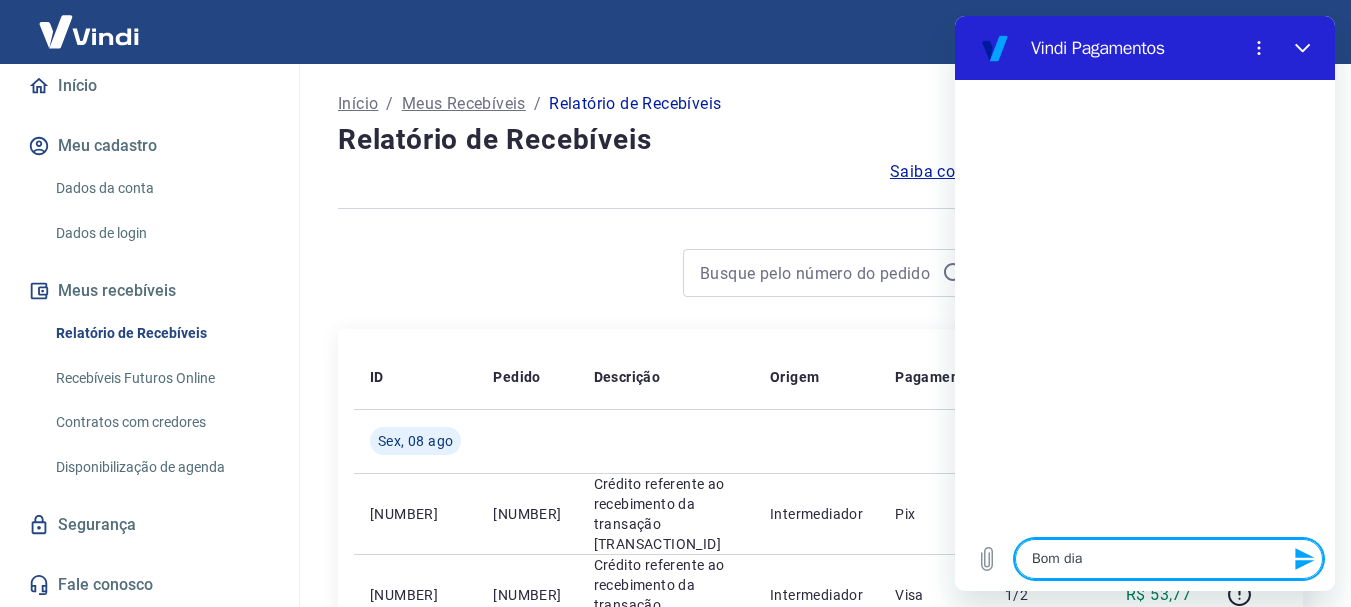 type 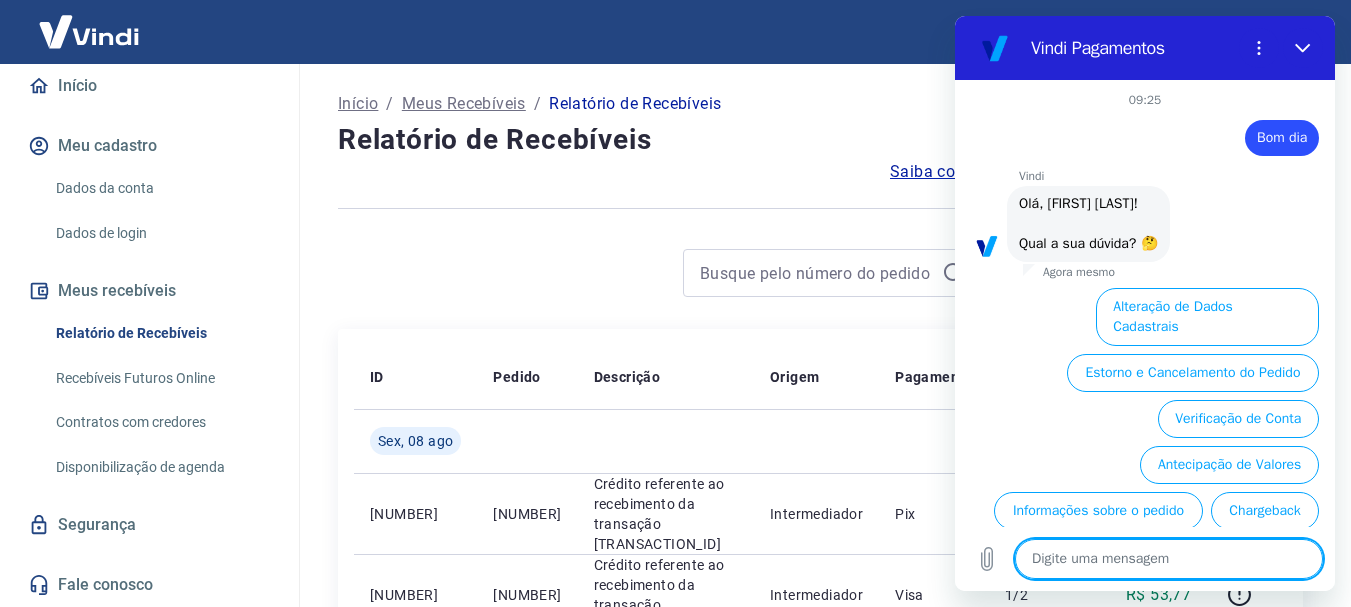 scroll, scrollTop: 126, scrollLeft: 0, axis: vertical 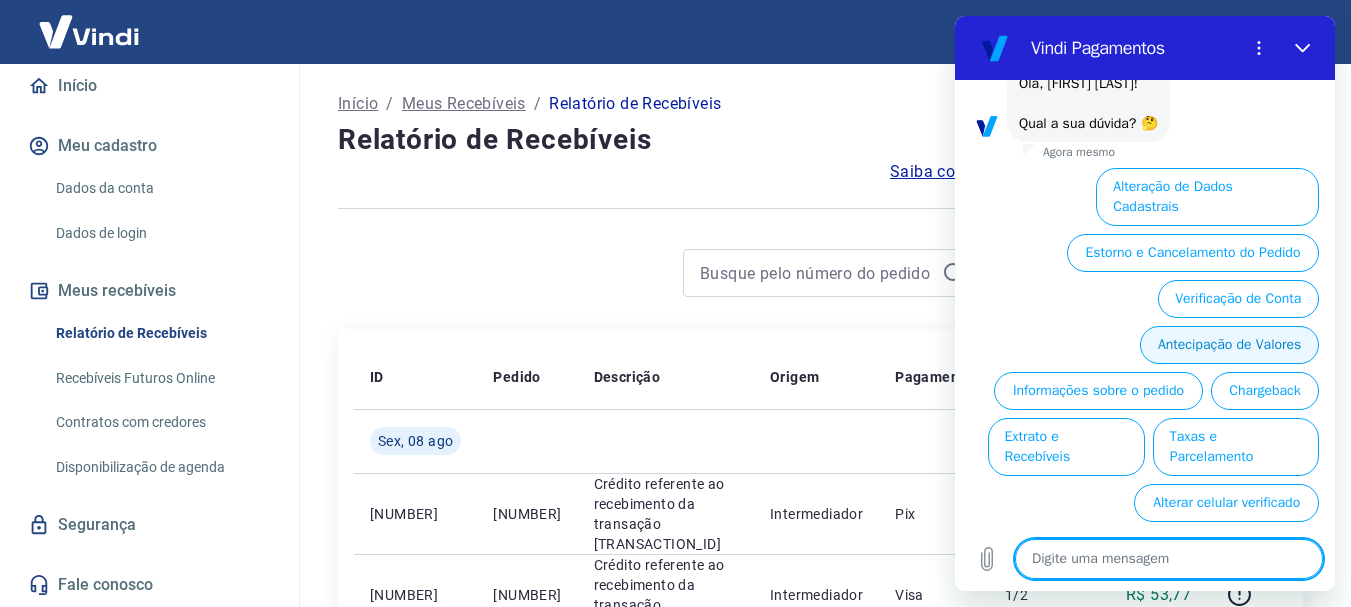click on "Antecipação de Valores" at bounding box center (1229, 345) 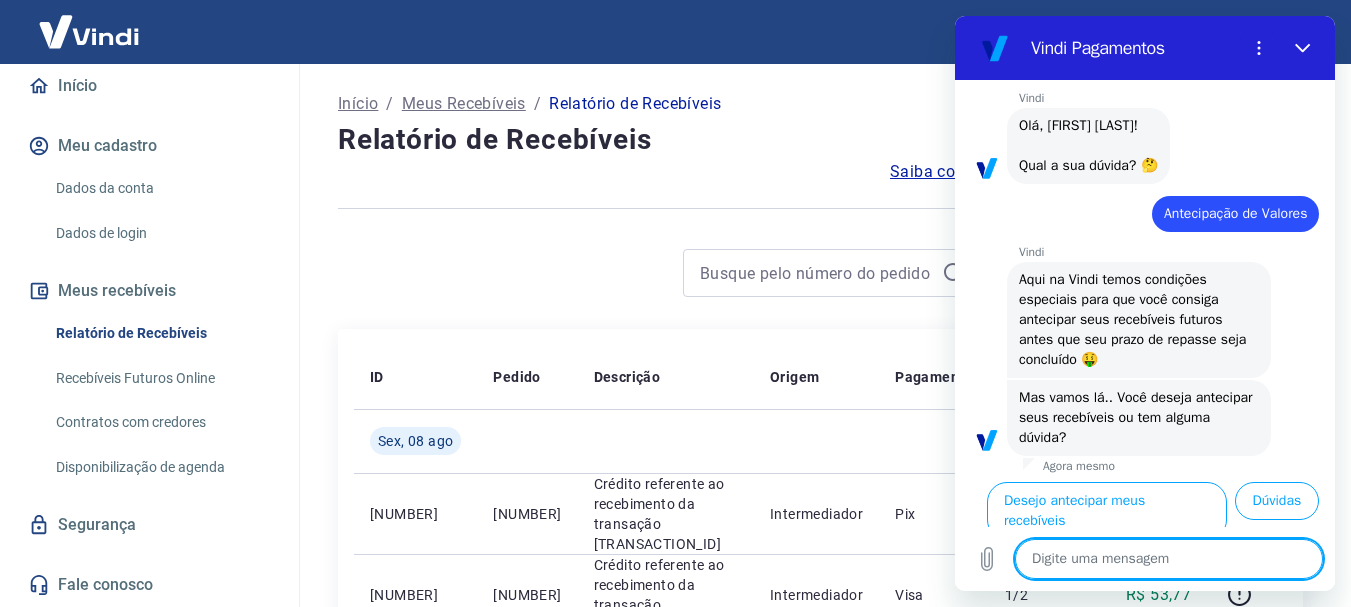scroll, scrollTop: 122, scrollLeft: 0, axis: vertical 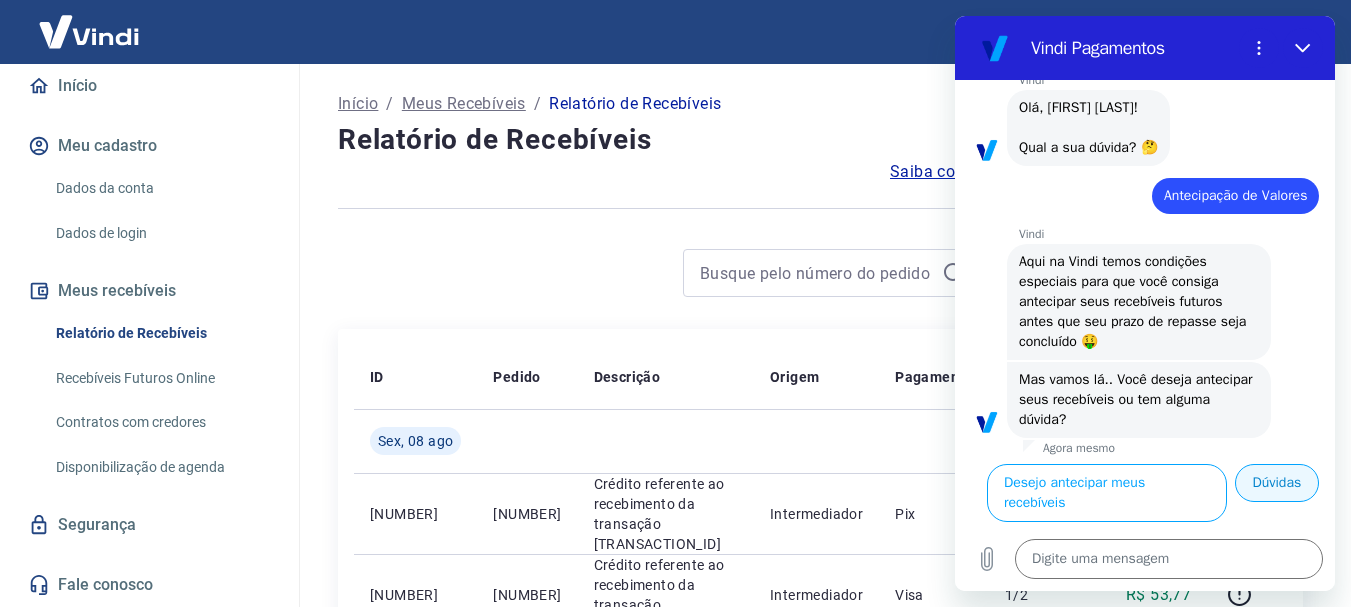 click on "Dúvidas" at bounding box center (1277, 483) 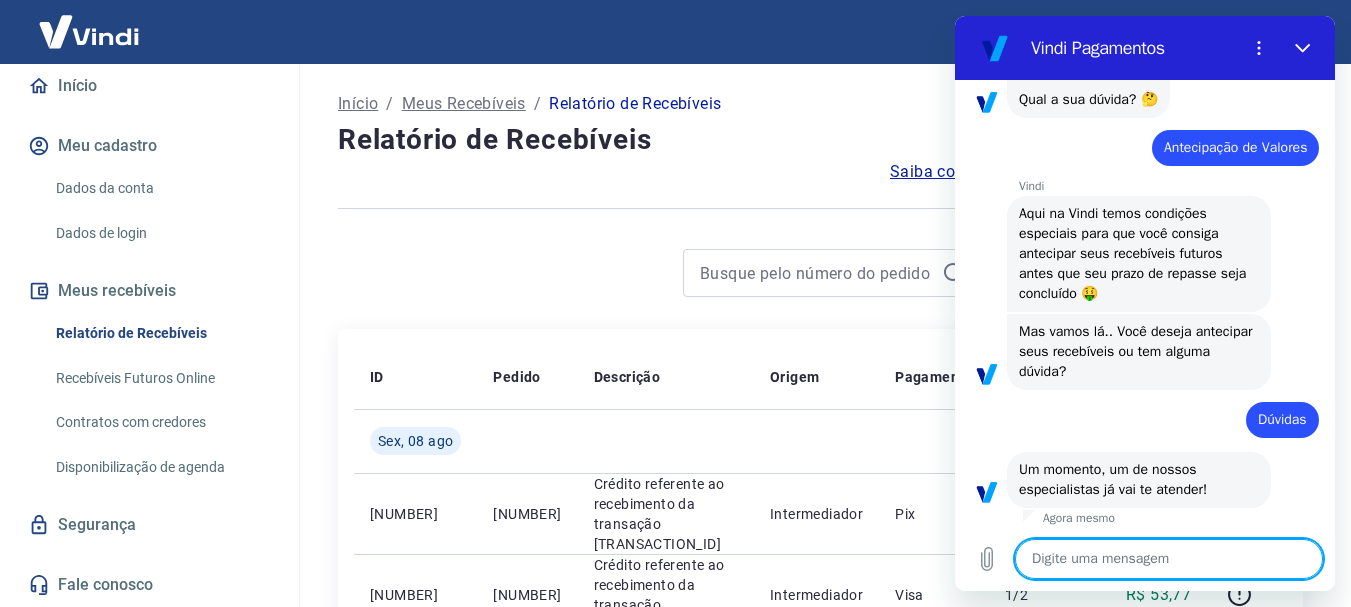 scroll, scrollTop: 148, scrollLeft: 0, axis: vertical 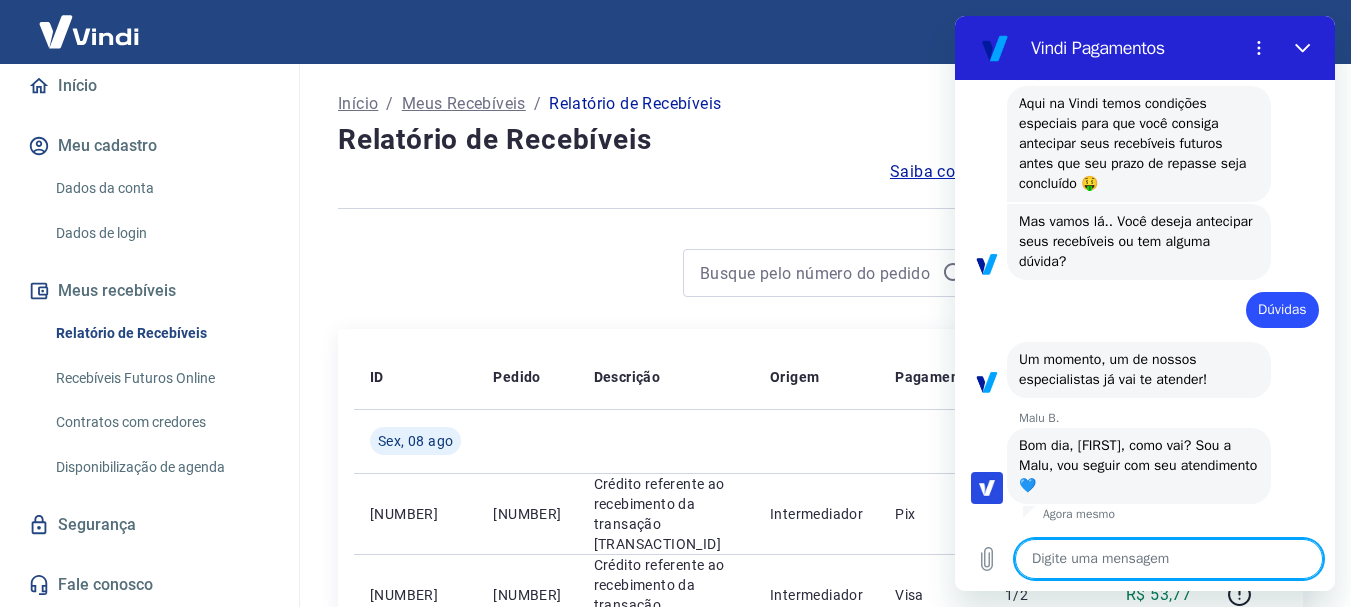 type on "x" 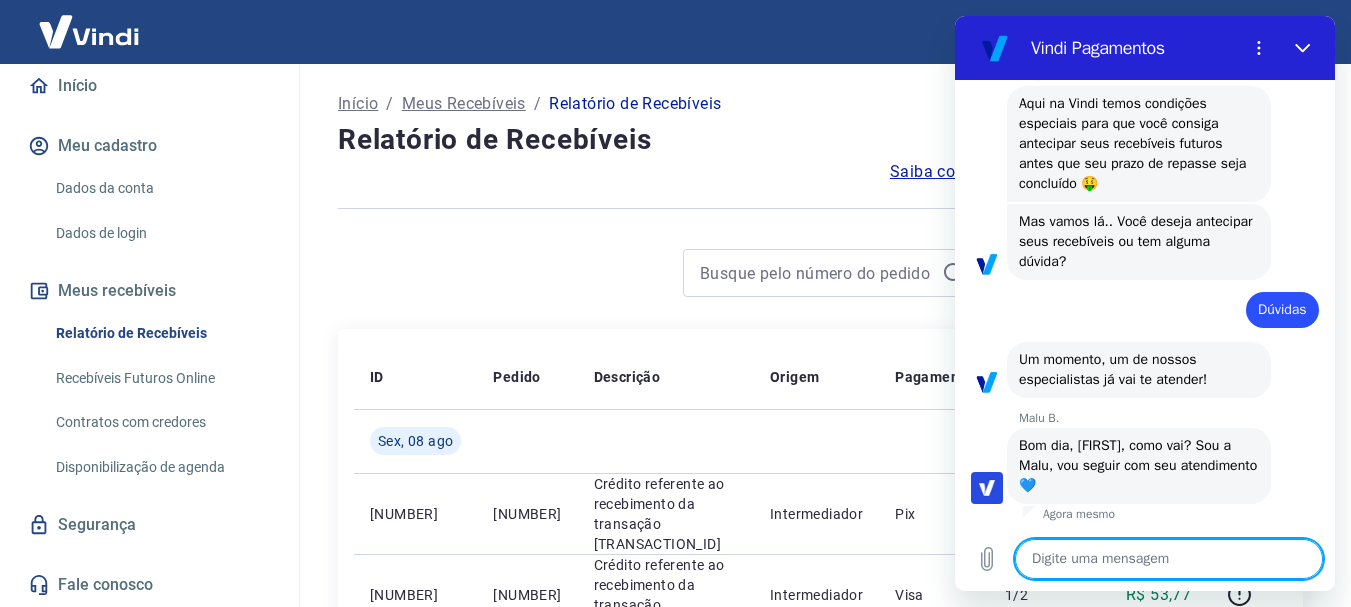 click at bounding box center (1169, 559) 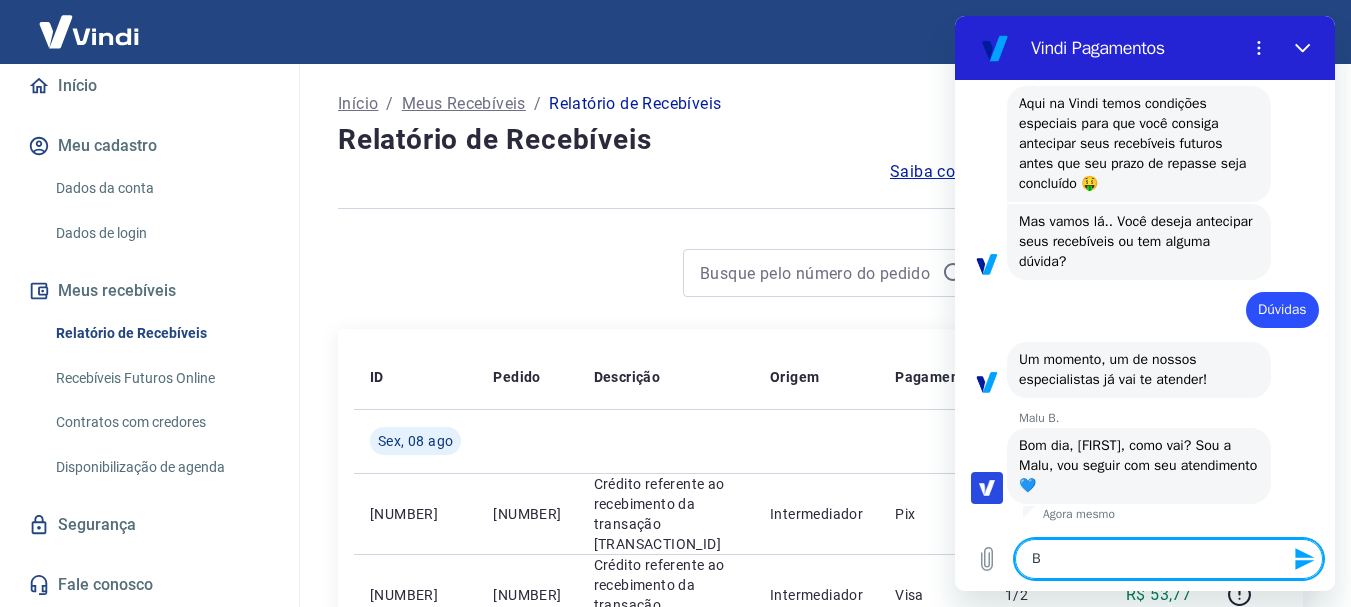 type on "Bo" 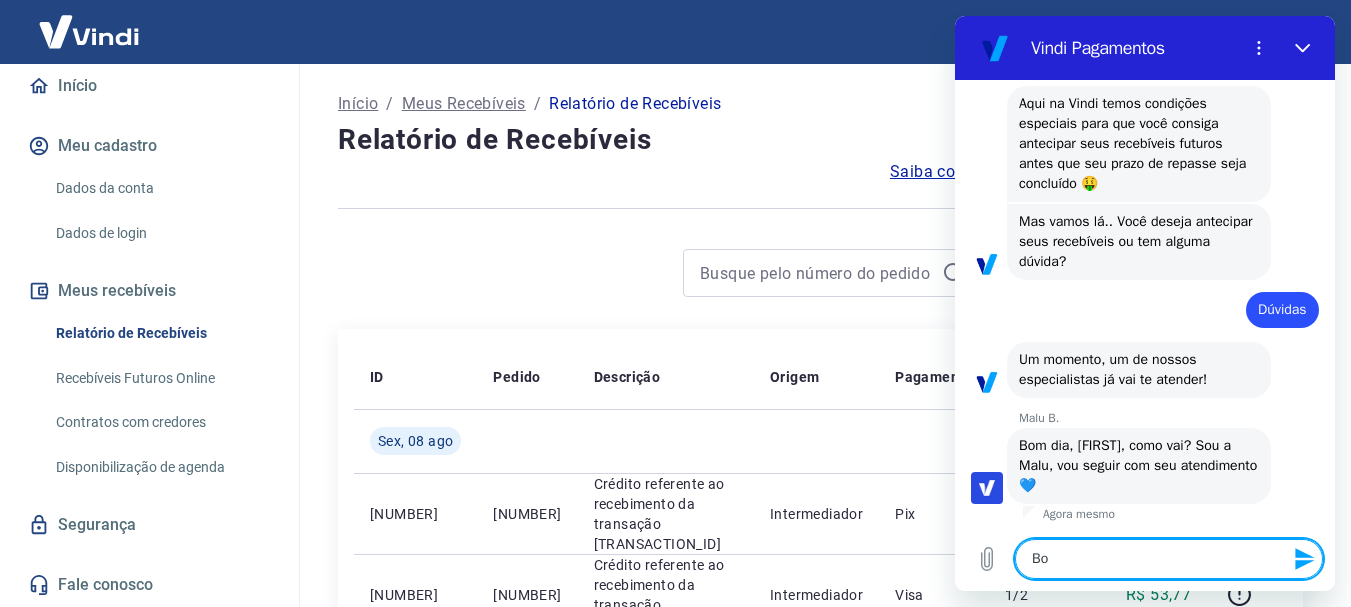 type on "Bom" 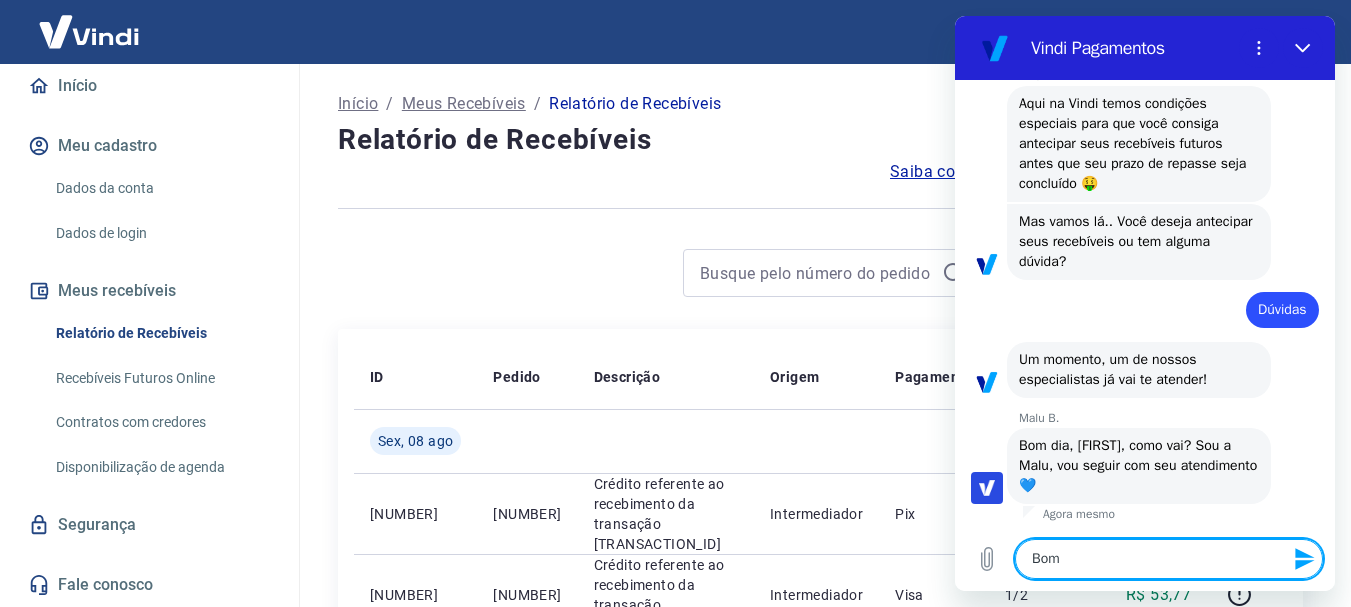 type on "Bom" 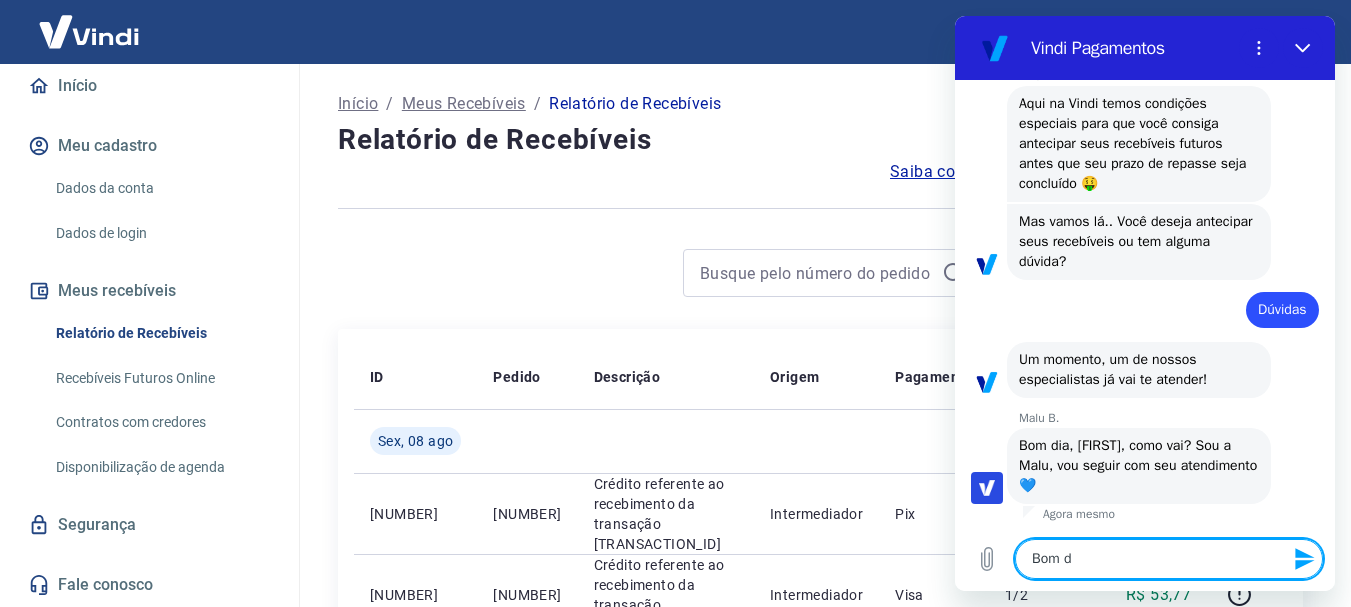 type on "Bom di" 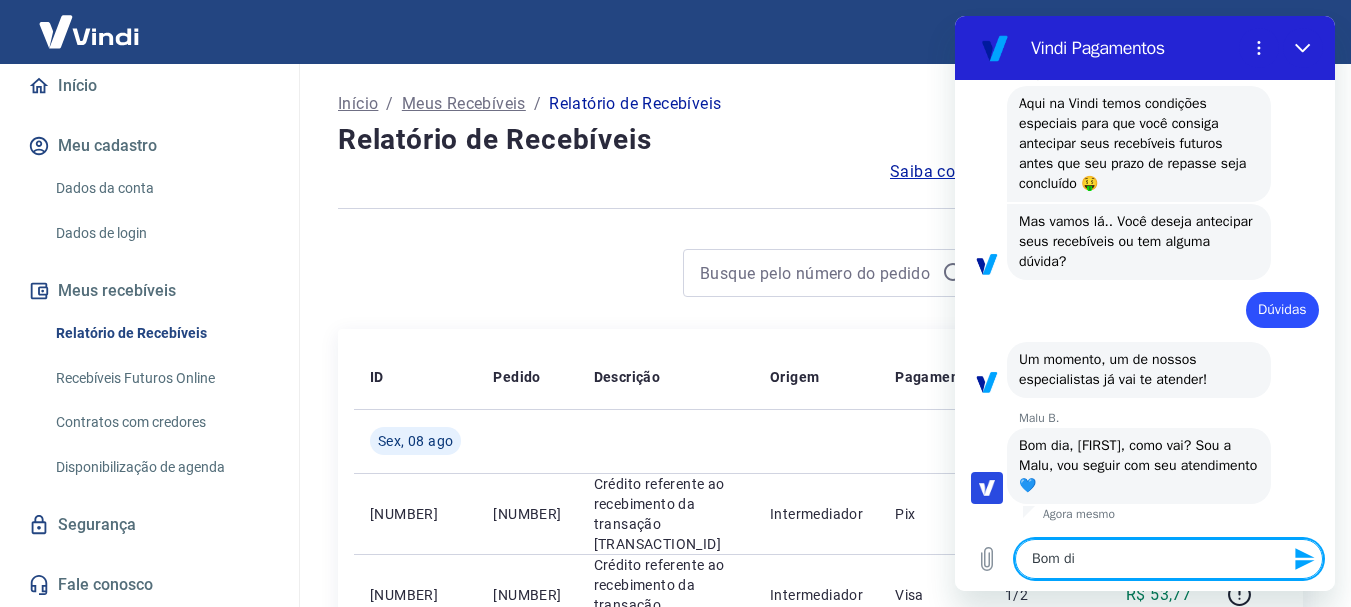 type on "x" 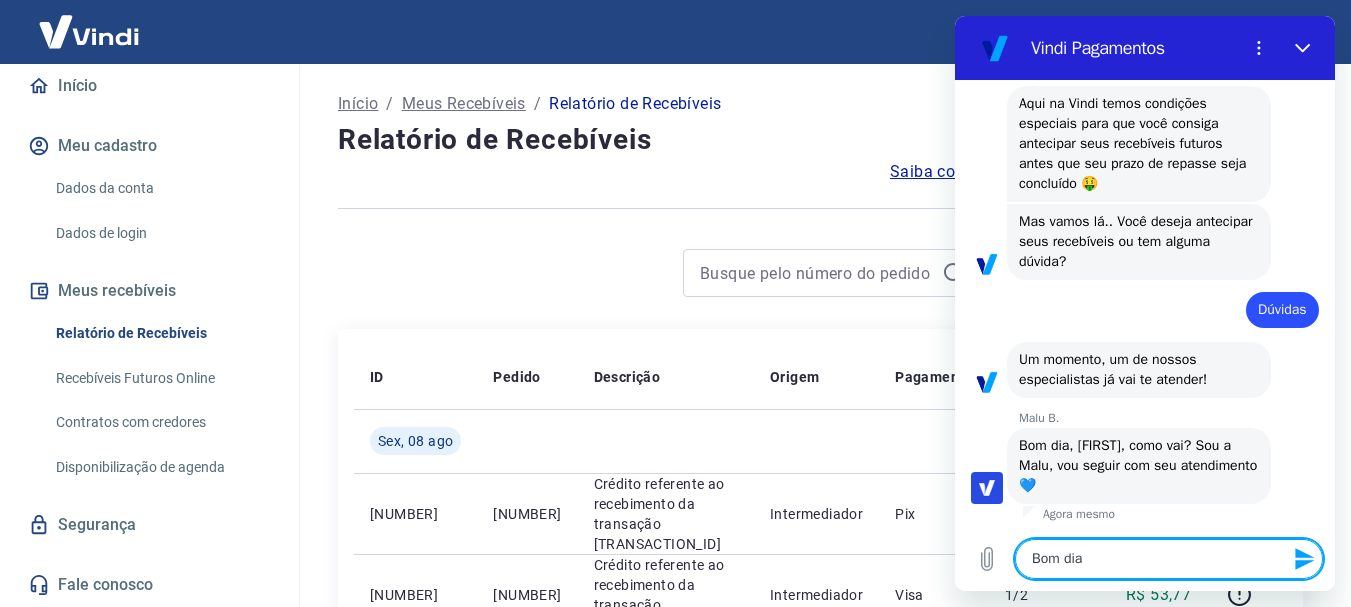 type 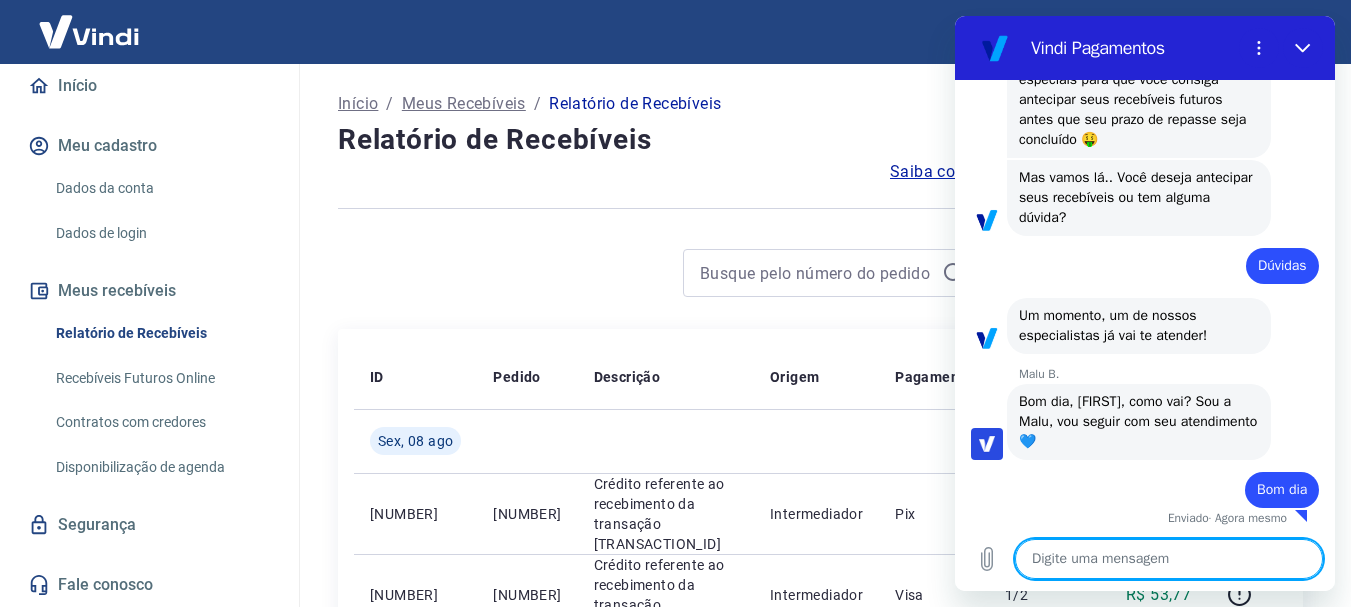 scroll, scrollTop: 302, scrollLeft: 0, axis: vertical 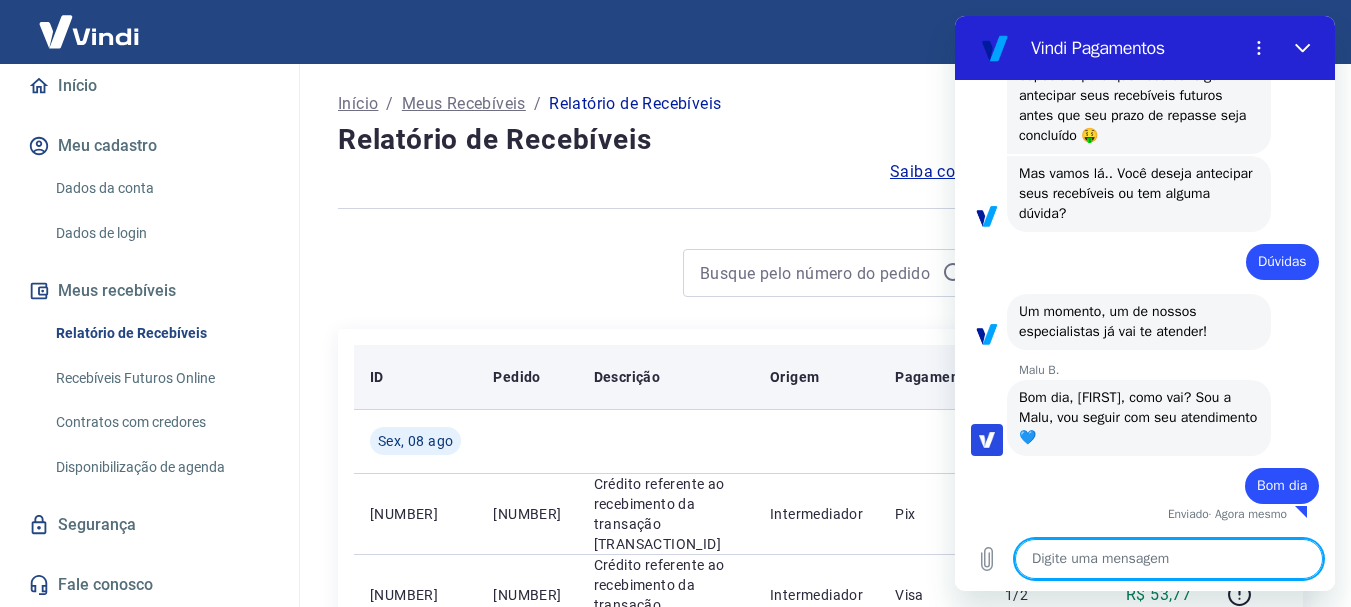 type on "x" 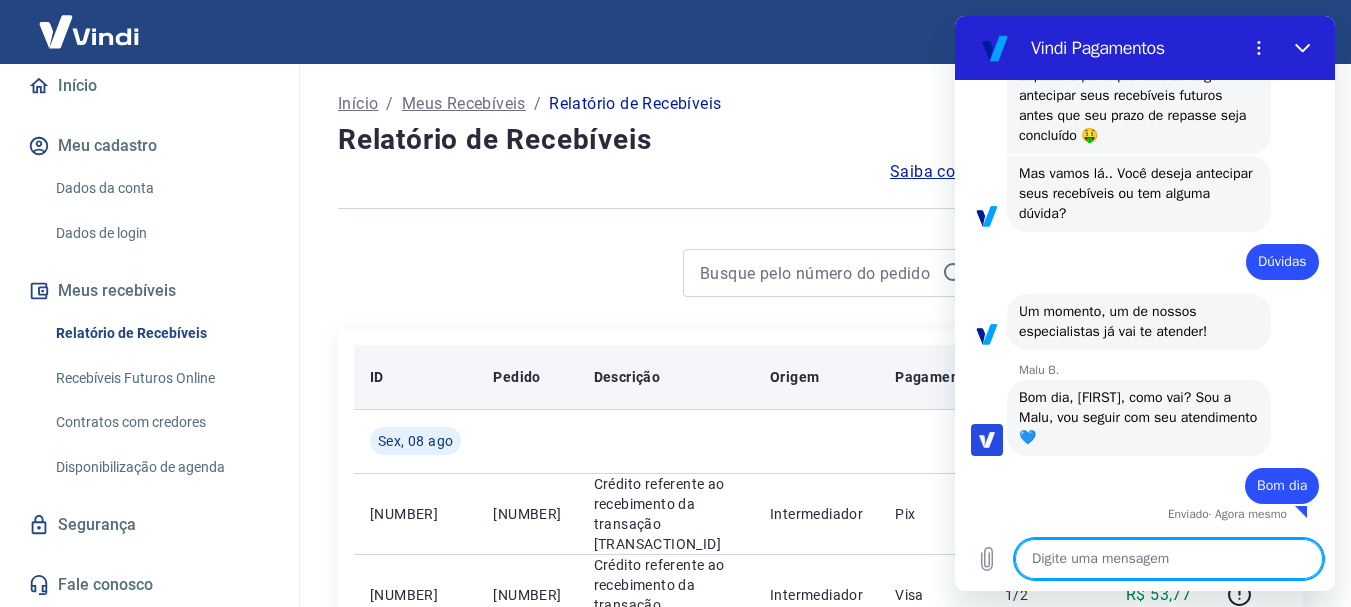 type on "G" 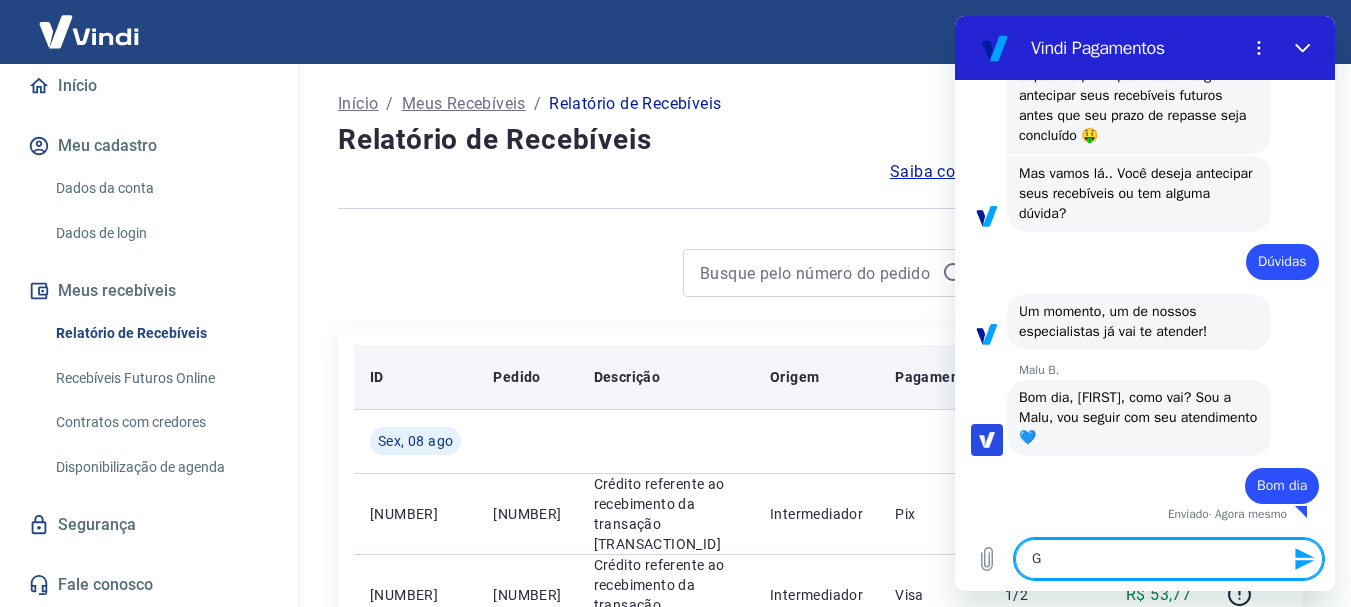 type on "Go" 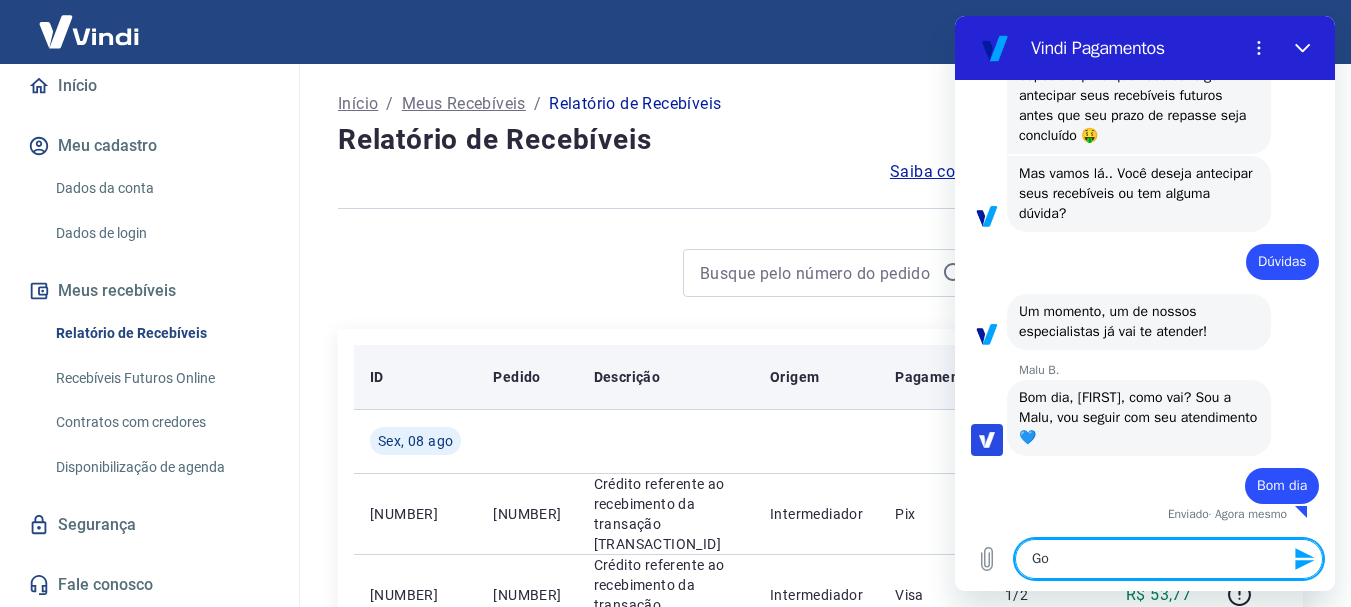 type on "Gos" 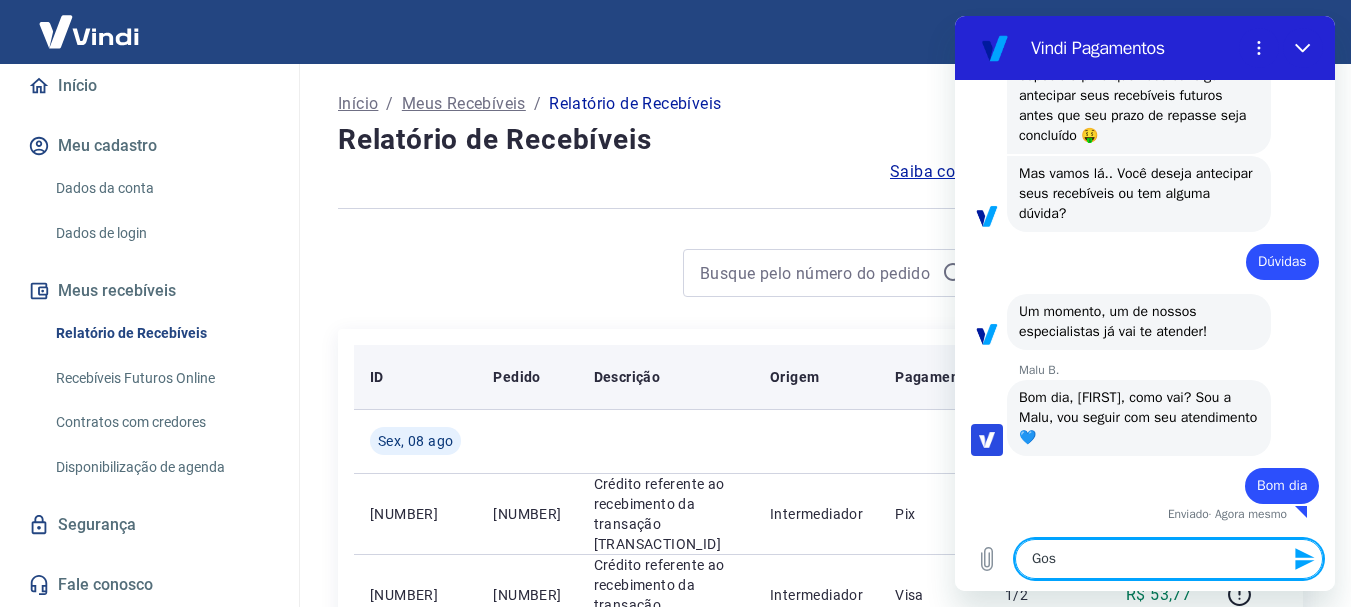 type on "Gost" 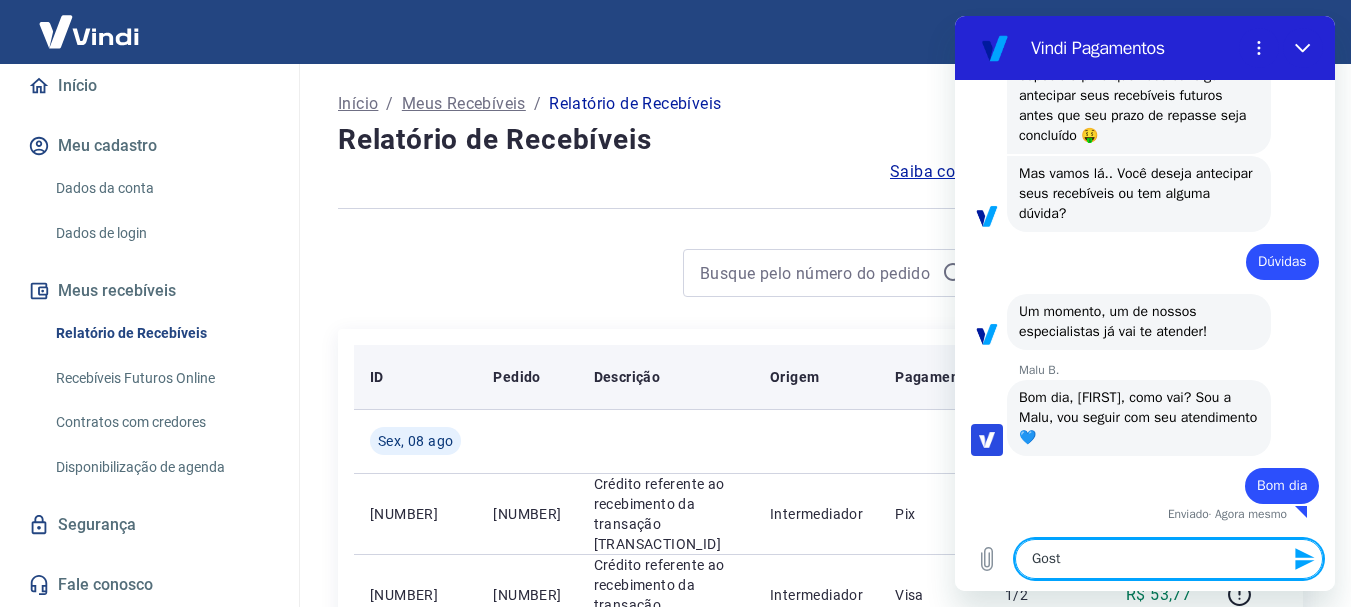 type on "Gosta" 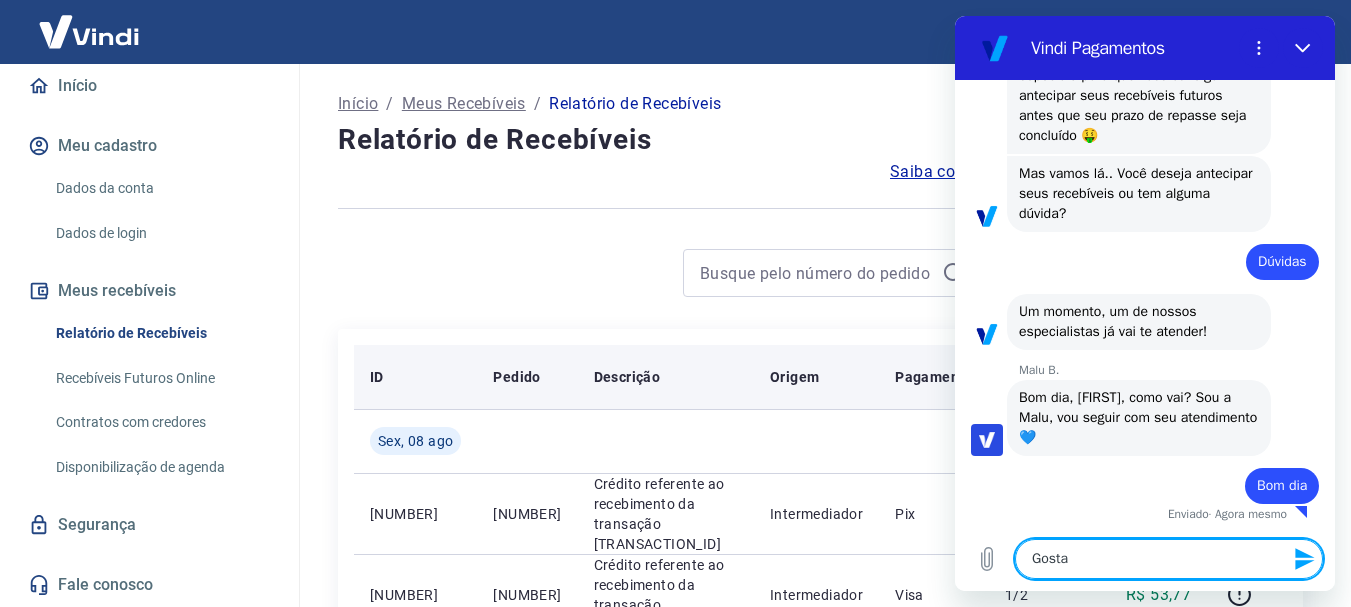 type on "Gostar" 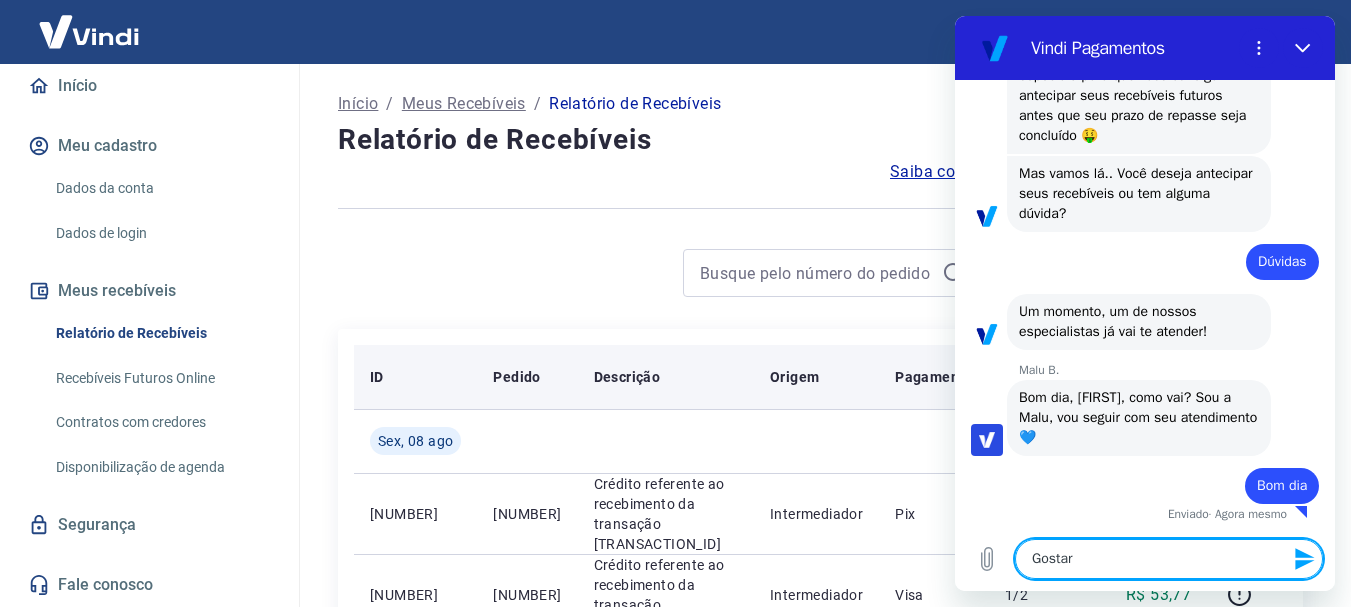 type on "Gostari" 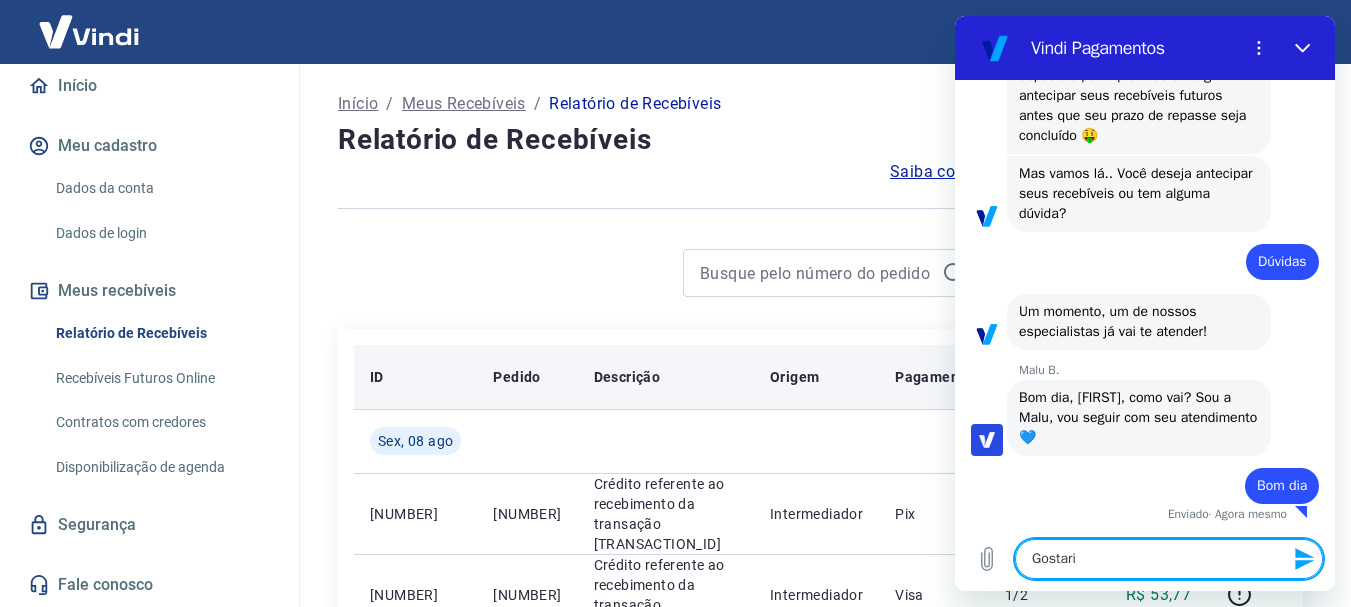 type on "Gostaria" 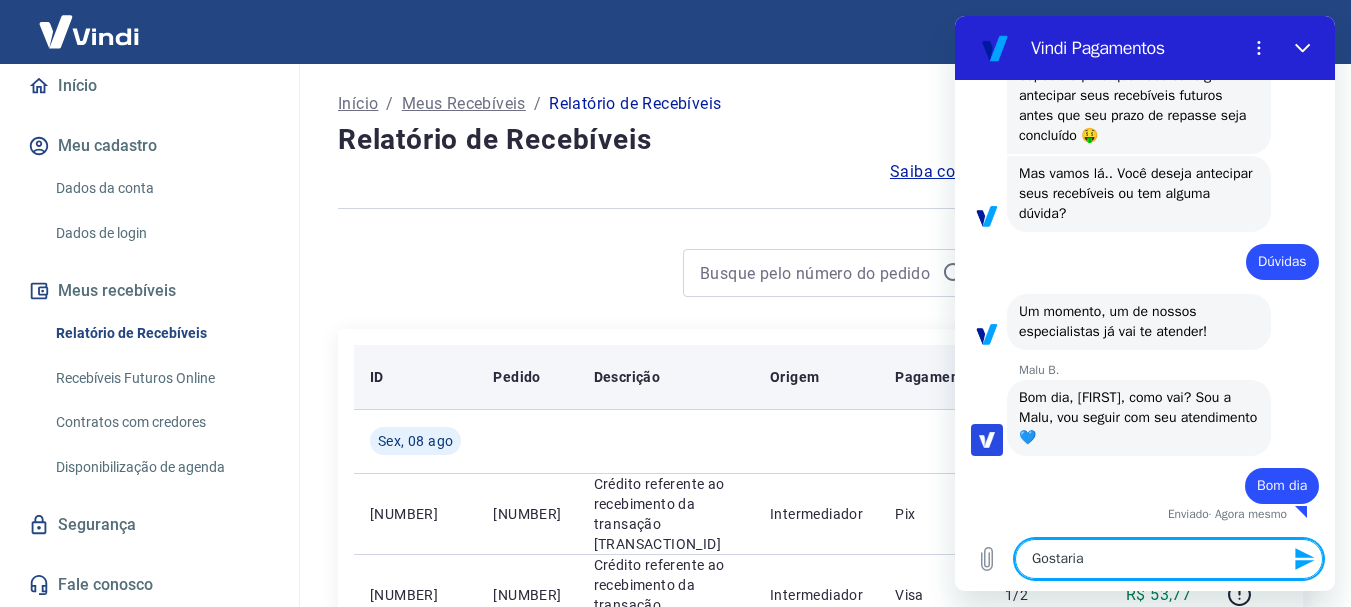 type on "Gostaria" 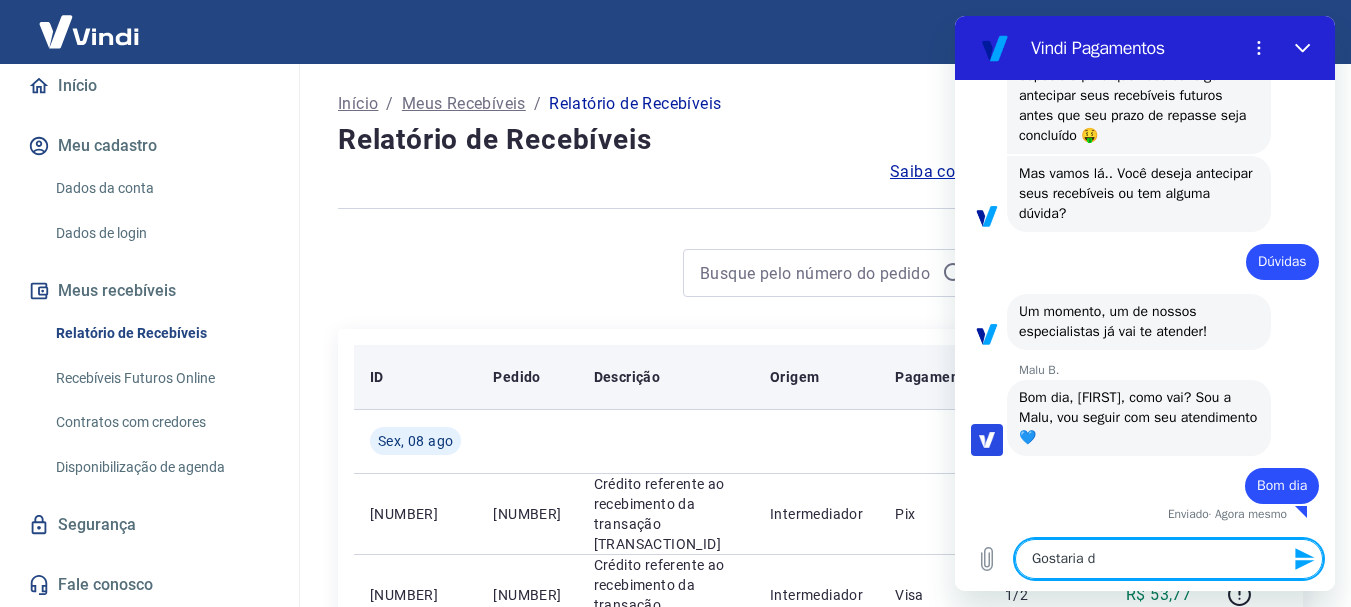 type on "Gostaria de" 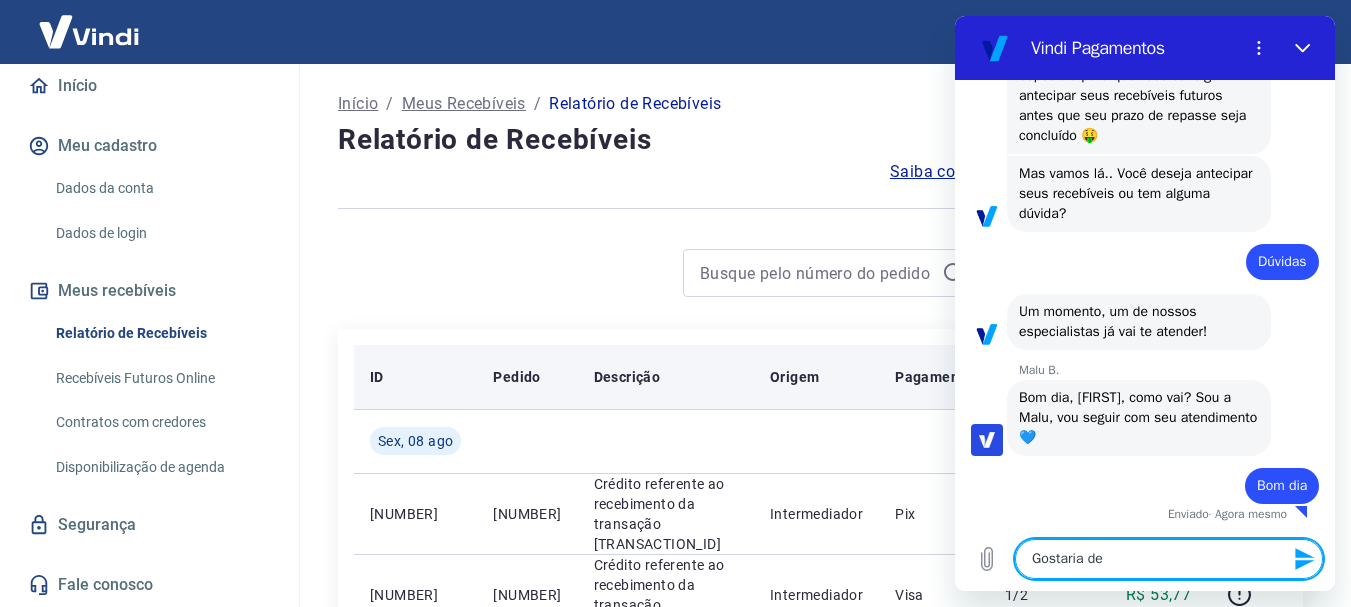 type on "Gostaria de" 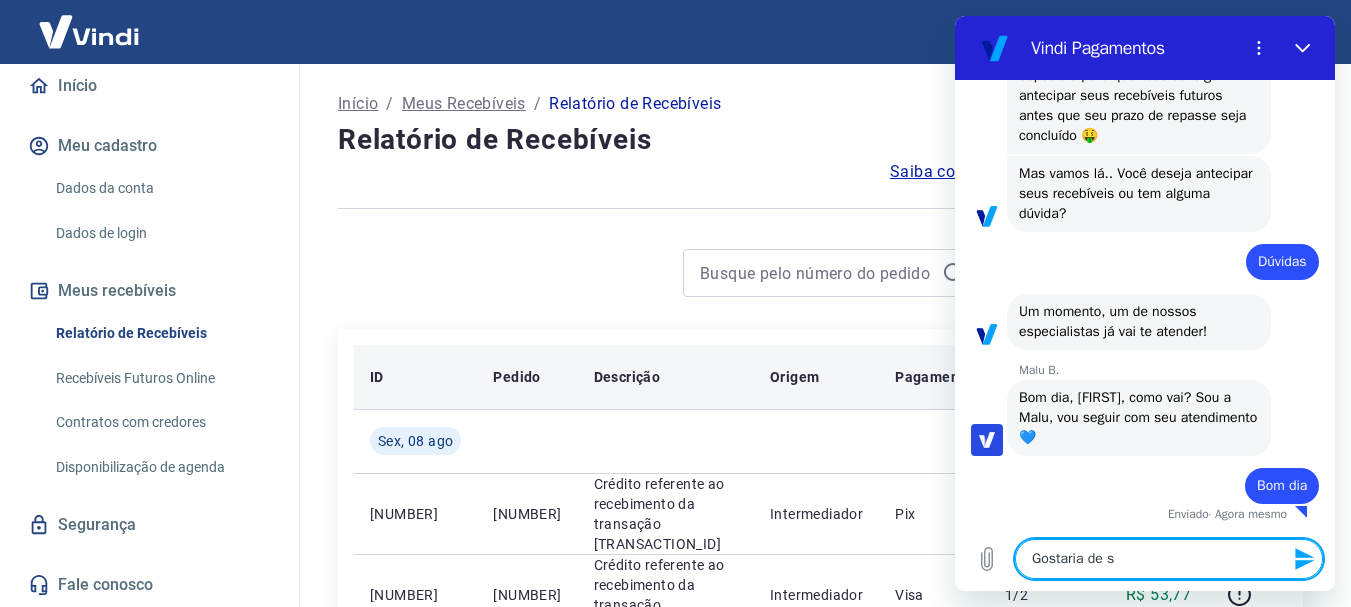 type on "Gostaria de sa" 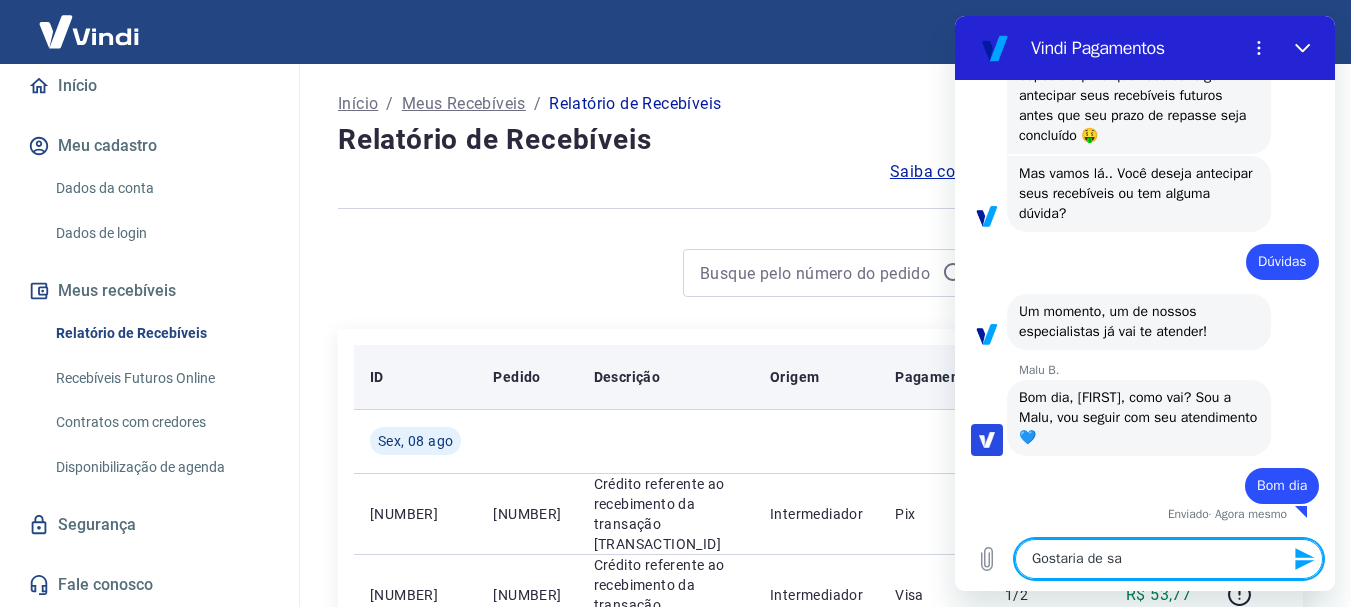 type on "Gostaria de sab" 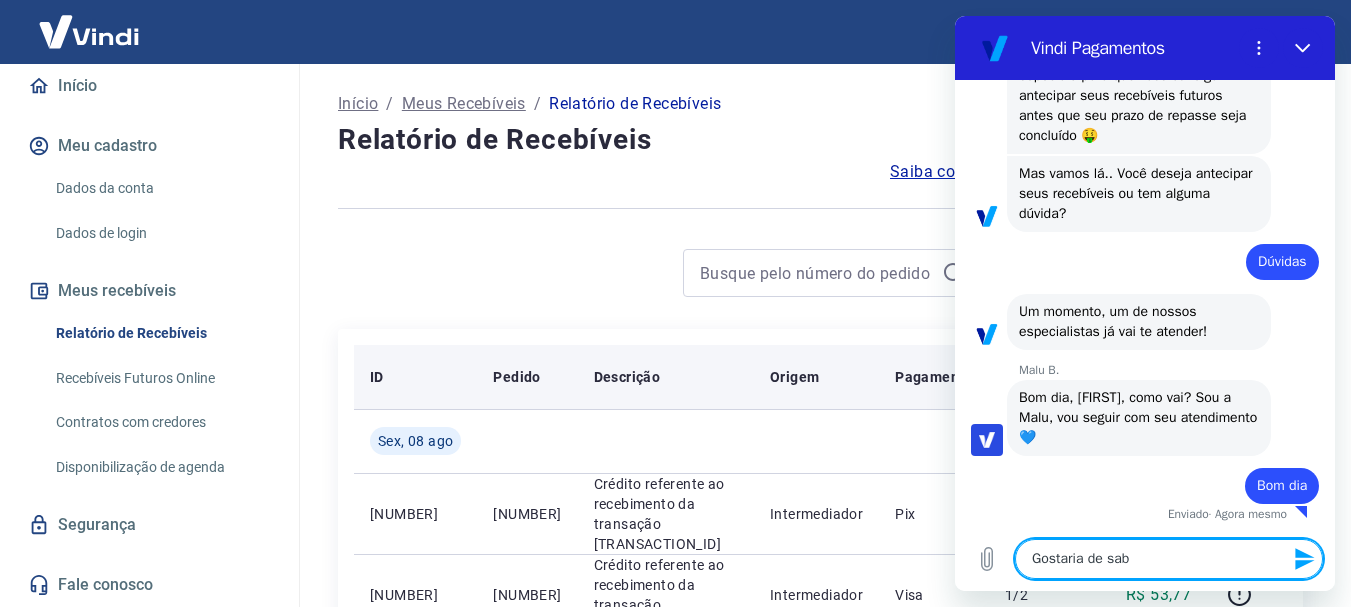 type on "Gostaria de sabe" 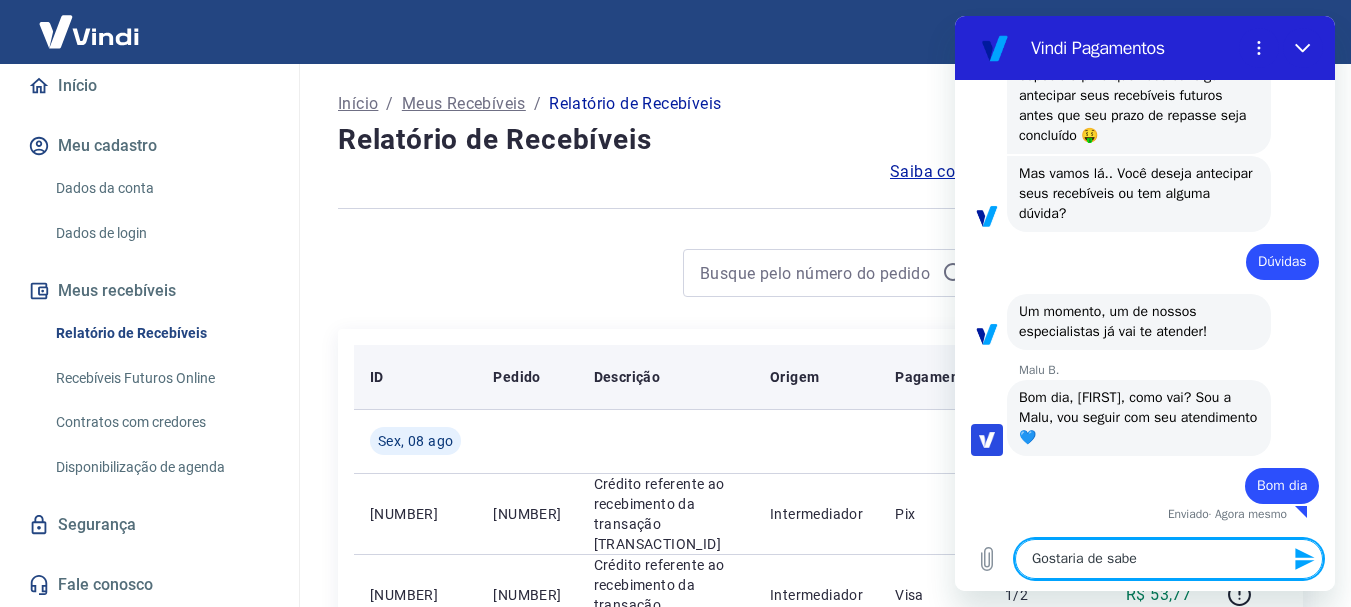 type on "Gostaria de saber" 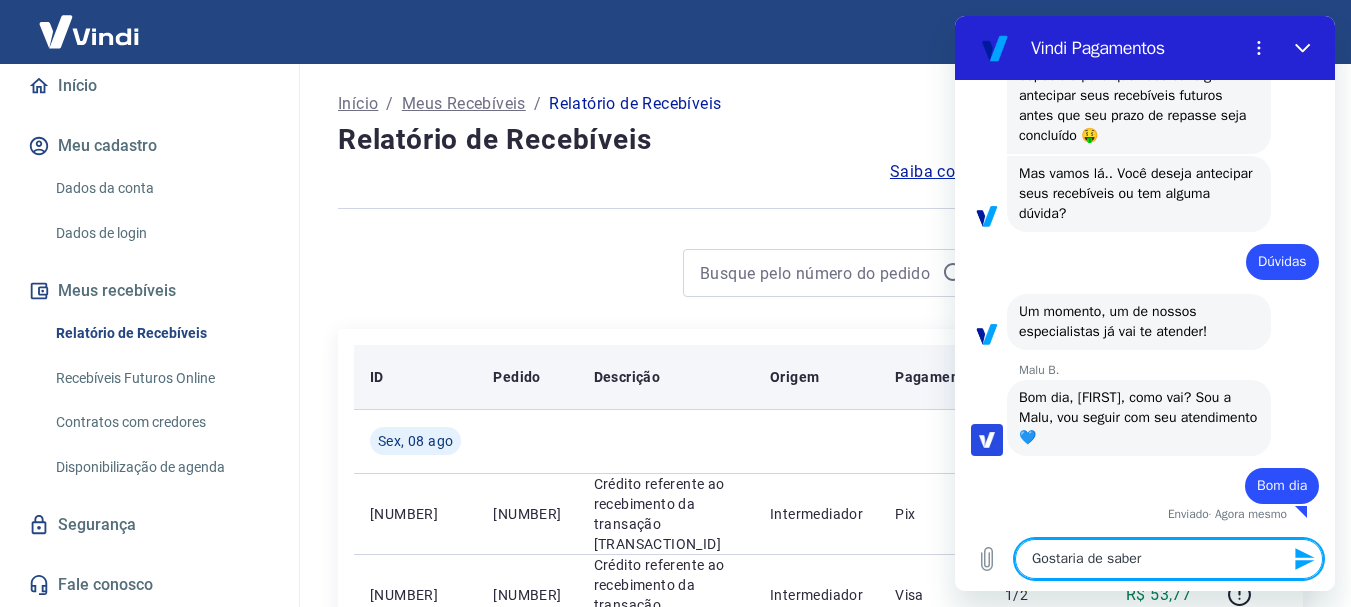 type on "Gostaria de saber" 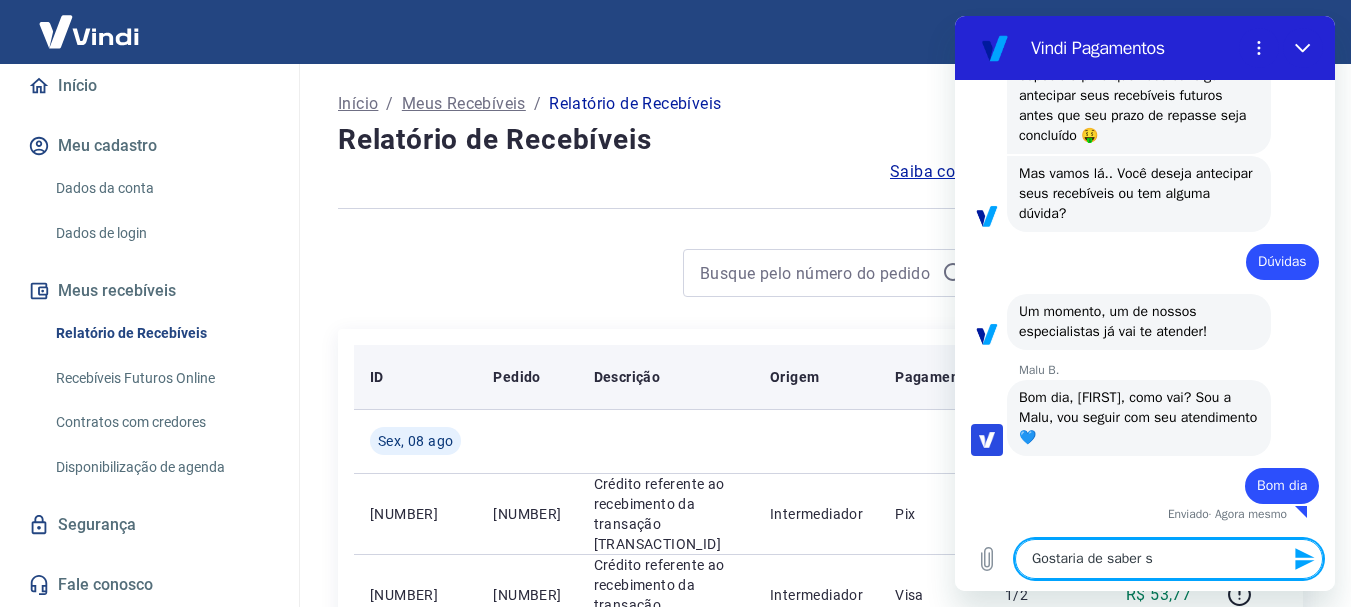 type on "Gostaria de saber se" 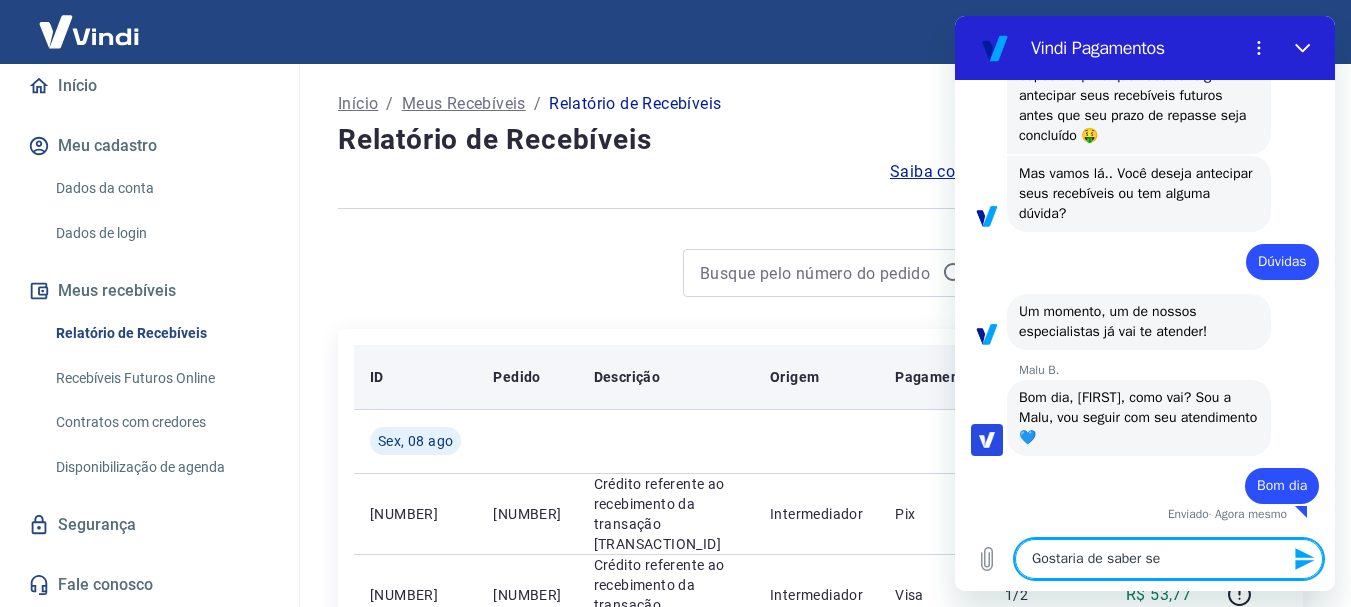 type on "Gostaria de saber se" 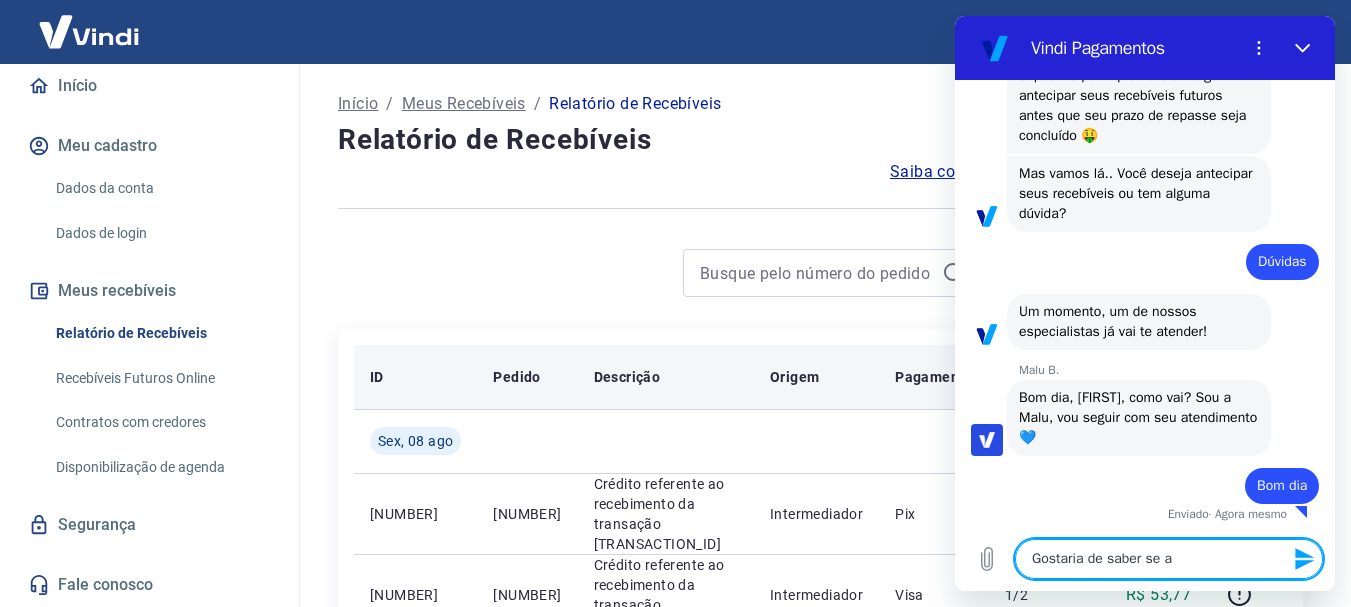 type on "Gostaria de saber se a" 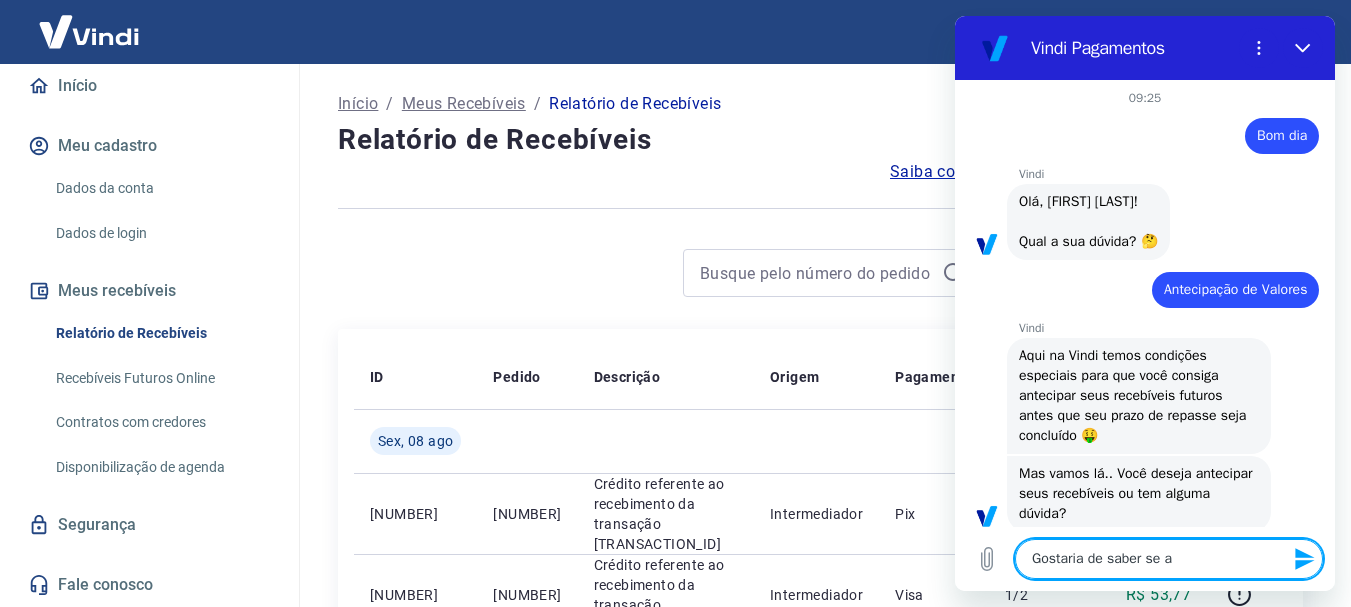 scroll, scrollTop: 302, scrollLeft: 0, axis: vertical 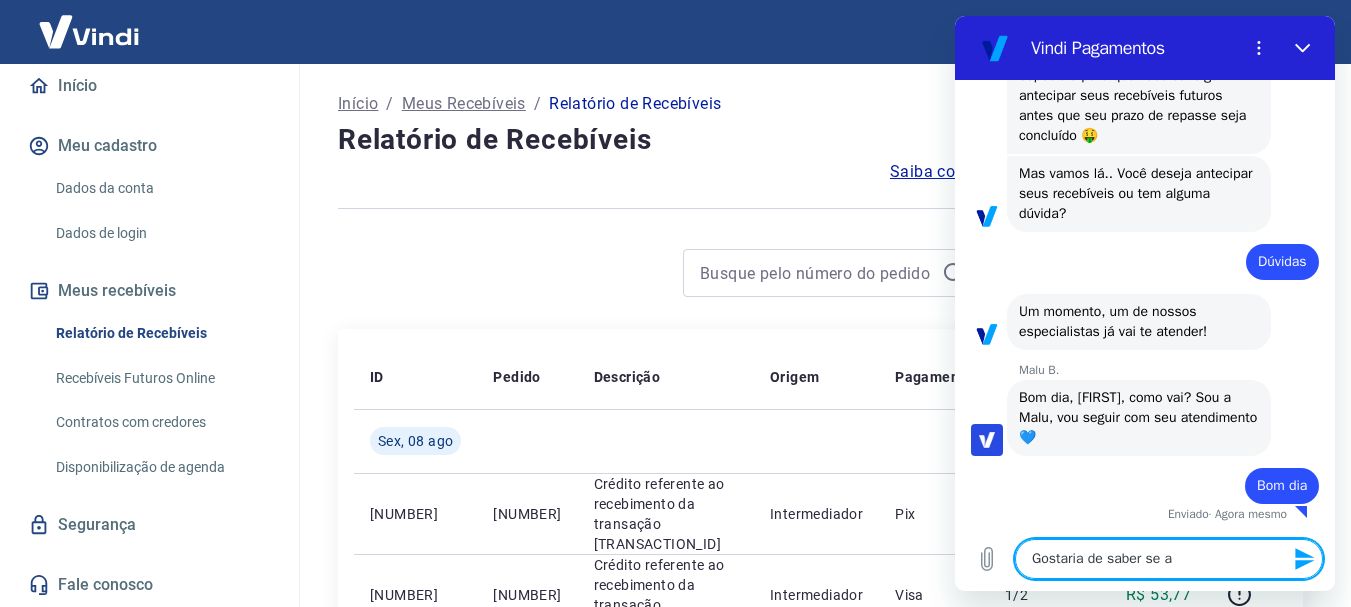 type on "Gostaria de saber se a a" 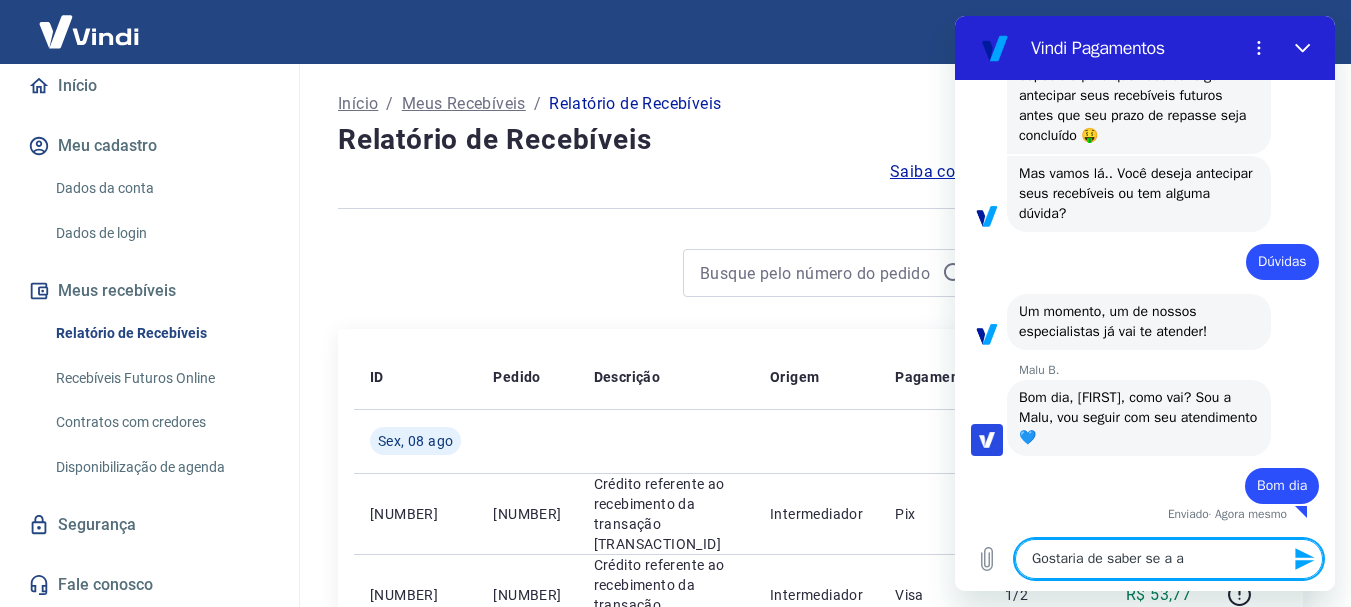 type on "Gostaria de saber se a an" 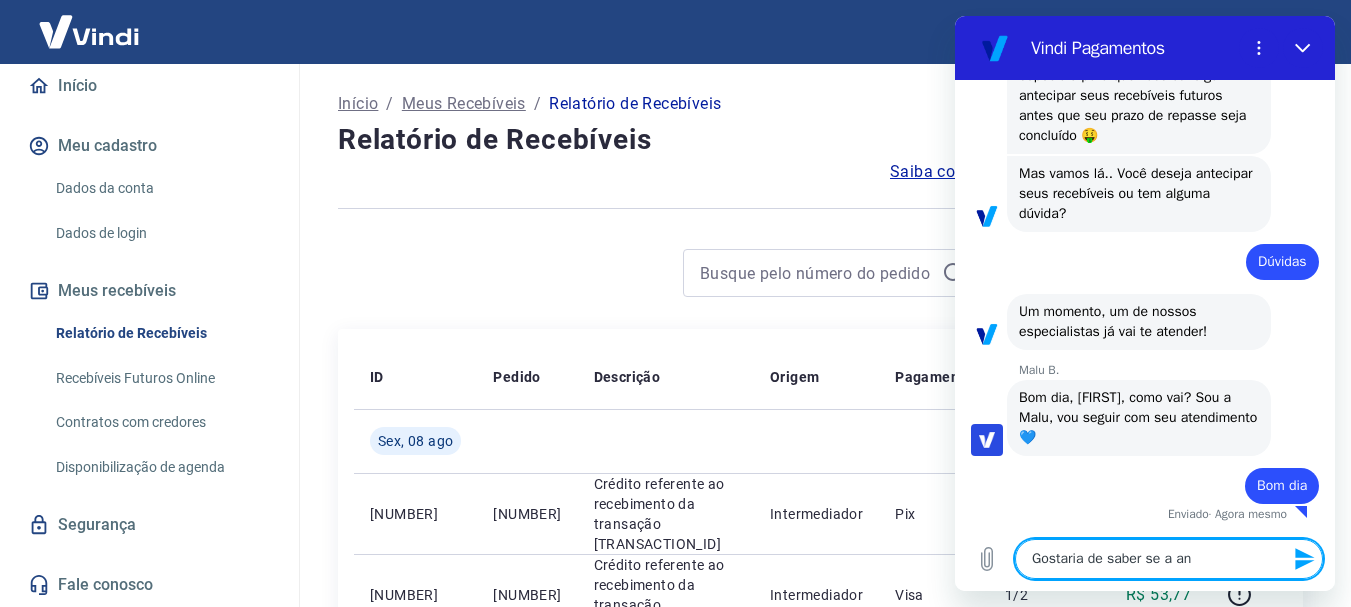 type on "x" 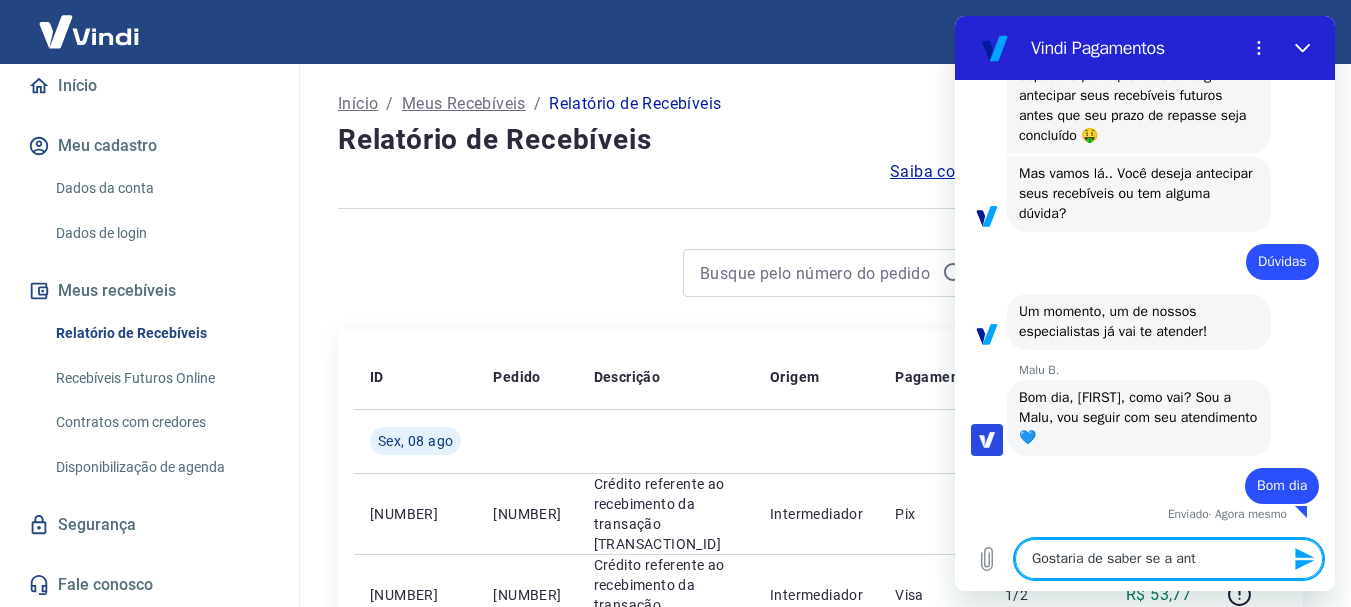 type on "x" 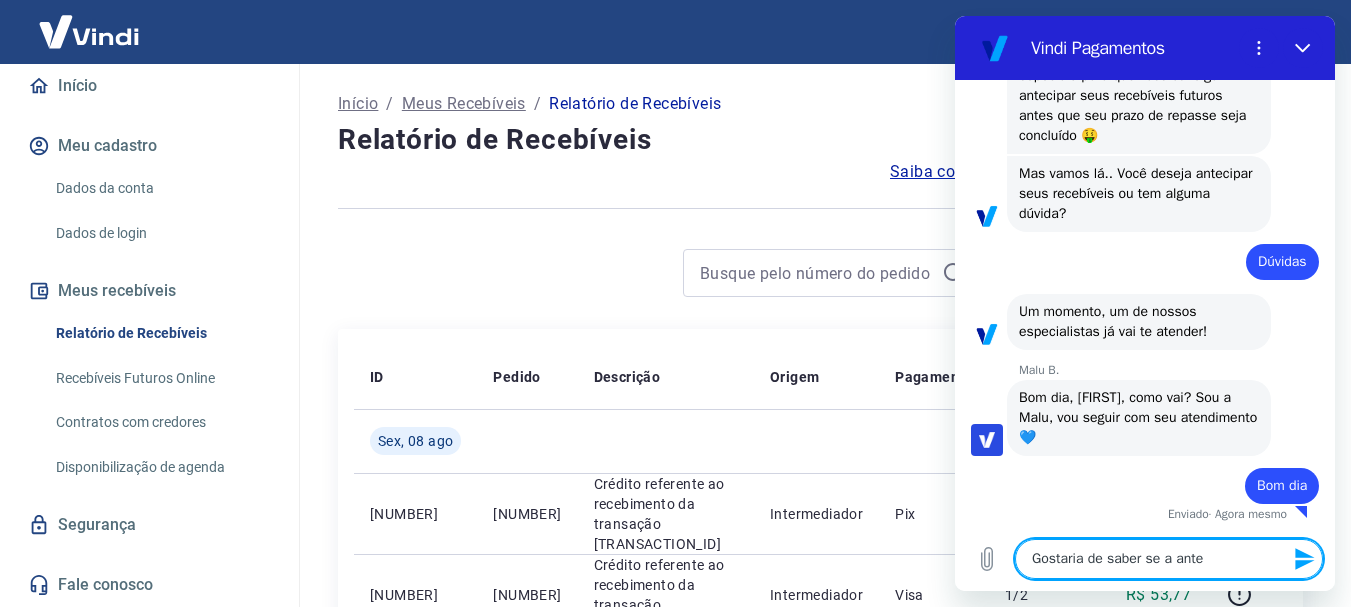 type on "Gostaria de saber se a antec" 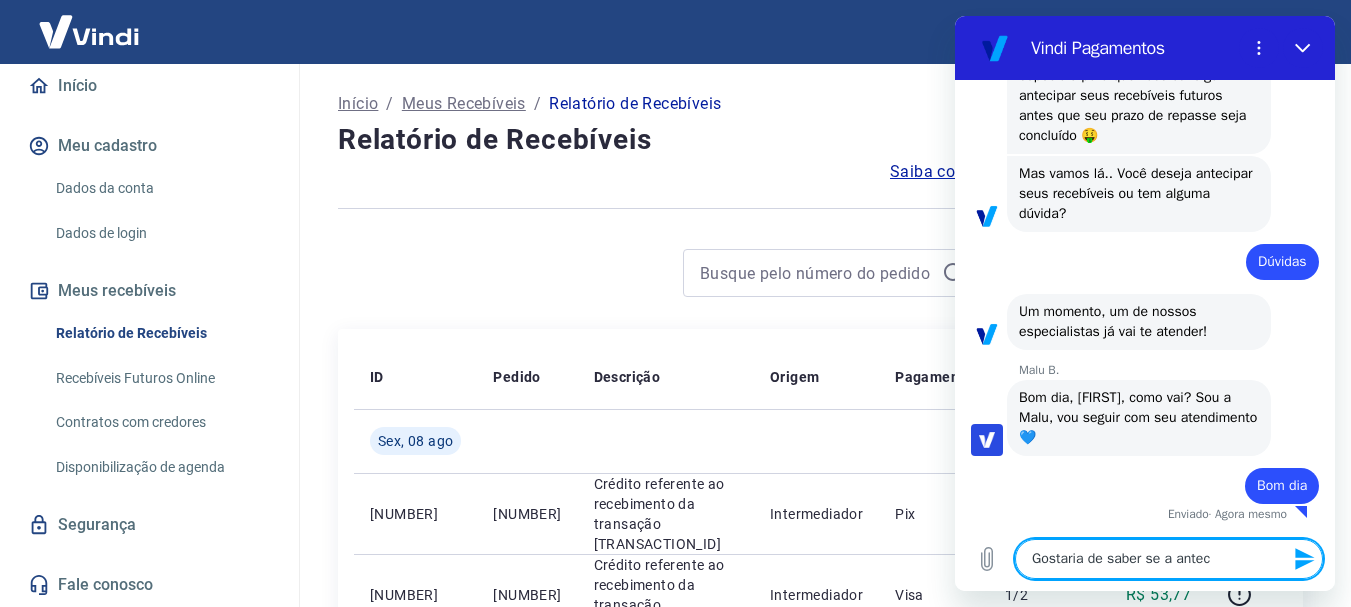 type on "Gostaria de saber se a anteci" 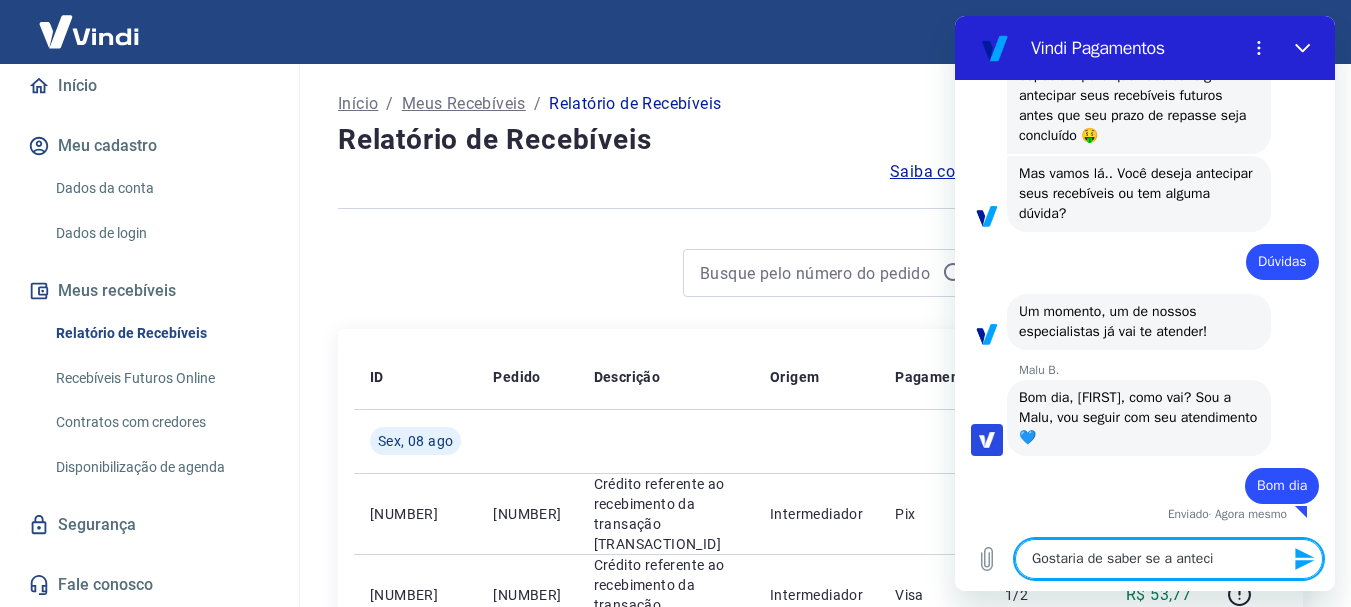 type on "x" 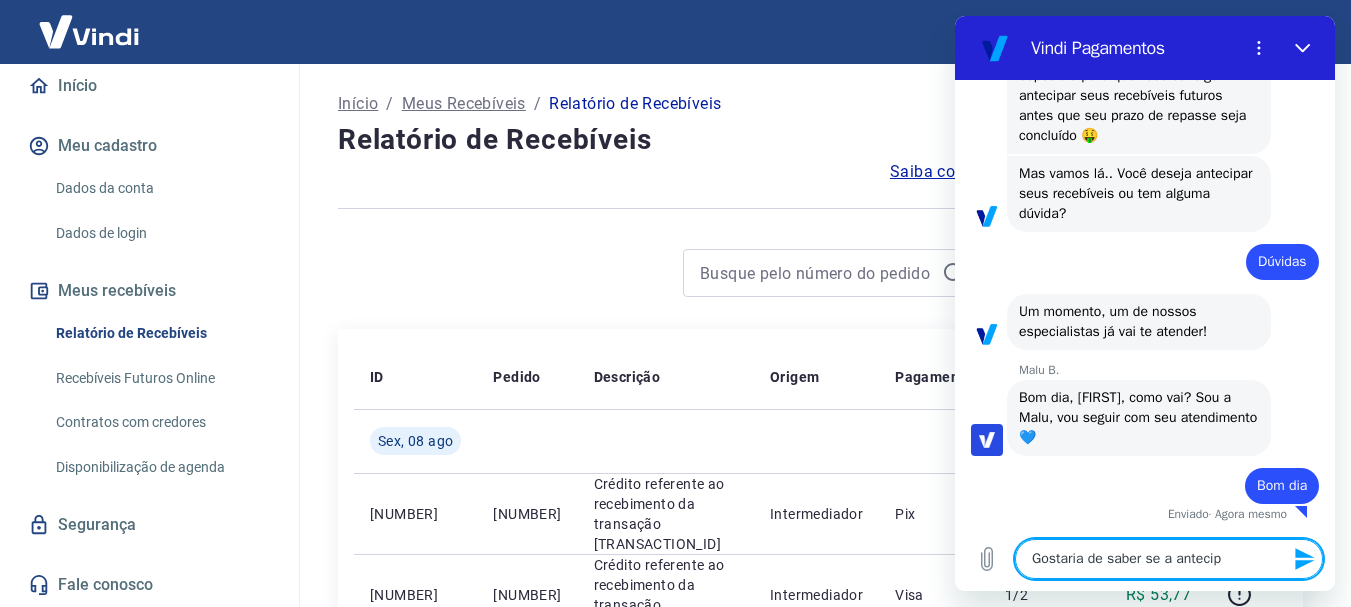 type on "Gostaria de saber se a antecipa" 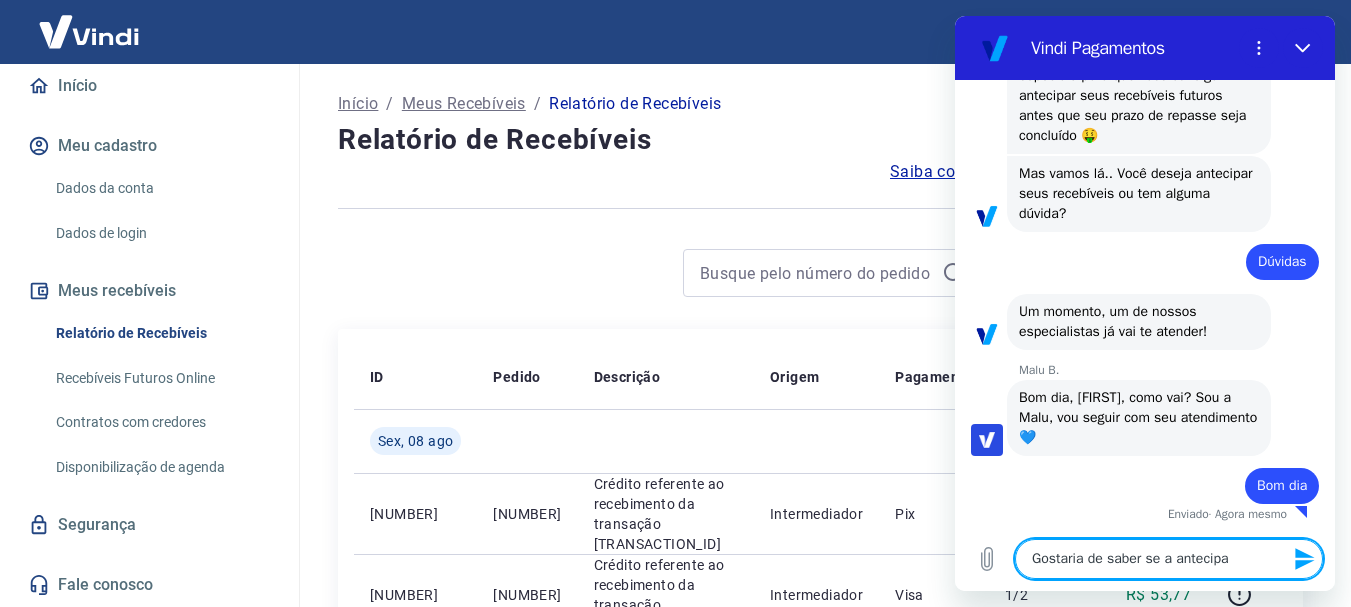 type on "Gostaria de saber se a antecipaç" 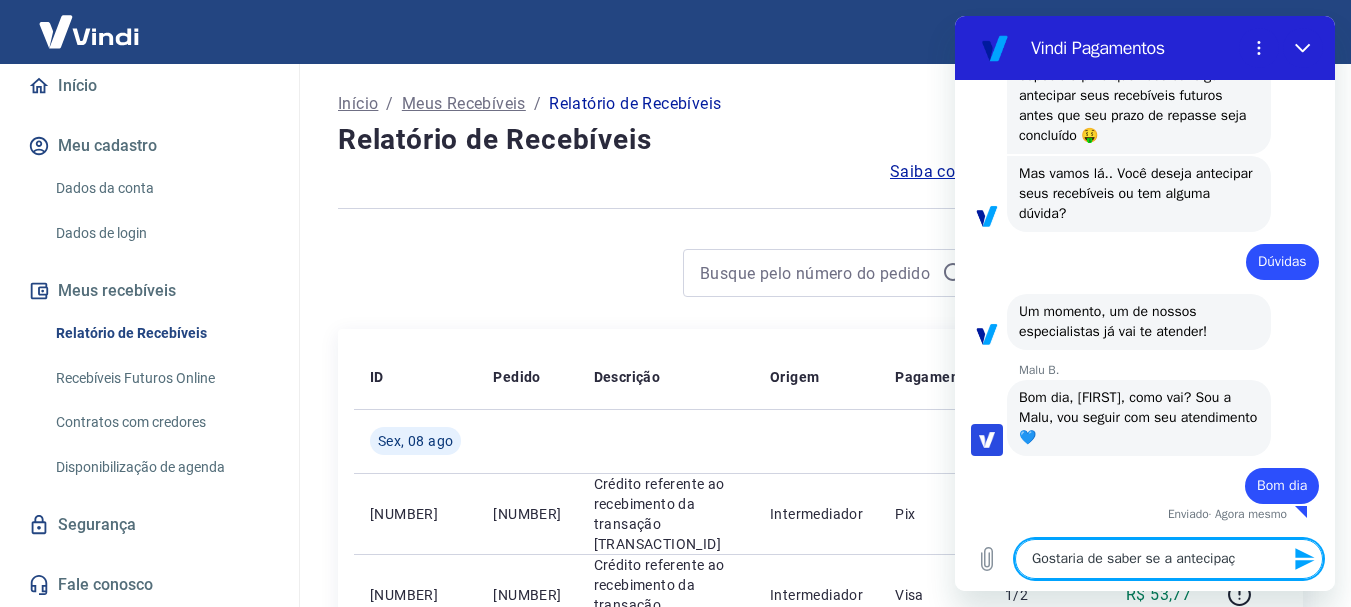 type on "Gostaria de saber se a antecipaçã" 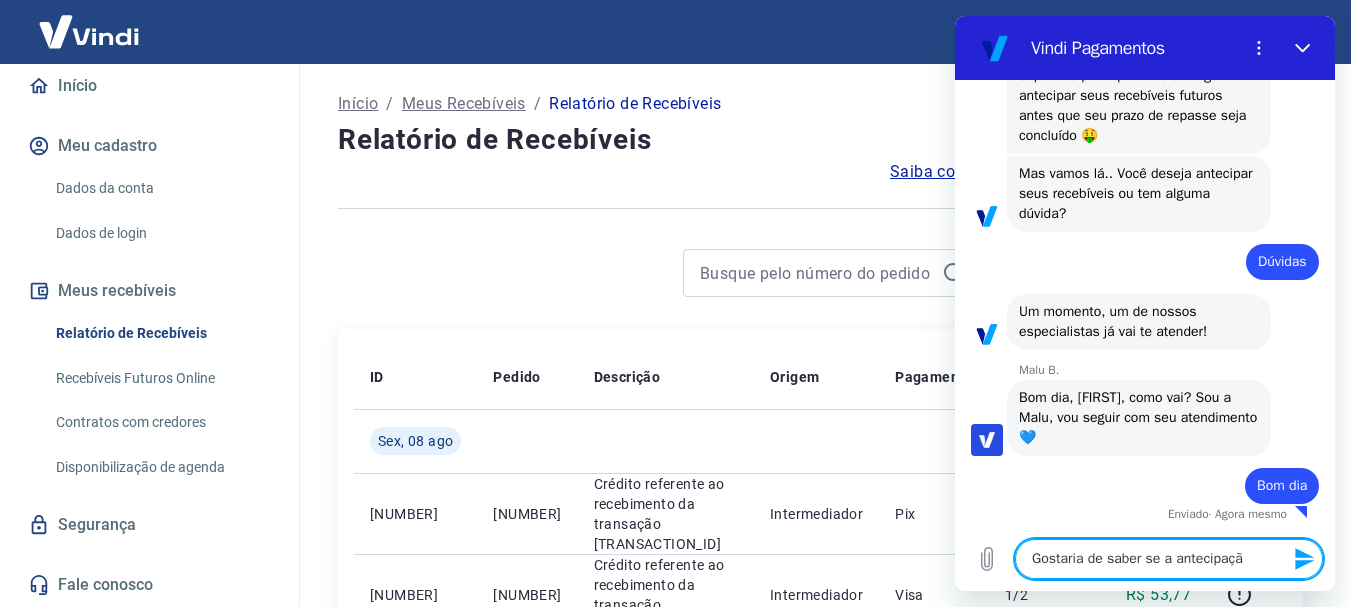 type on "Gostaria de saber se a antecipação" 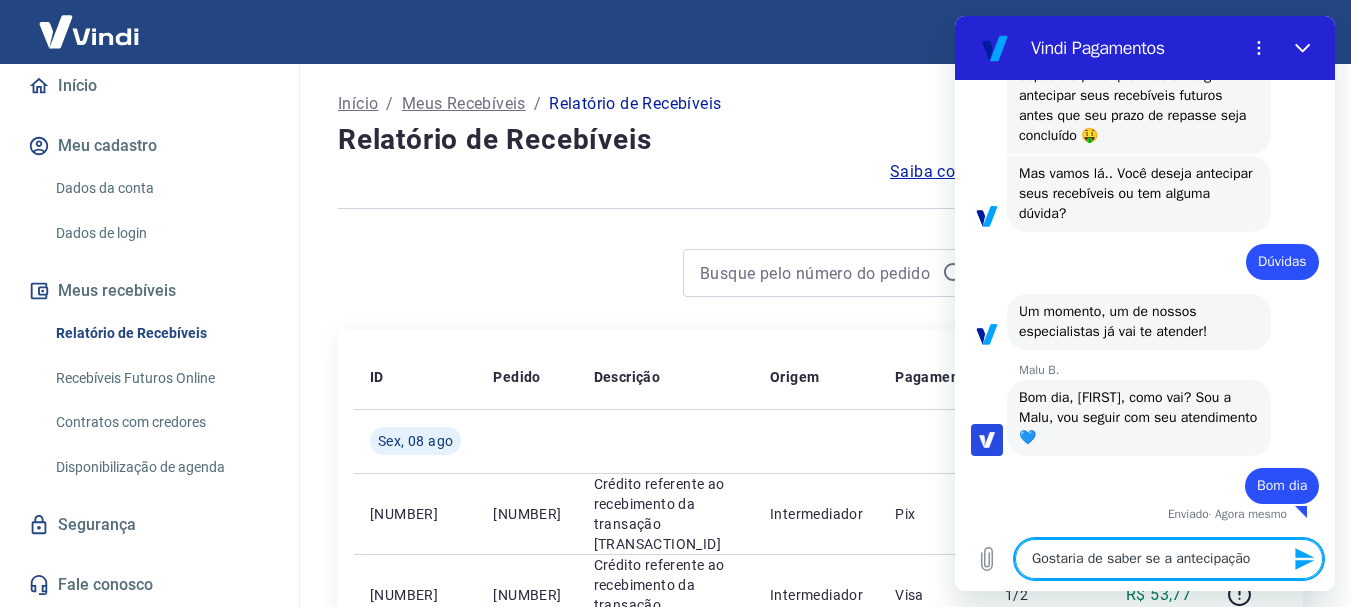 type on "Gostaria de saber se a antecipação" 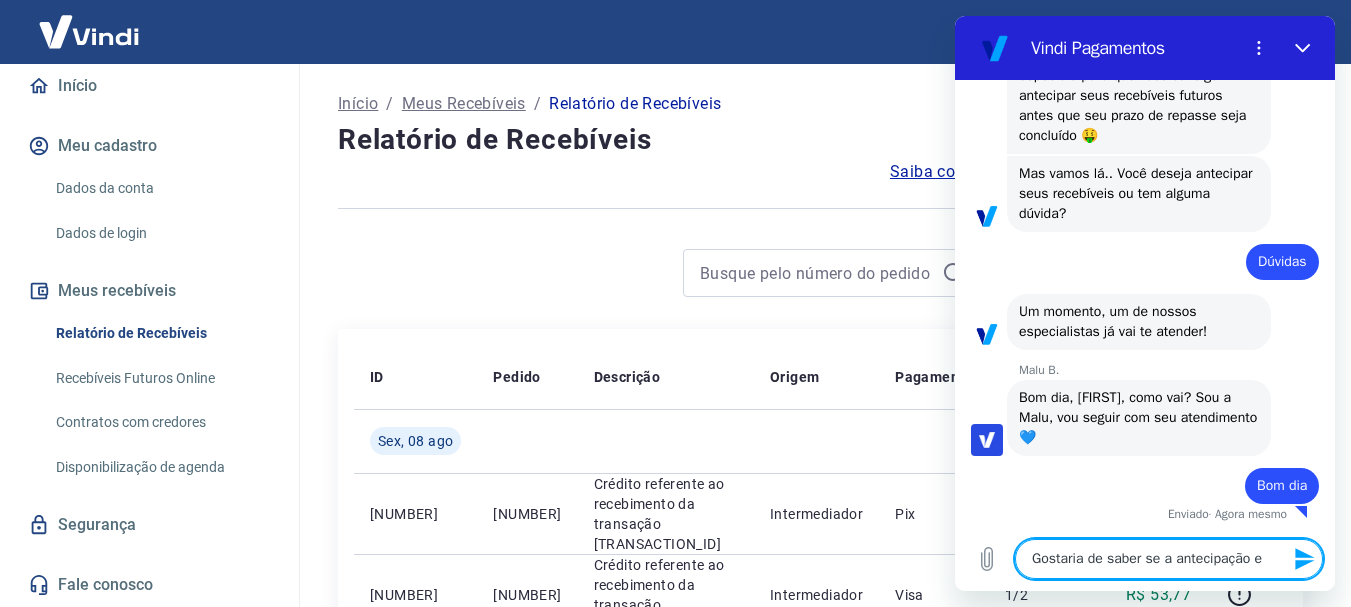 type on "Gostaria de saber se a antecipação es" 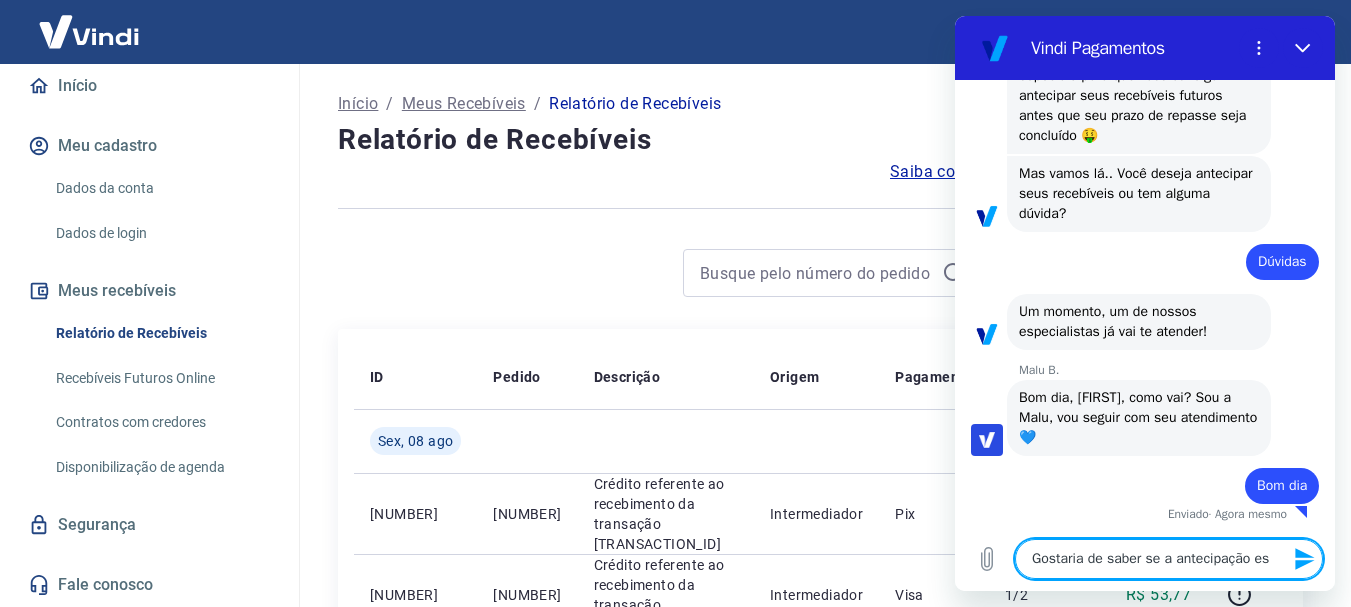 type on "Gostaria de saber se a antecipação est" 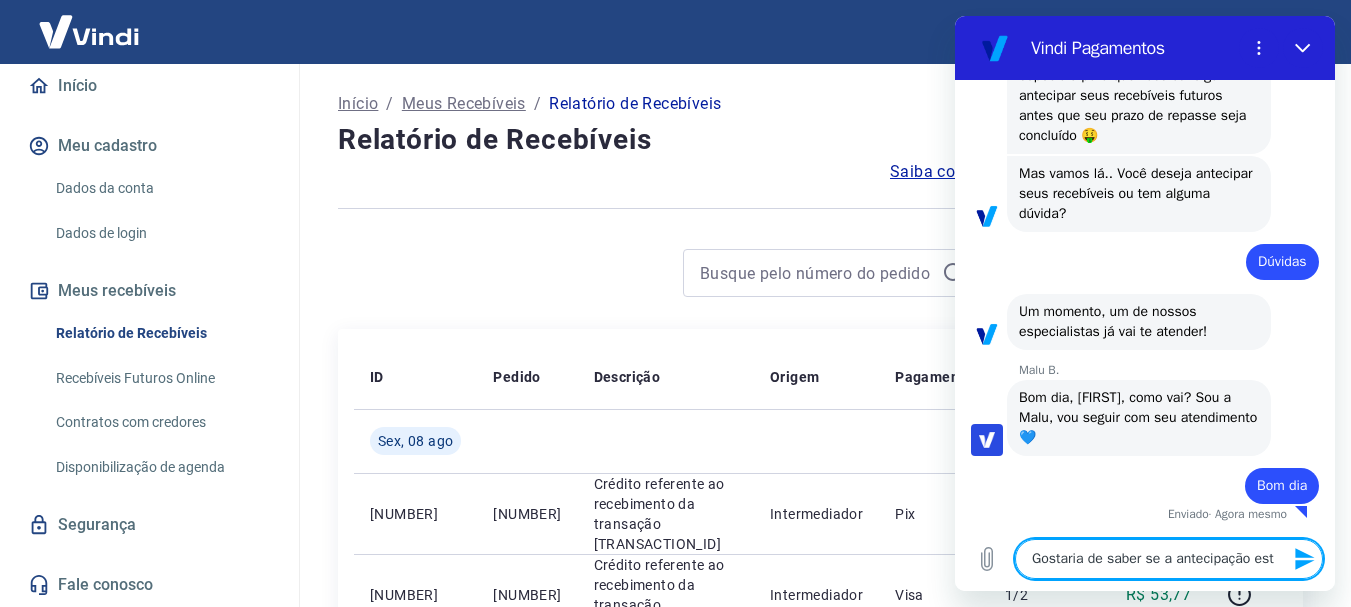 type on "Gostaria de saber se a antecipação está" 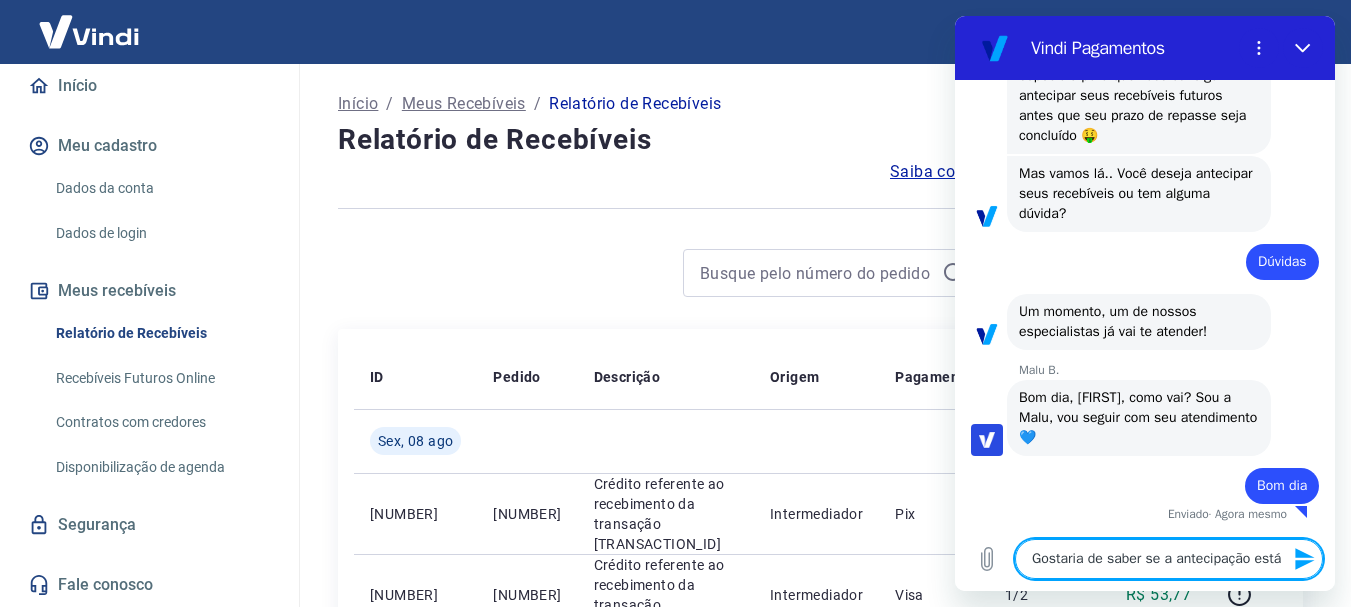 type on "Gostaria de saber se a antecipação está" 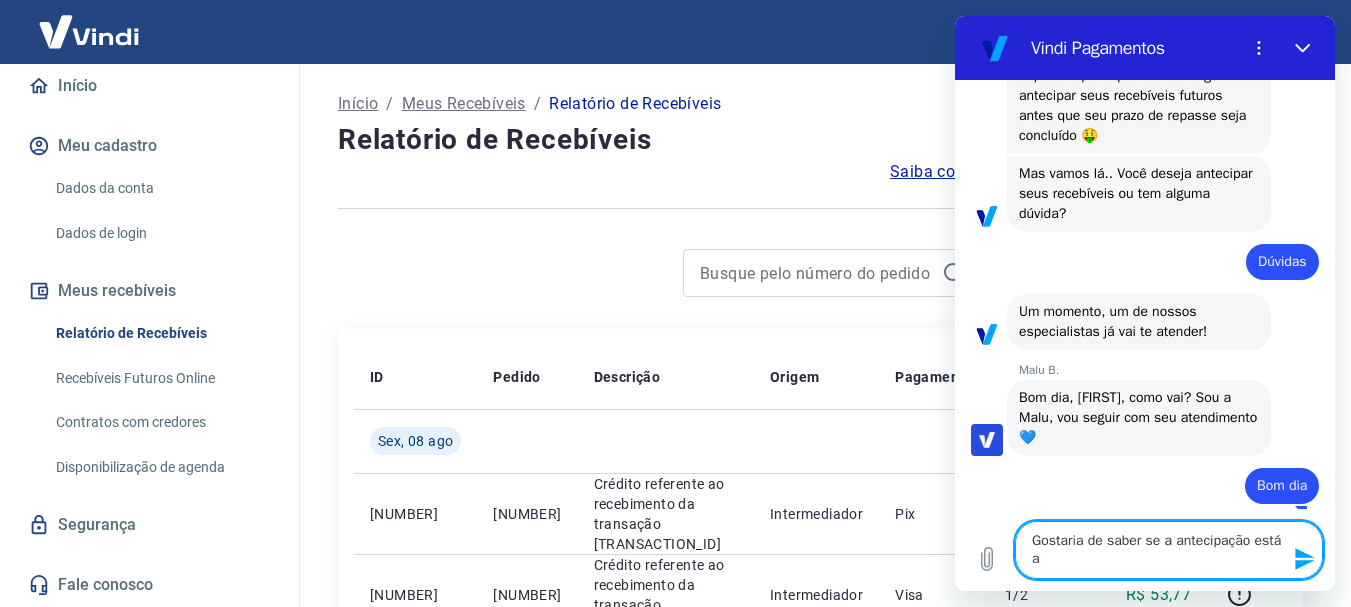 type on "Gostaria de saber se a antecipação está au" 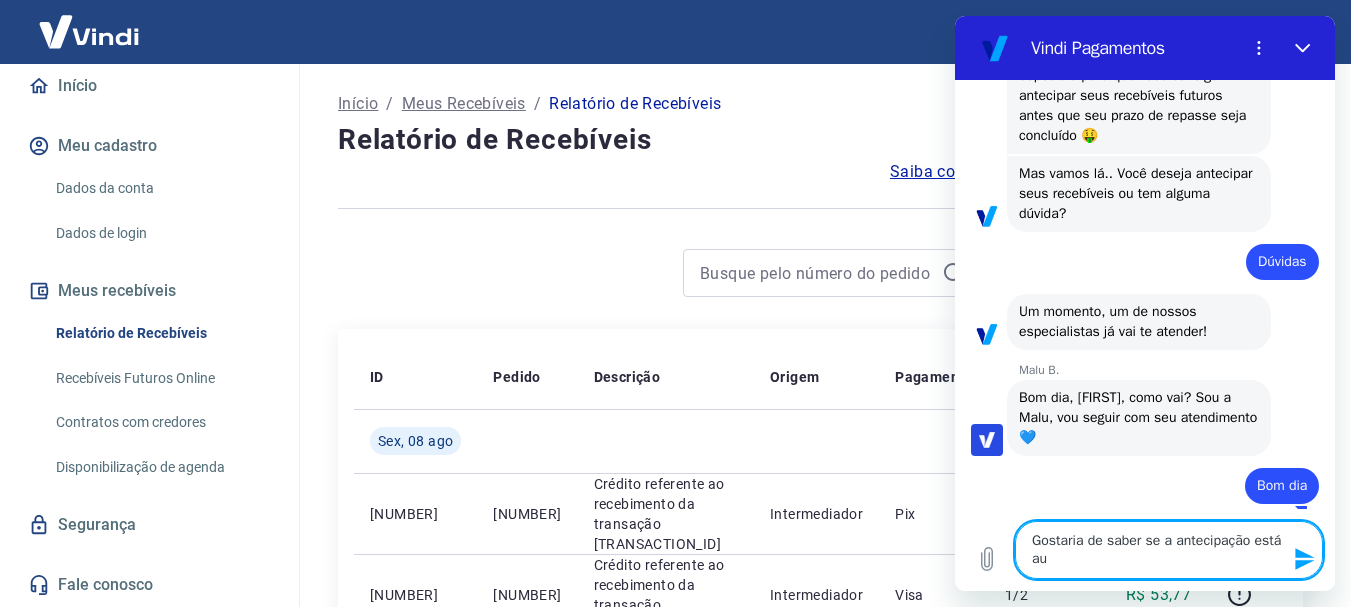 type on "Gostaria de saber se a antecipação está aut" 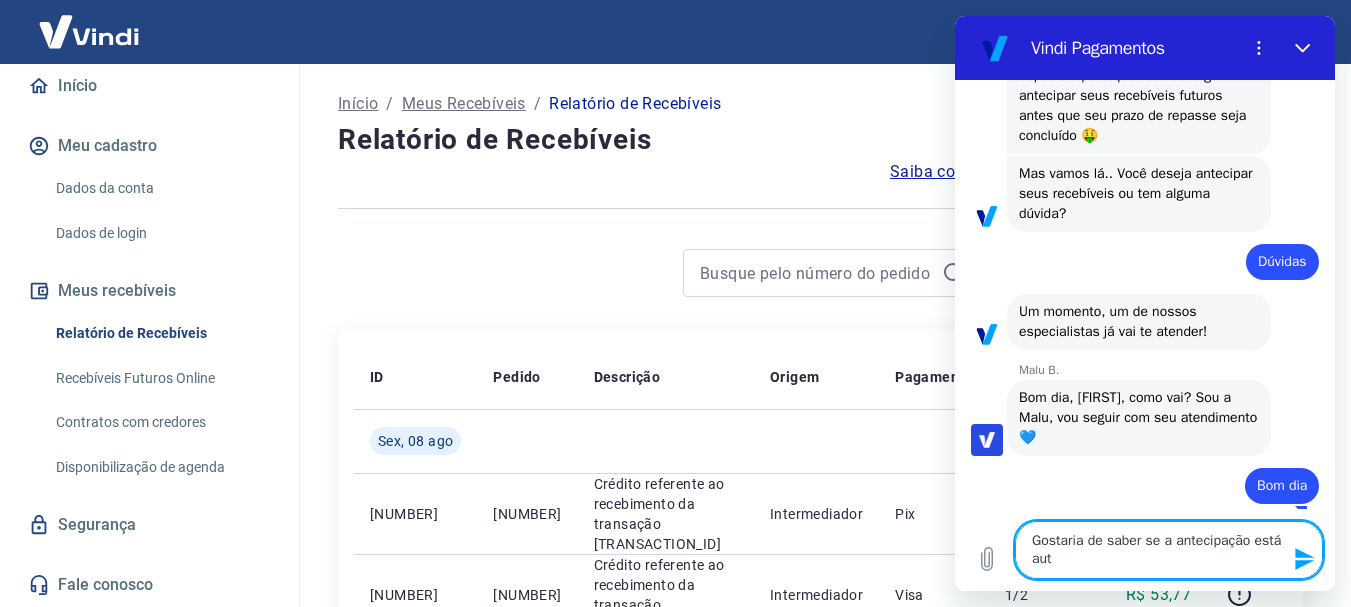 type on "Gostaria de saber se a antecipação está auto" 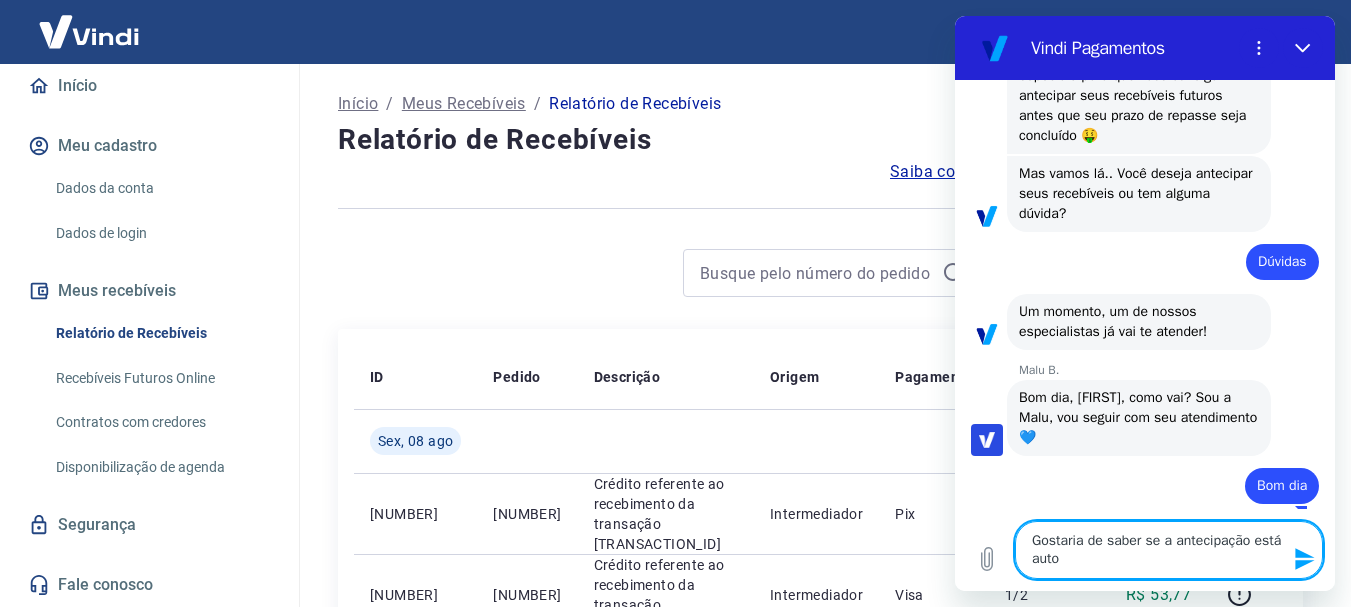 type on "Gostaria de saber se a antecipação está autom" 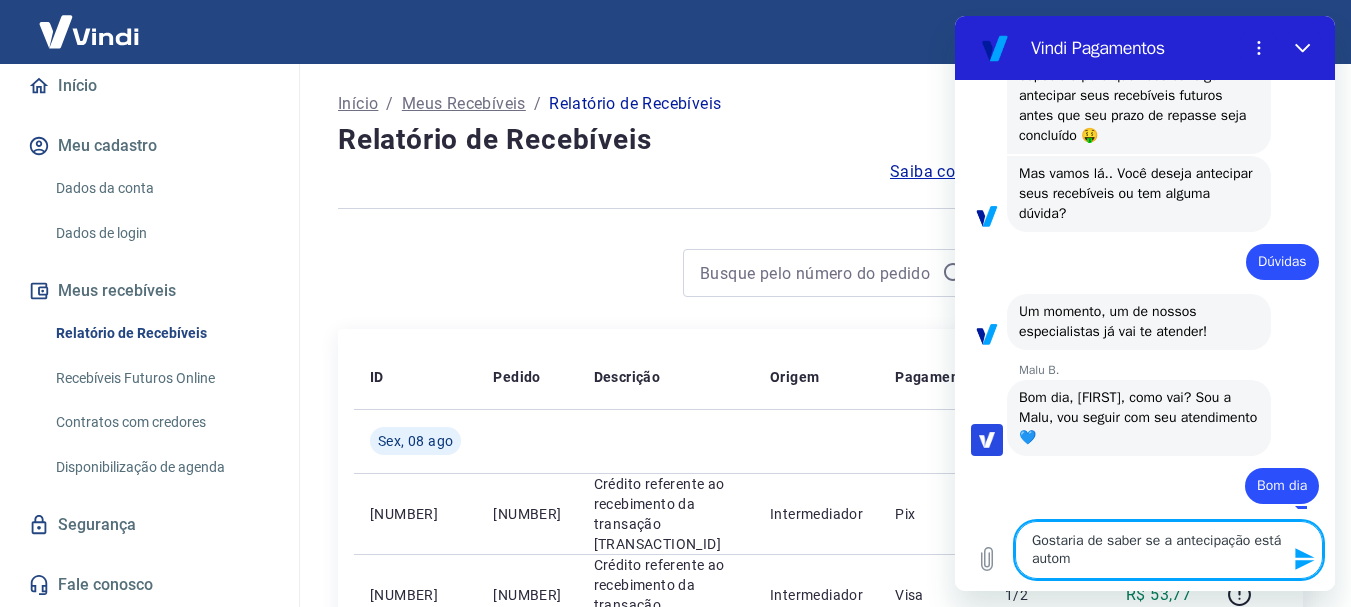type on "Gostaria de saber se a antecipação está automa" 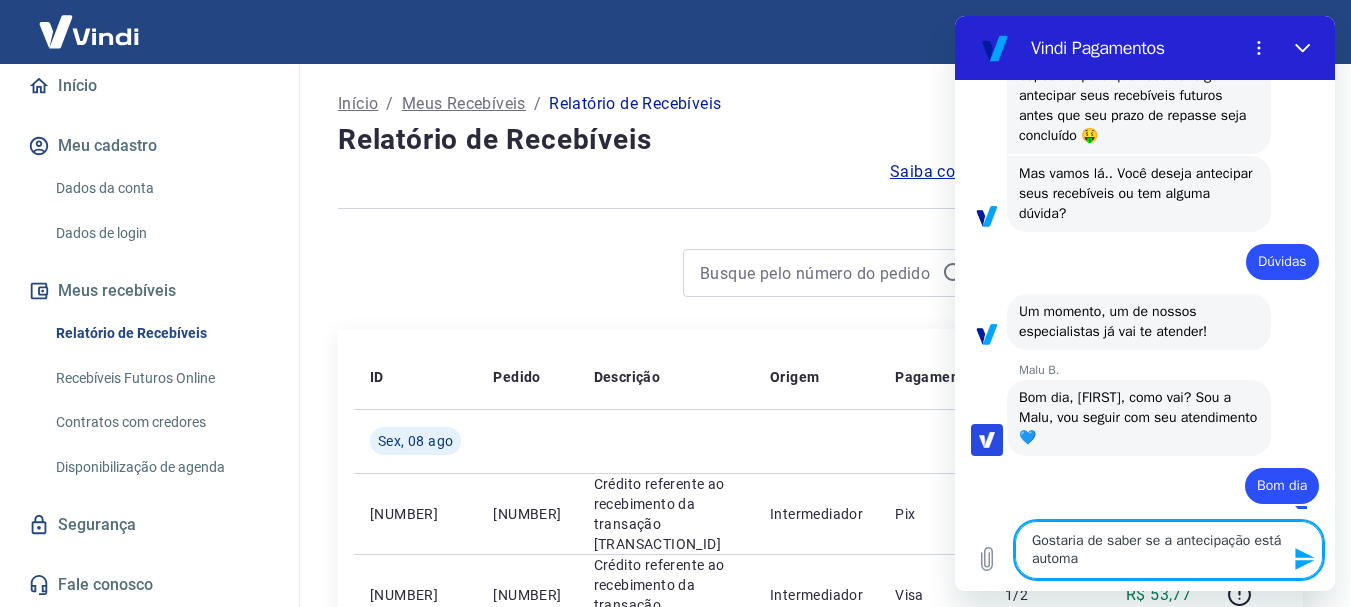 type on "x" 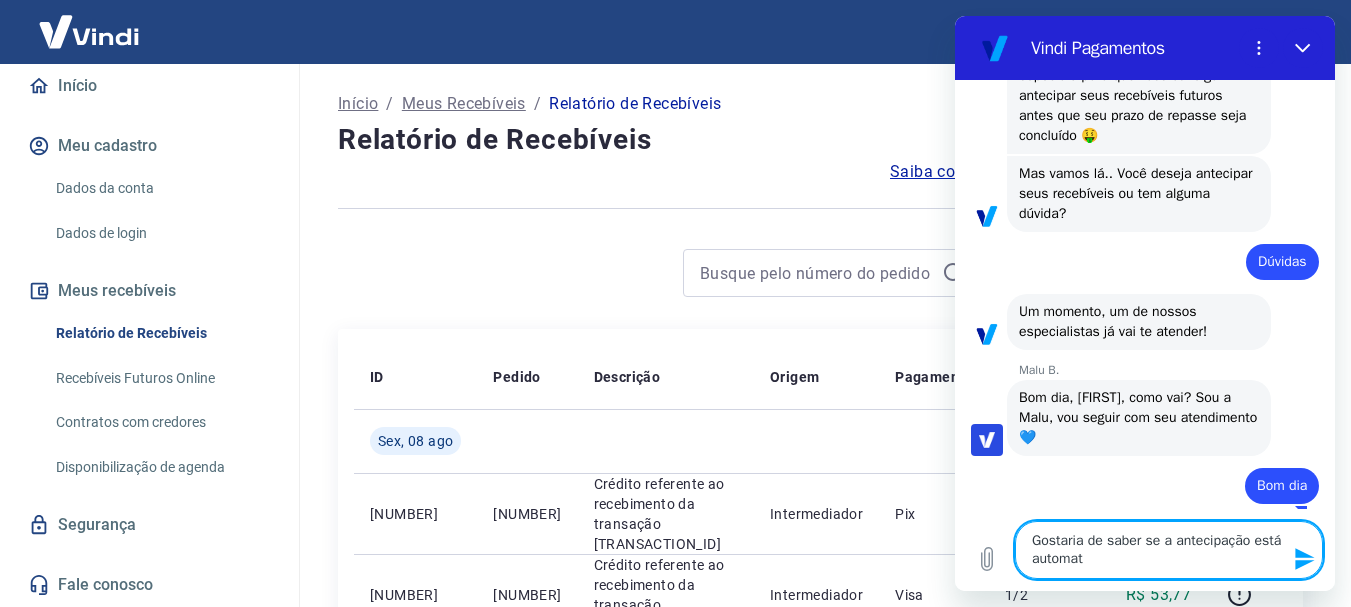 type on "Gostaria de saber se a antecipação está automati" 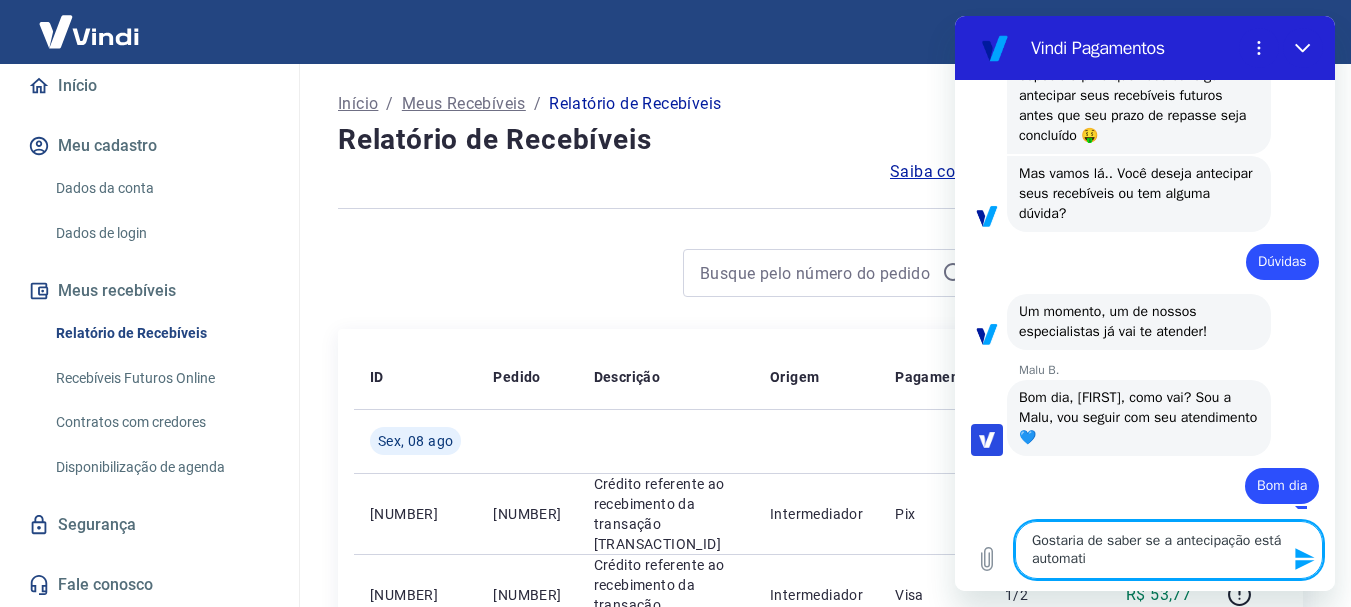 type on "Gostaria de saber se a antecipação está automatic" 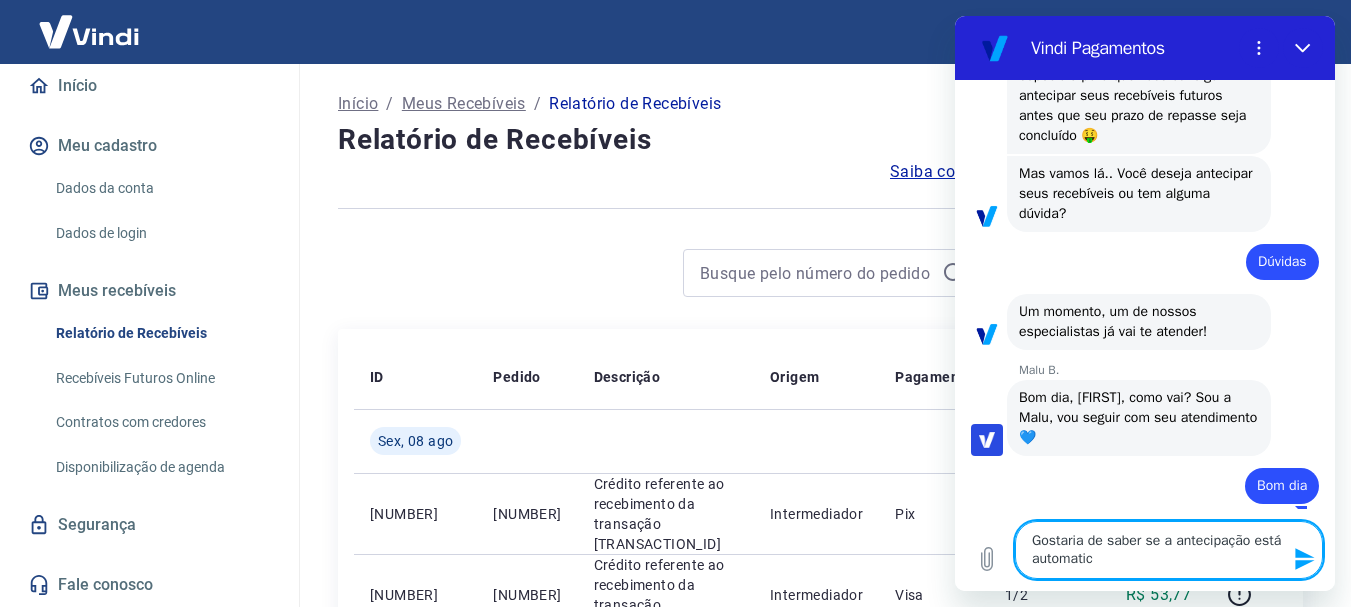 type on "Gostaria de saber se a antecipação está automatica" 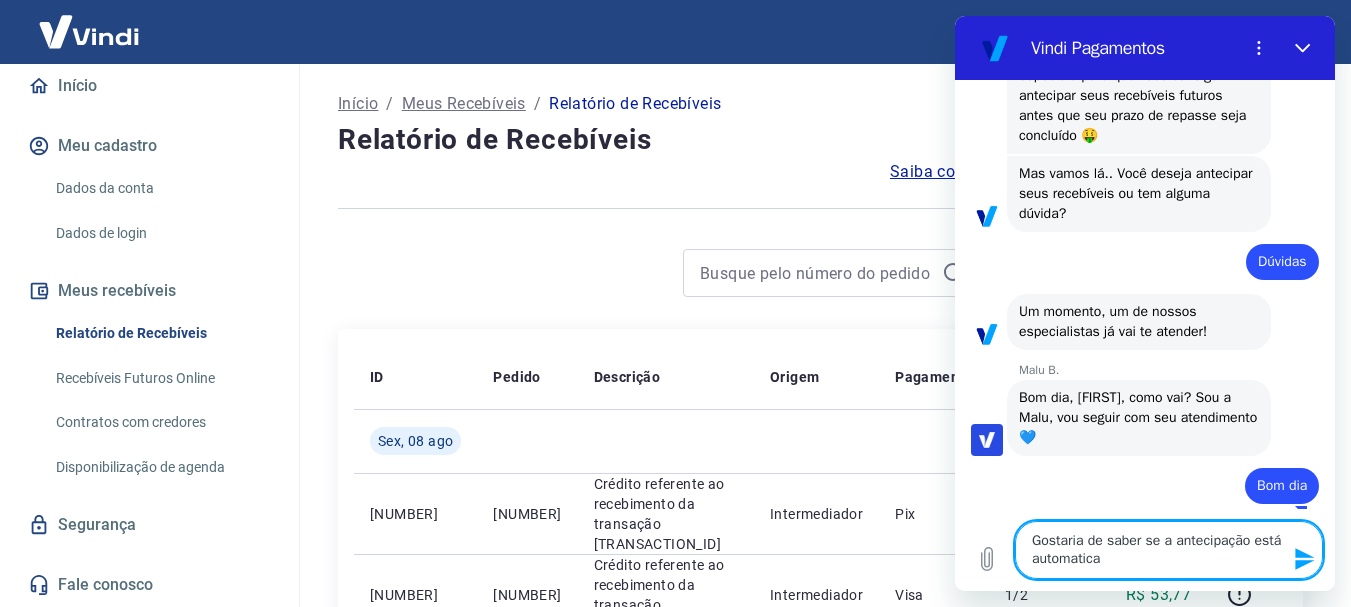 type on "Gostaria de saber se a antecipação está automatica." 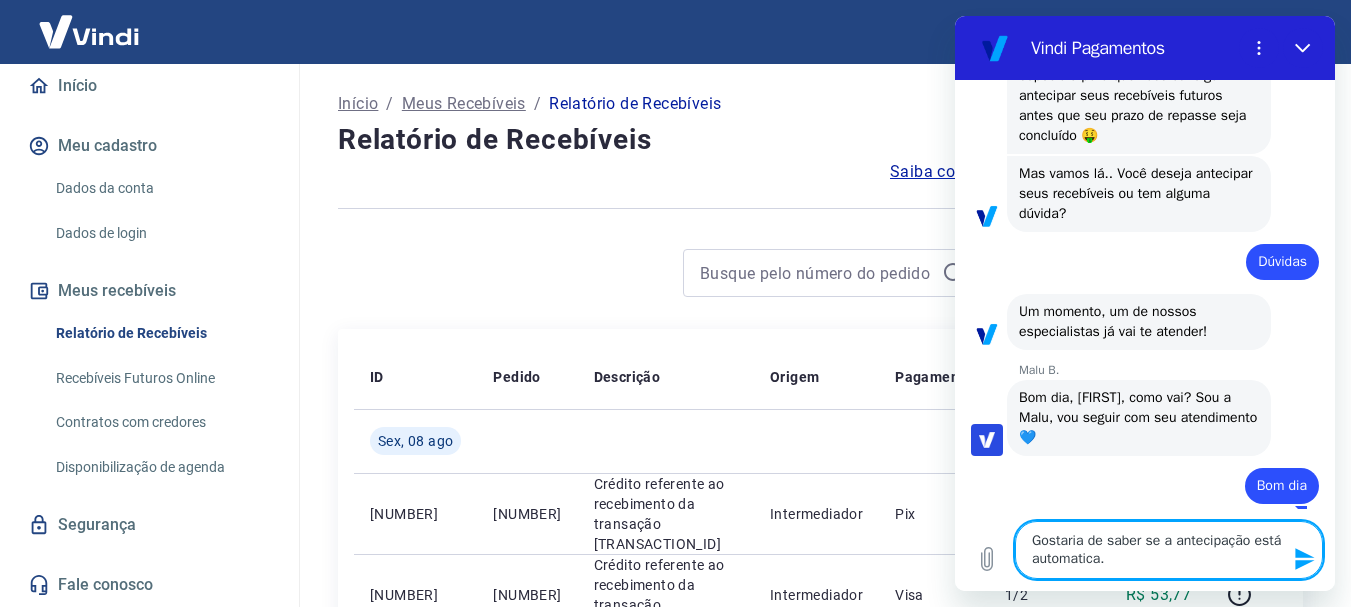 type 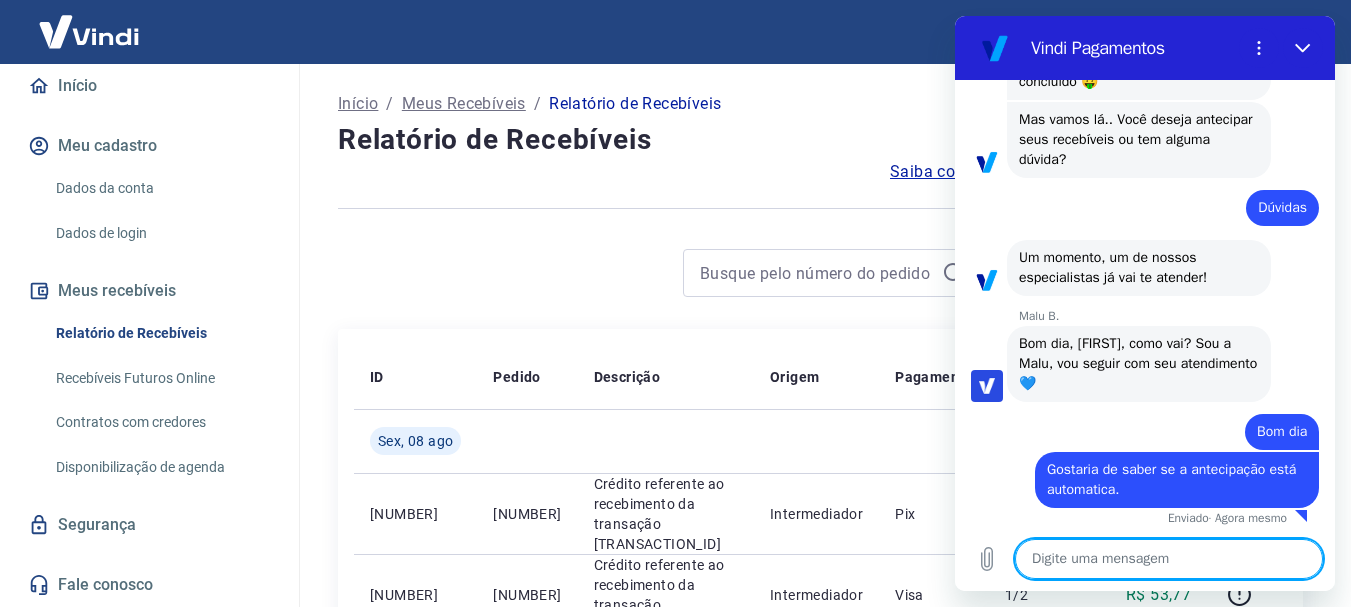 scroll, scrollTop: 360, scrollLeft: 0, axis: vertical 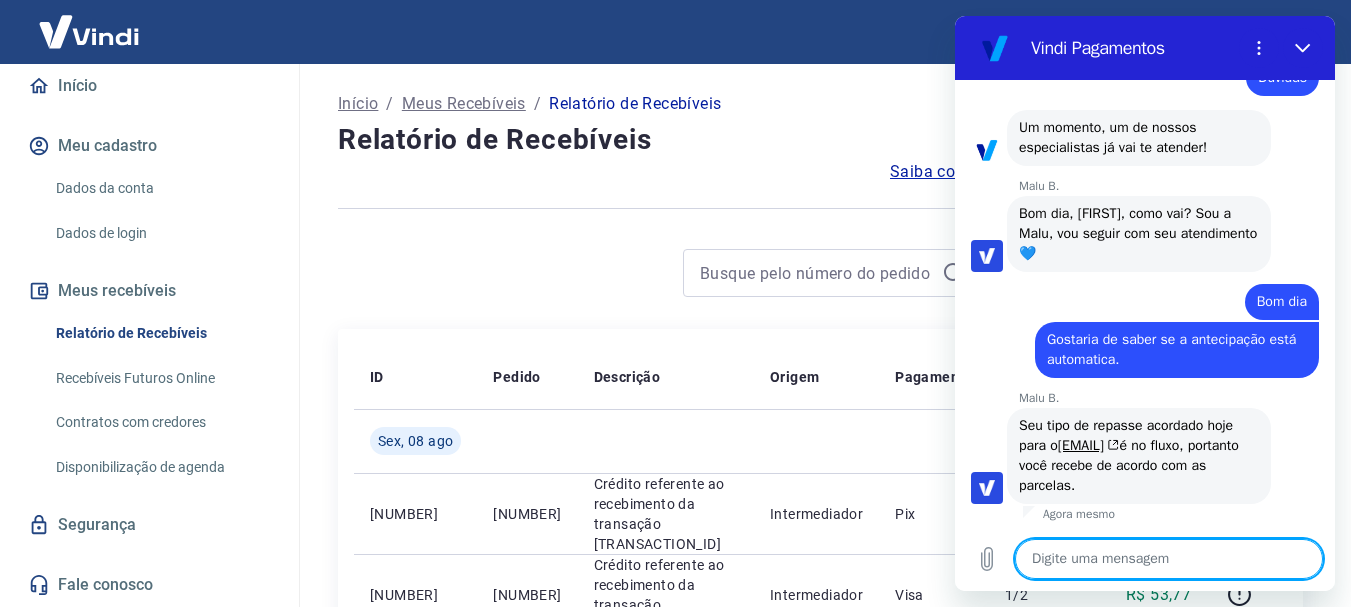 click at bounding box center (1169, 559) 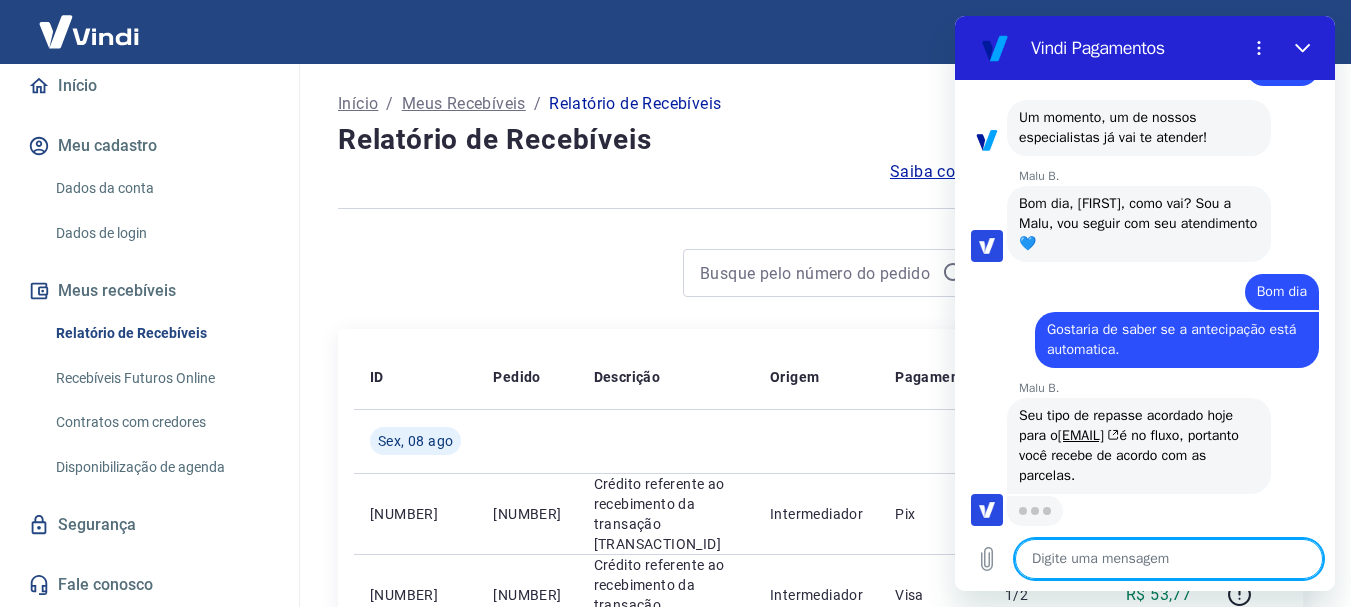 scroll, scrollTop: 496, scrollLeft: 0, axis: vertical 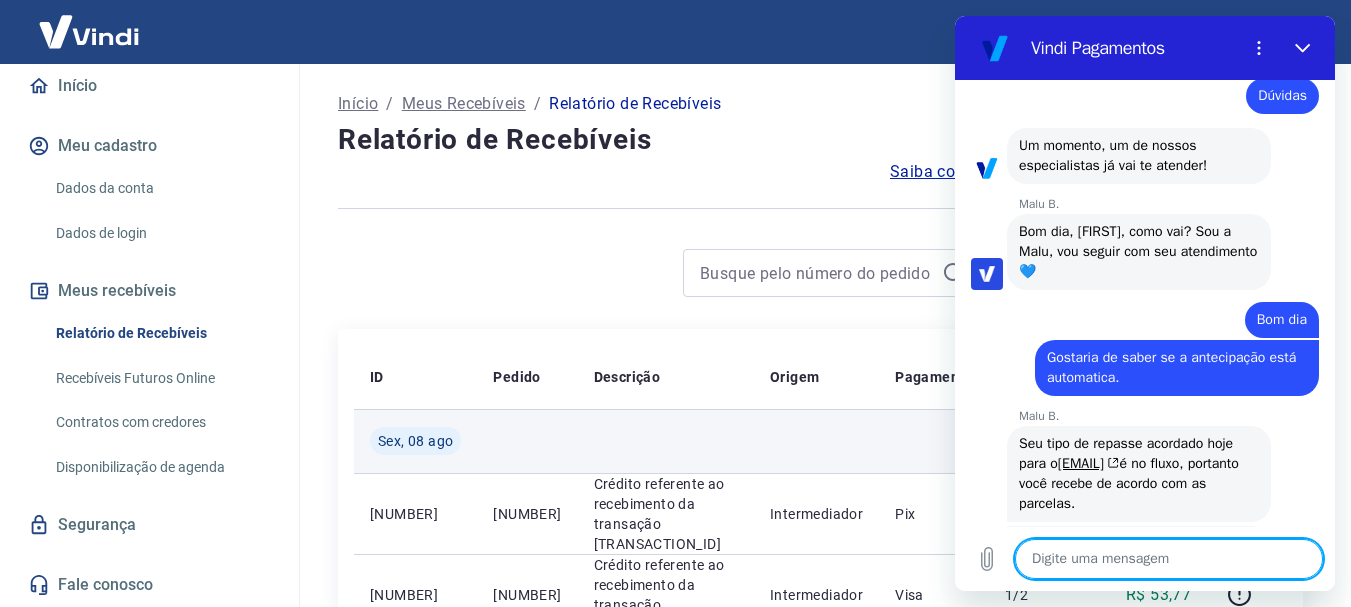 type on "x" 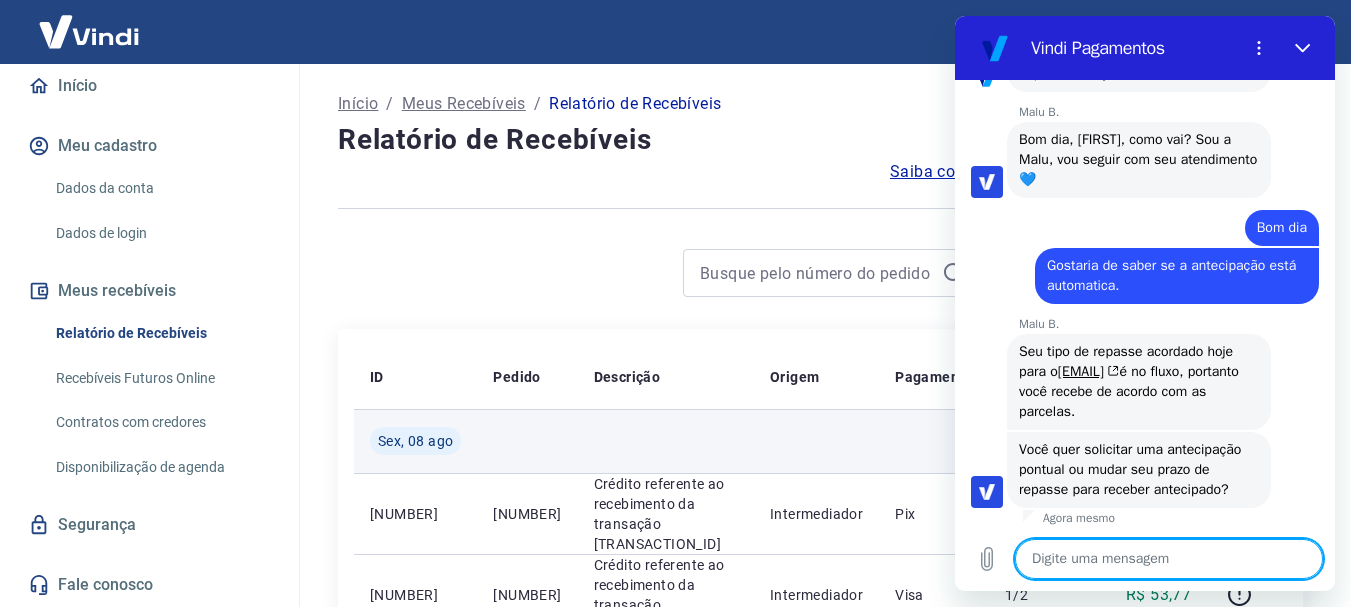 scroll, scrollTop: 564, scrollLeft: 0, axis: vertical 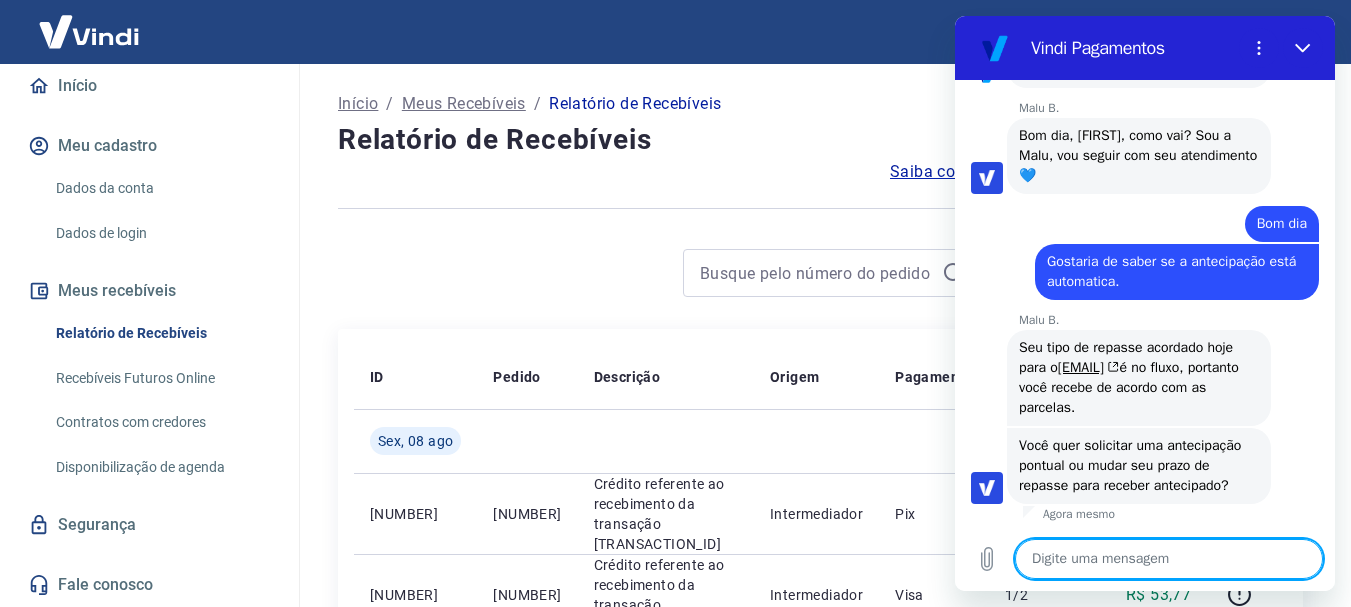 type on "N" 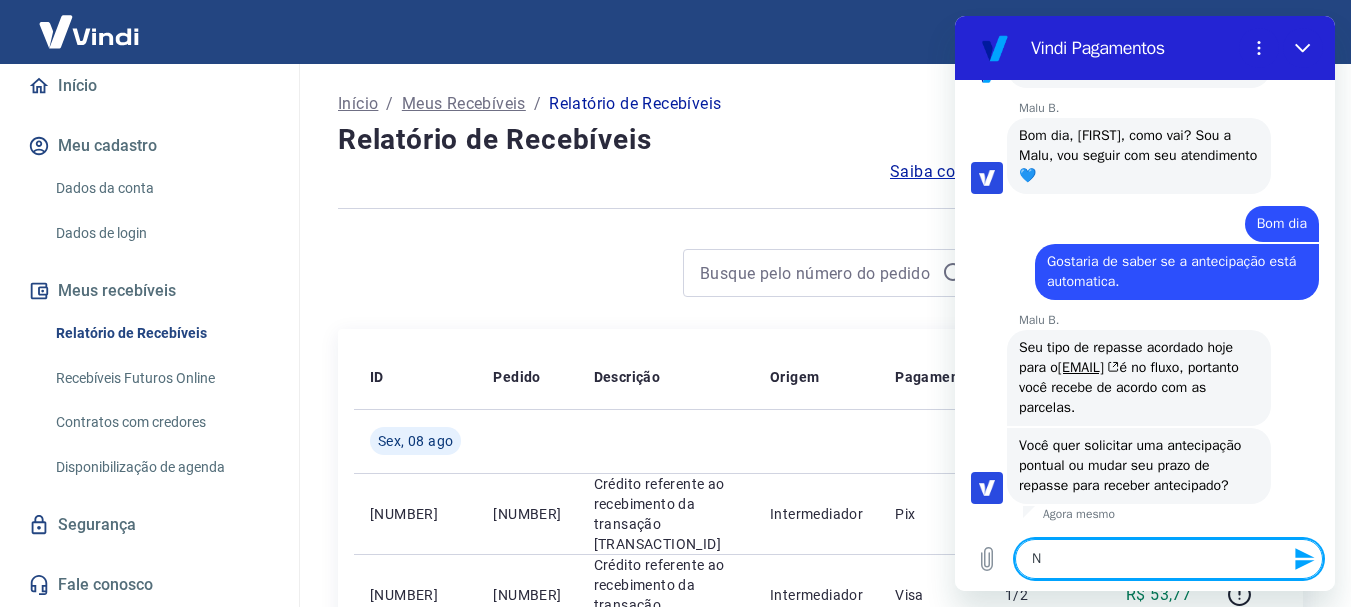 type on "Nã" 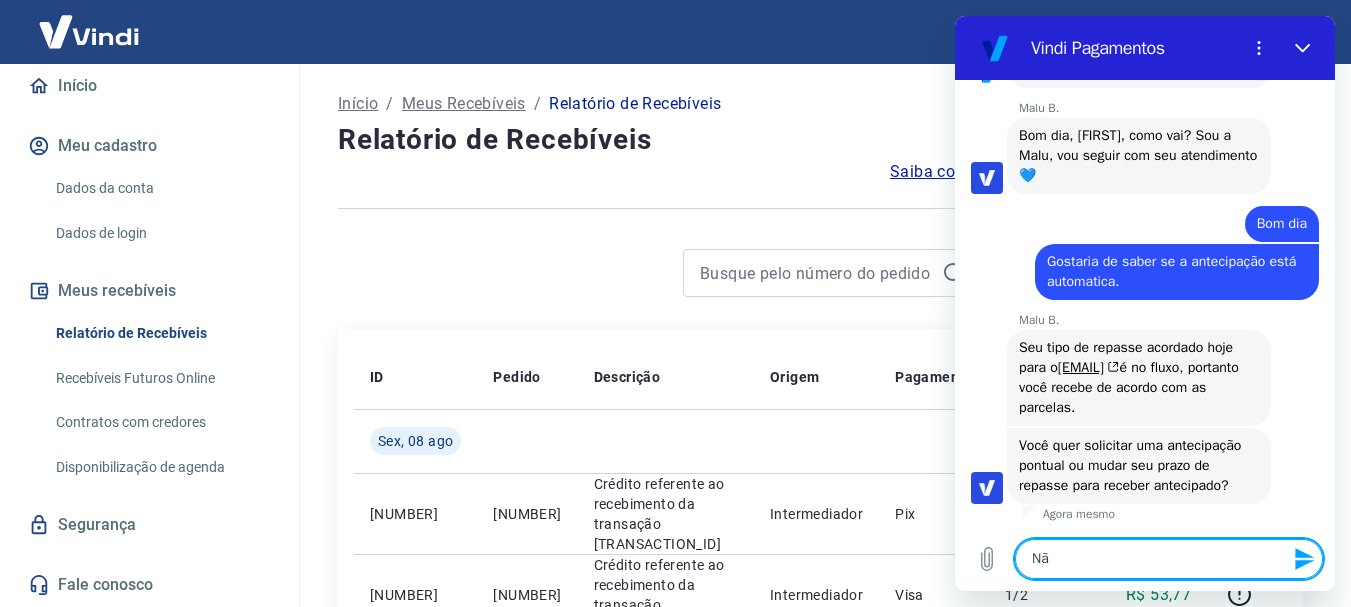 type on "Não" 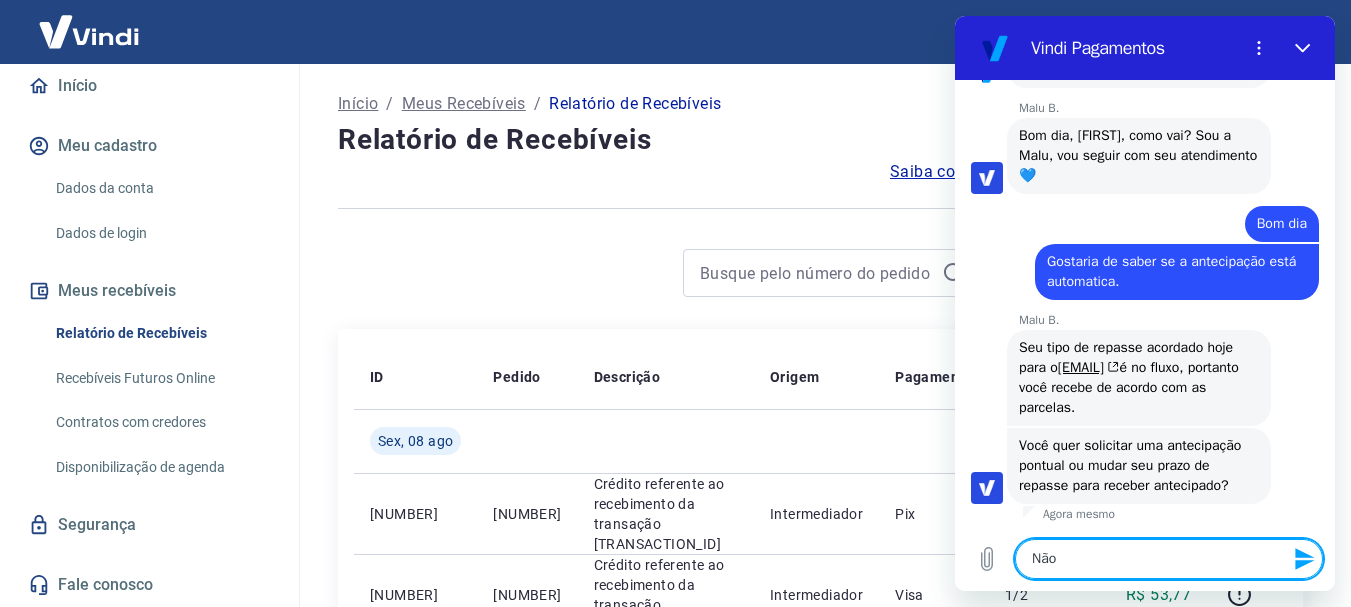 type on "Não," 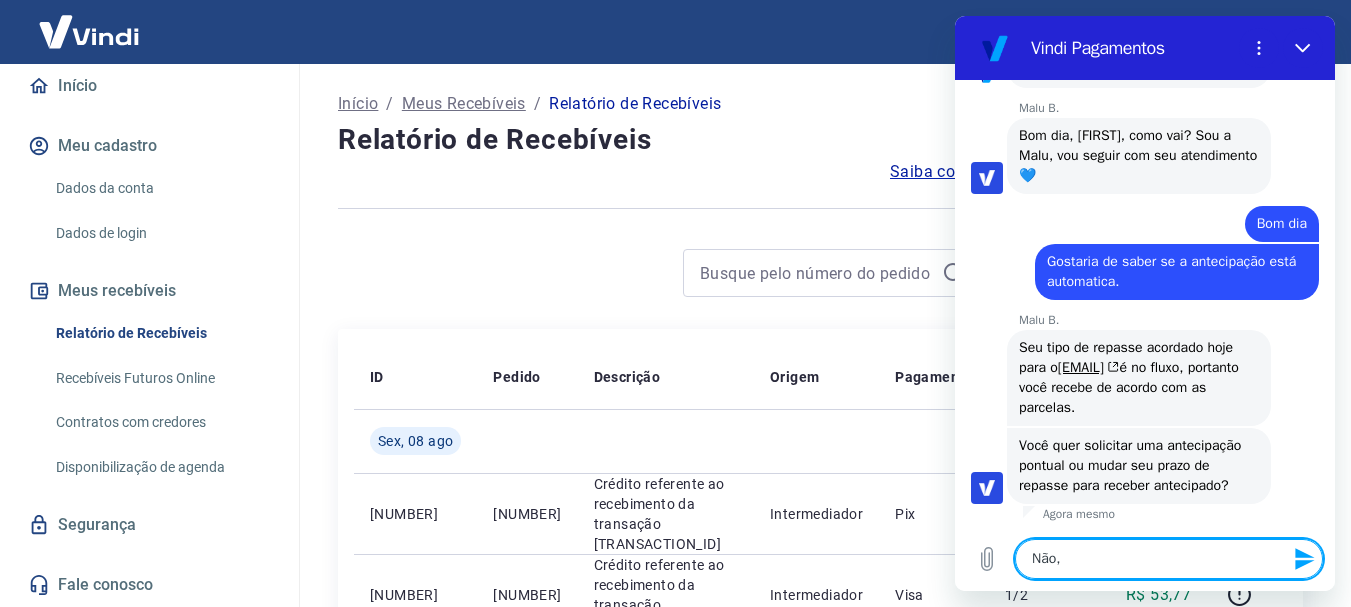 type on "Não," 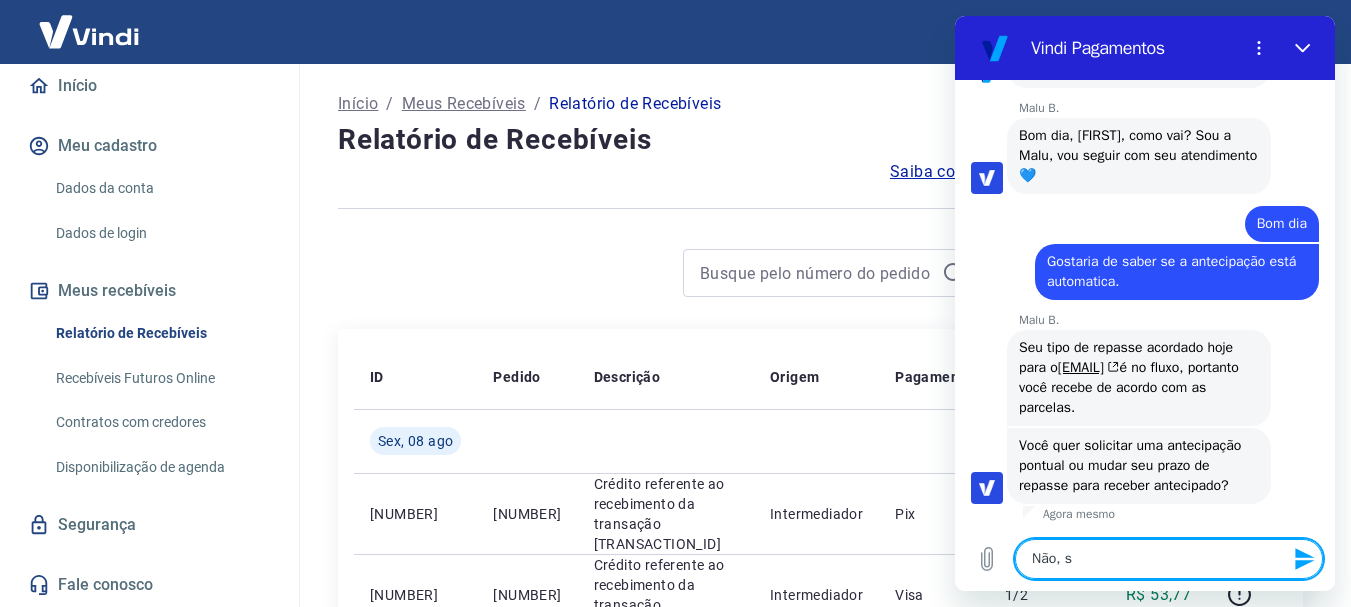 type on "x" 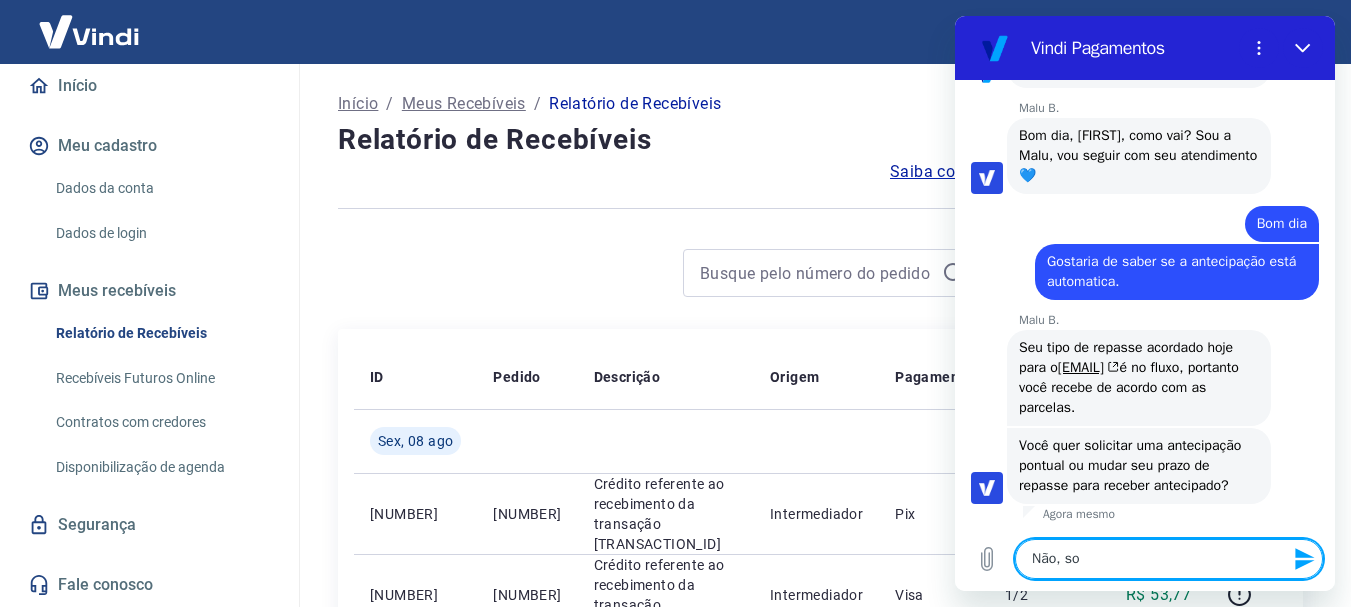 type on "Não, so" 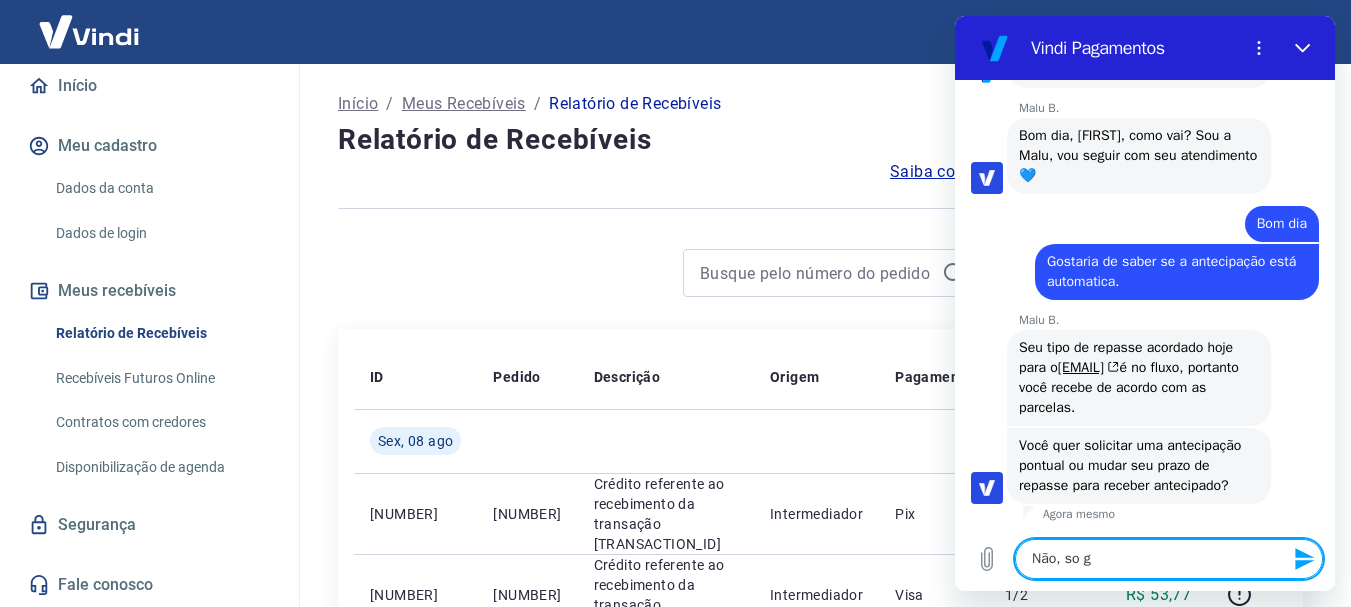 type on "Não, so go" 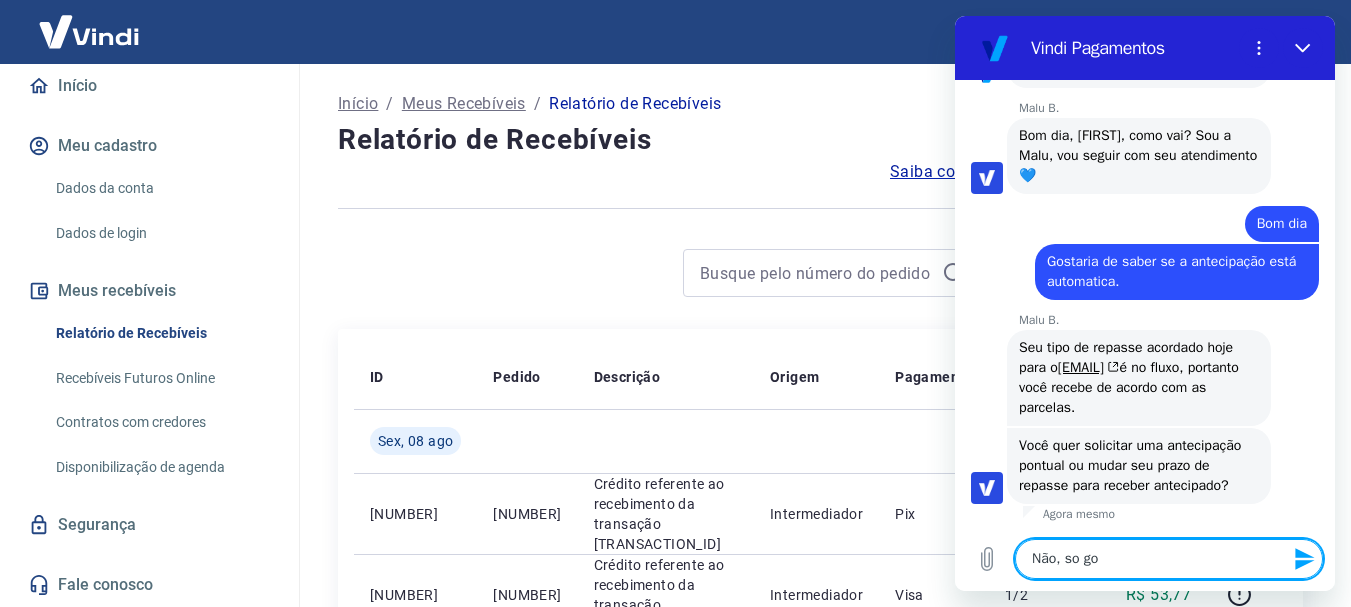 type on "Não, so gos" 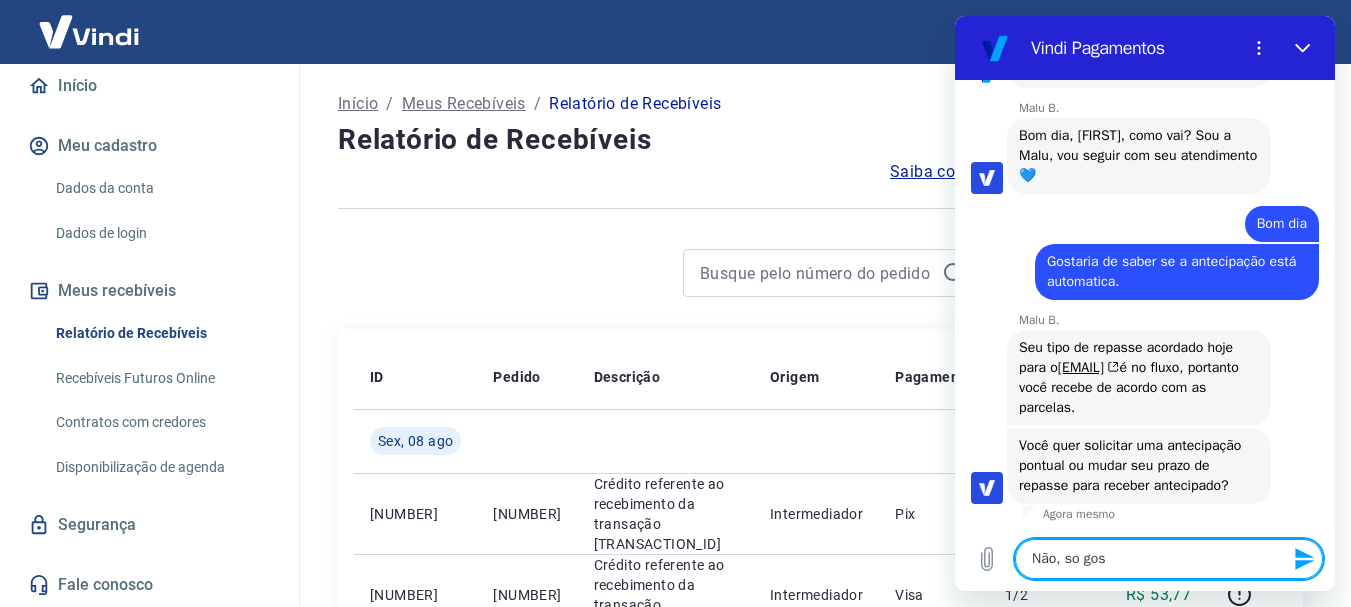 type on "Não, so gost" 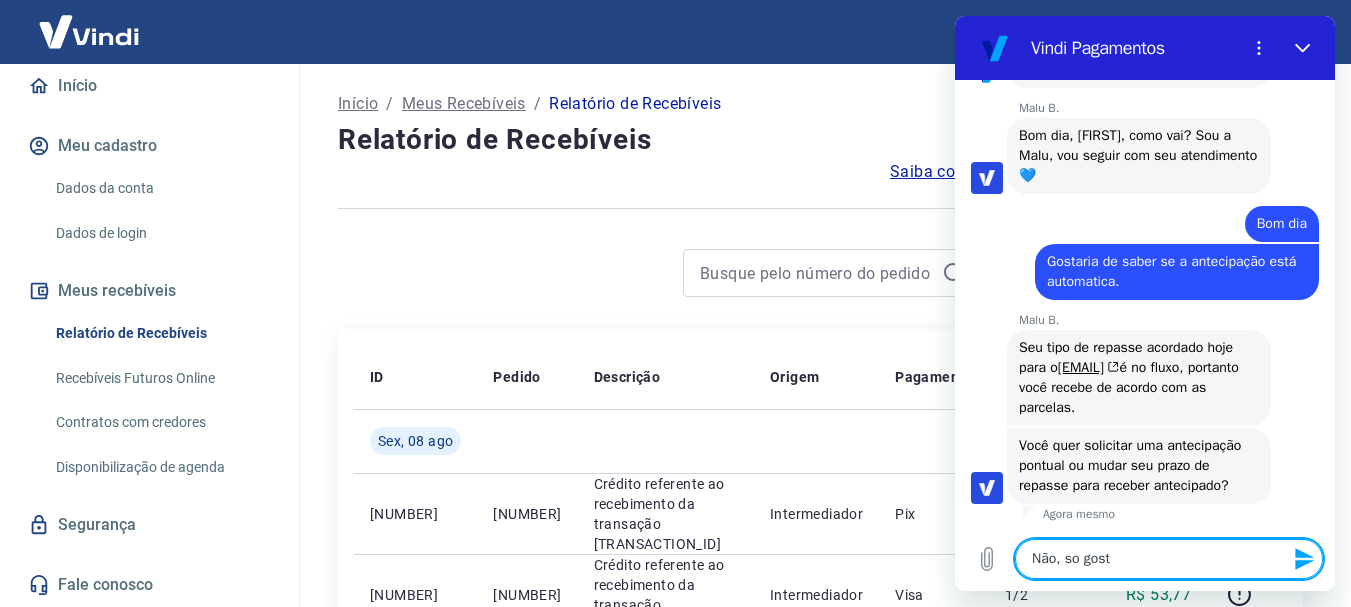type on "Não, so gosta" 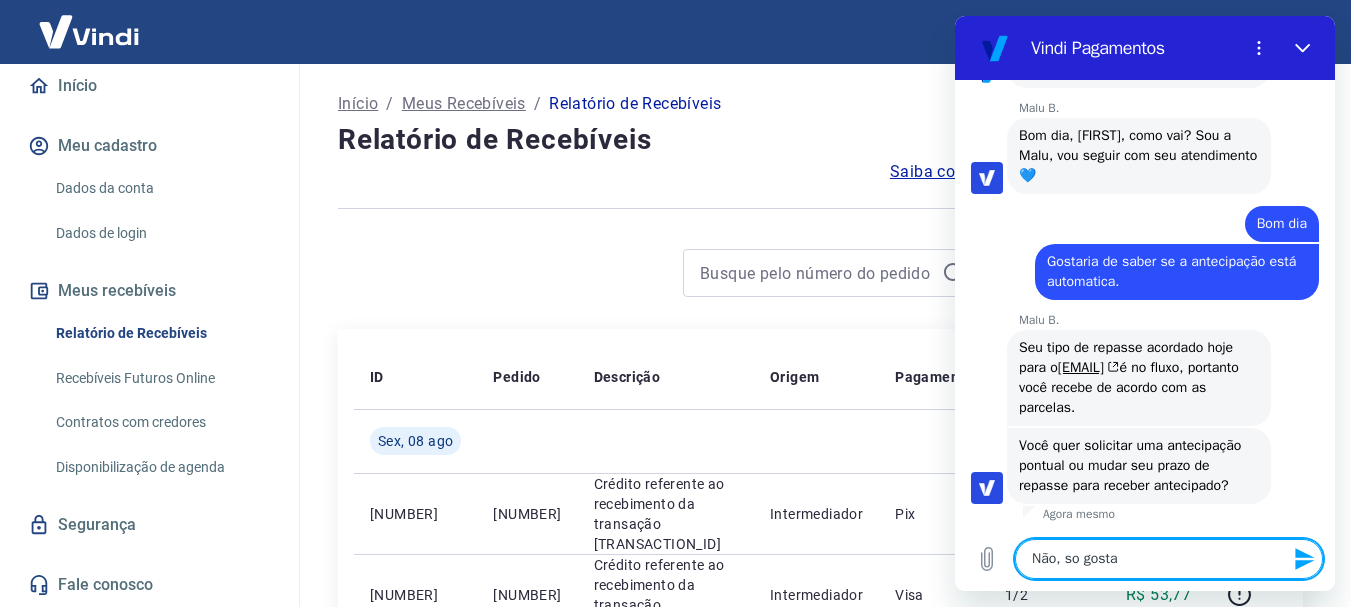type on "Não, so gostar" 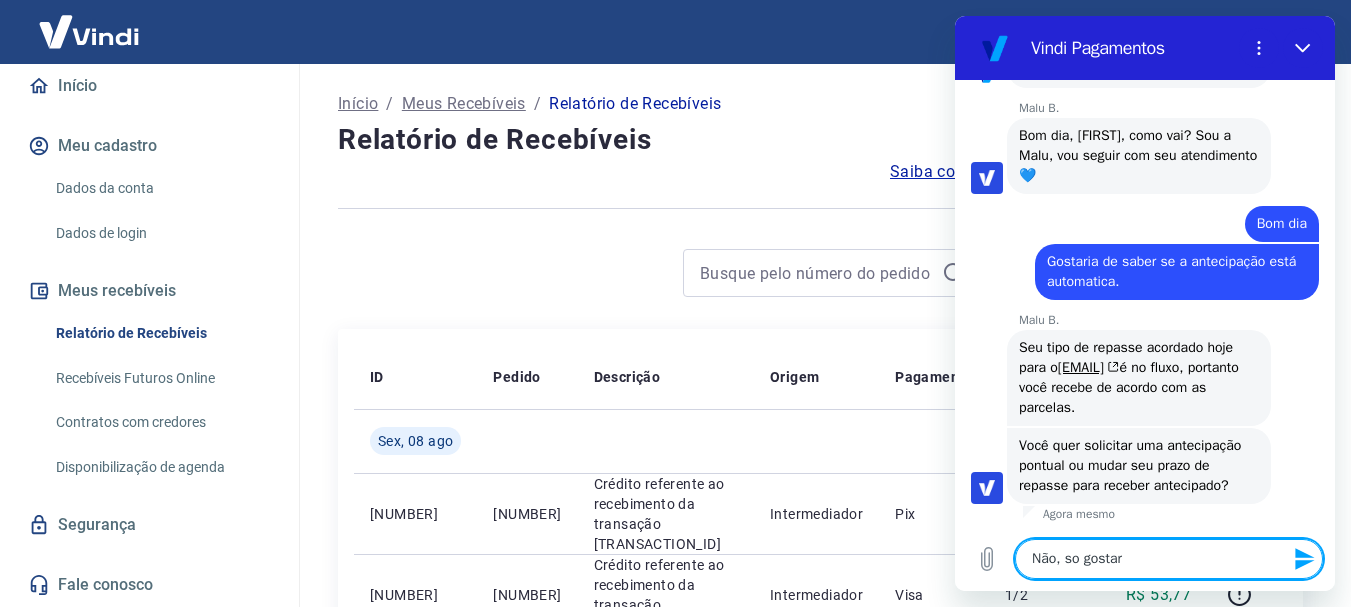 type on "x" 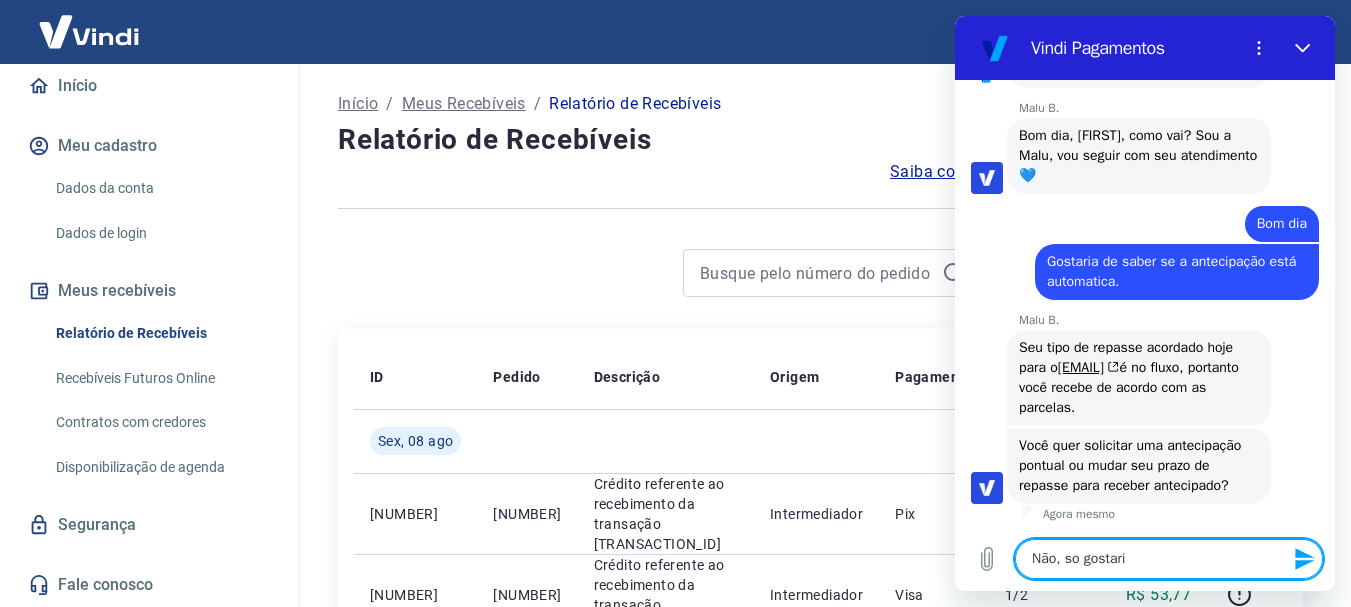 type on "Não, so gostaria" 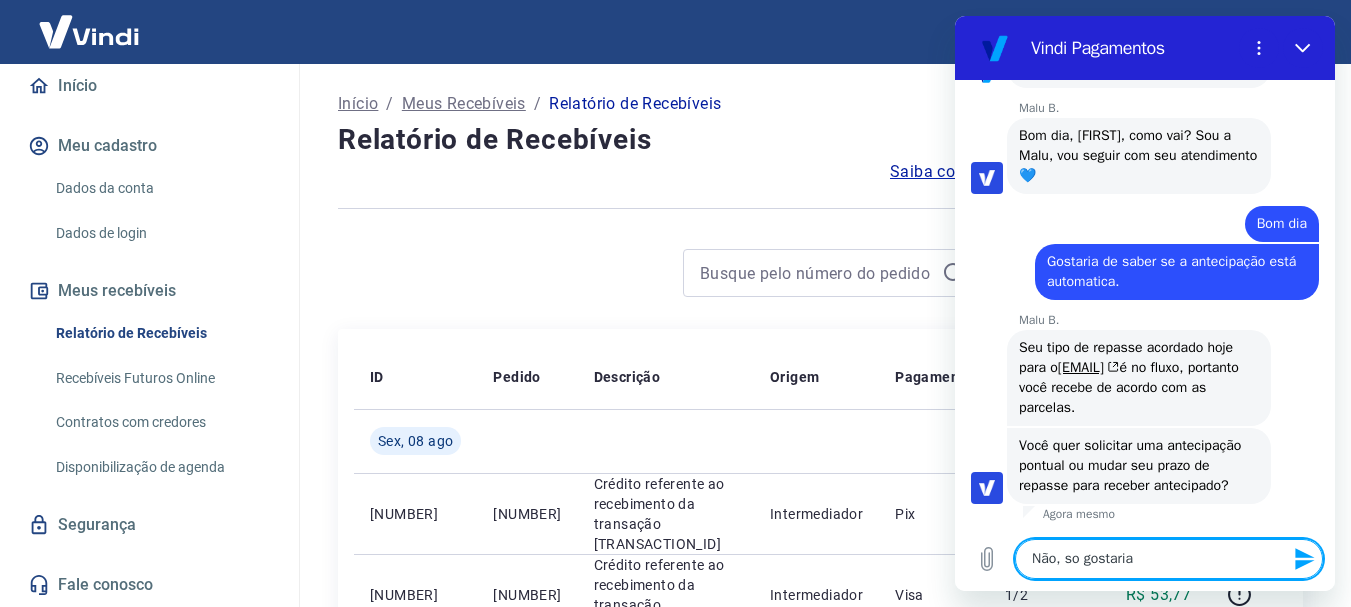 type on "x" 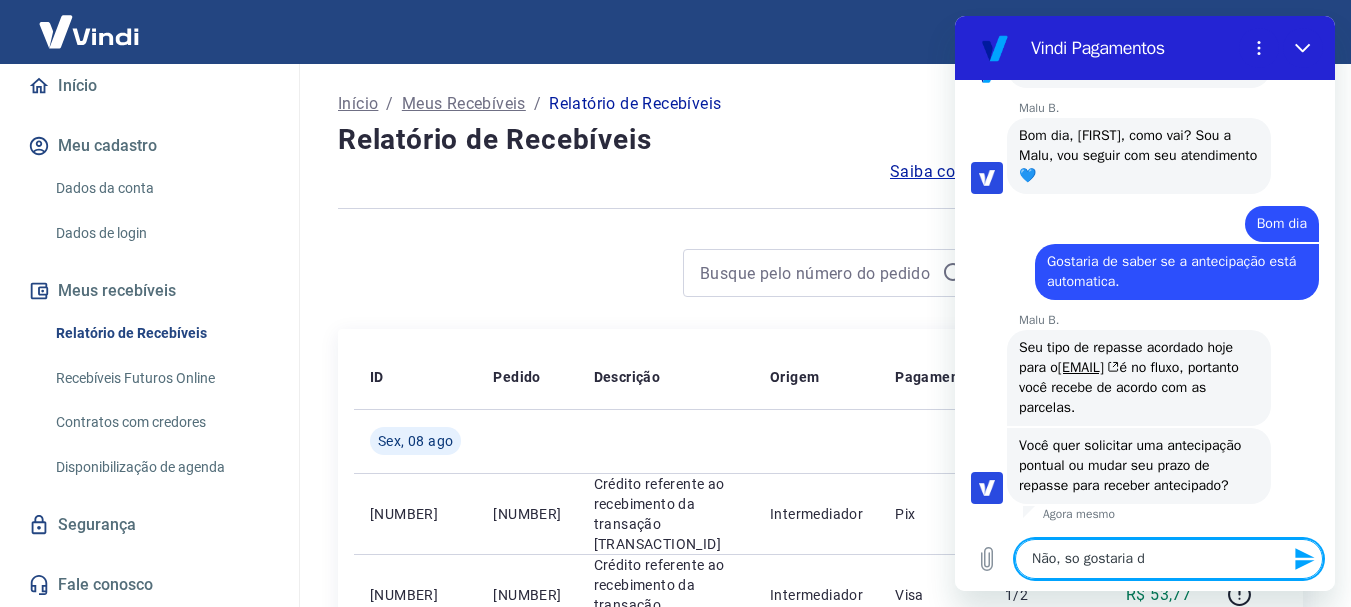 type on "Não, so gostaria de" 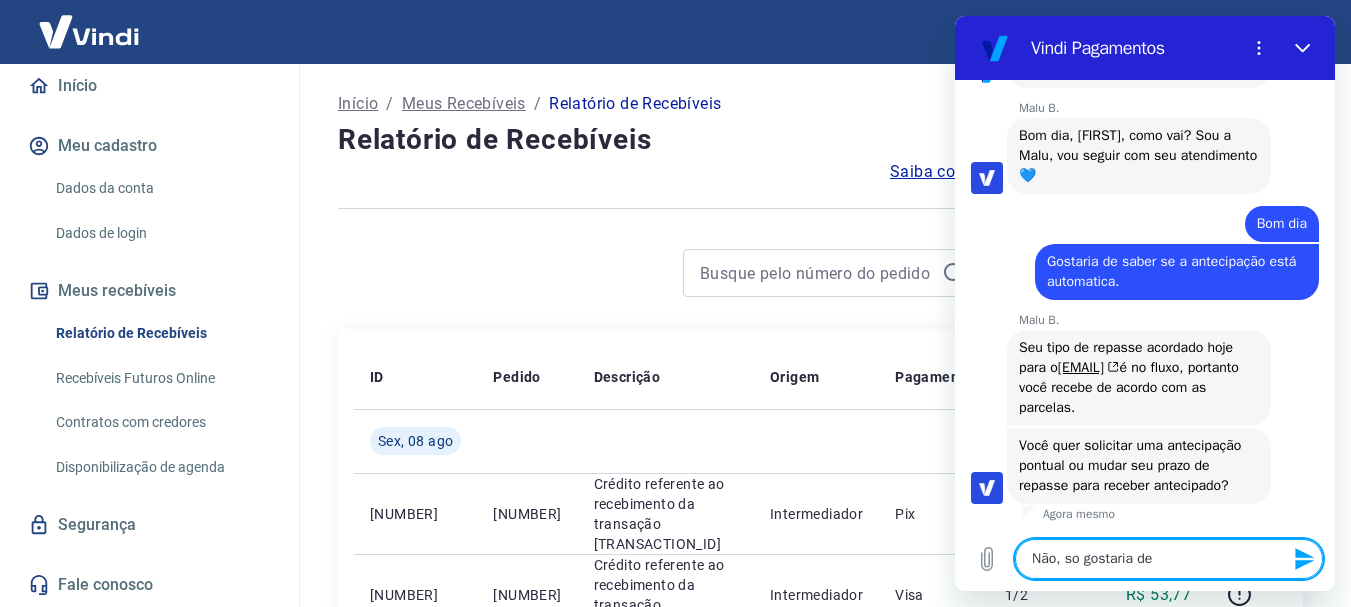 type on "Não, so gostaria de" 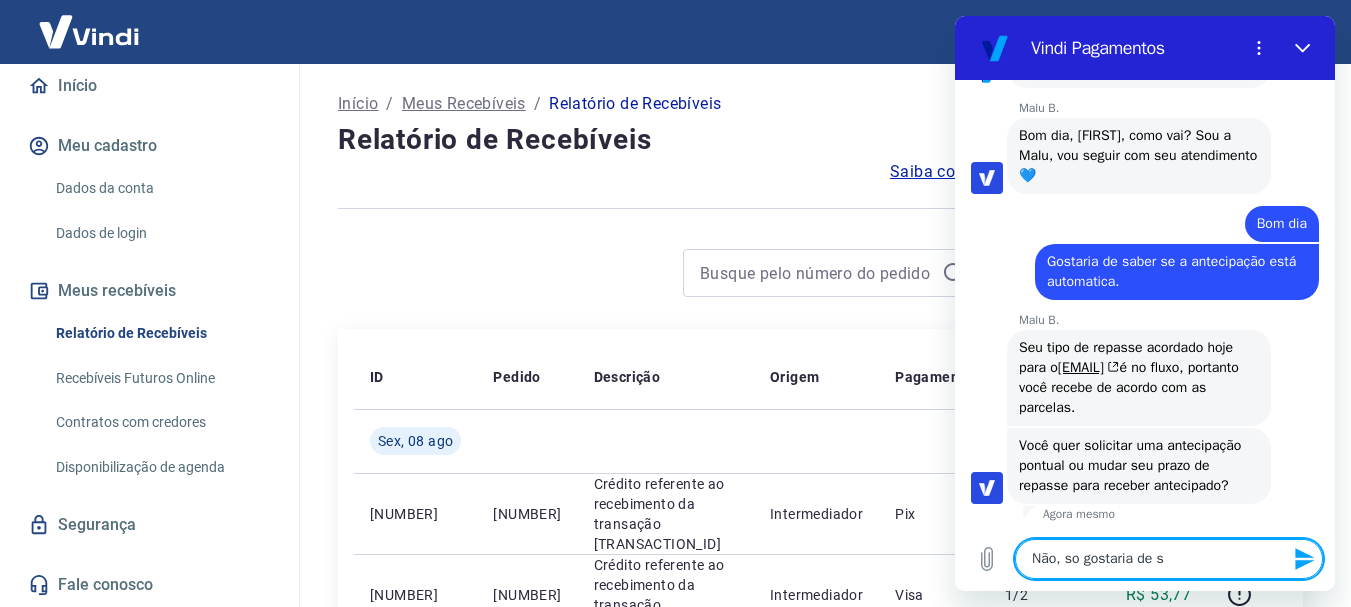 type on "Não, so gostaria de sa" 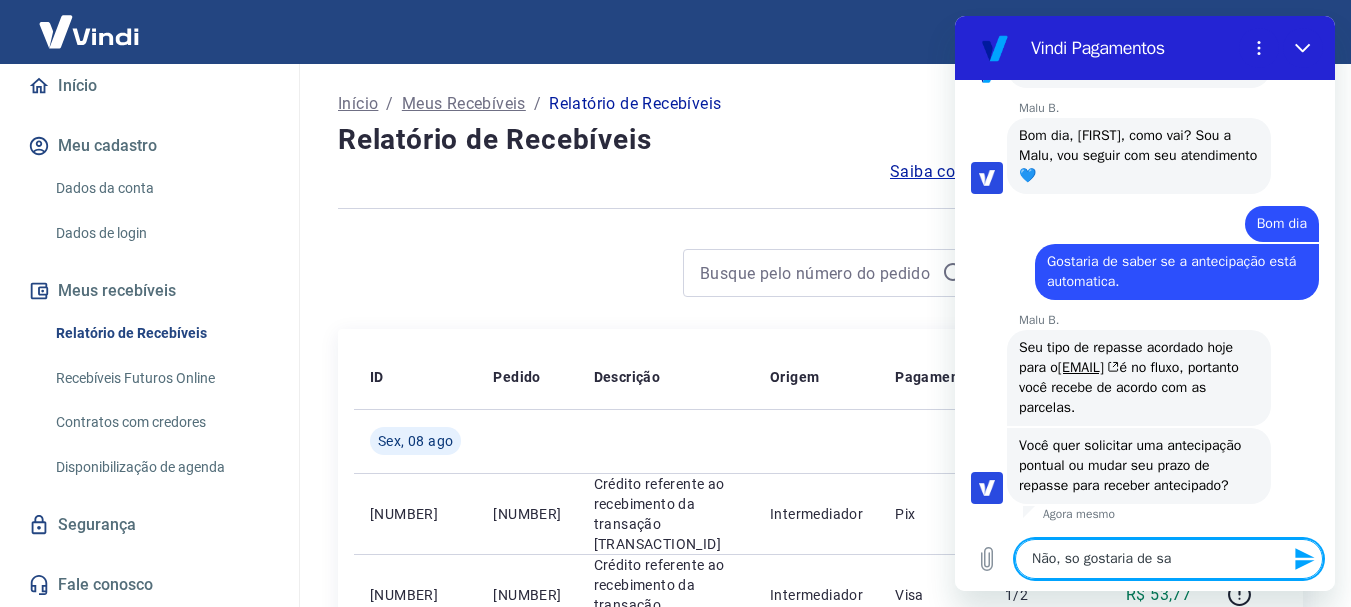 type on "Não, so gostaria de sab" 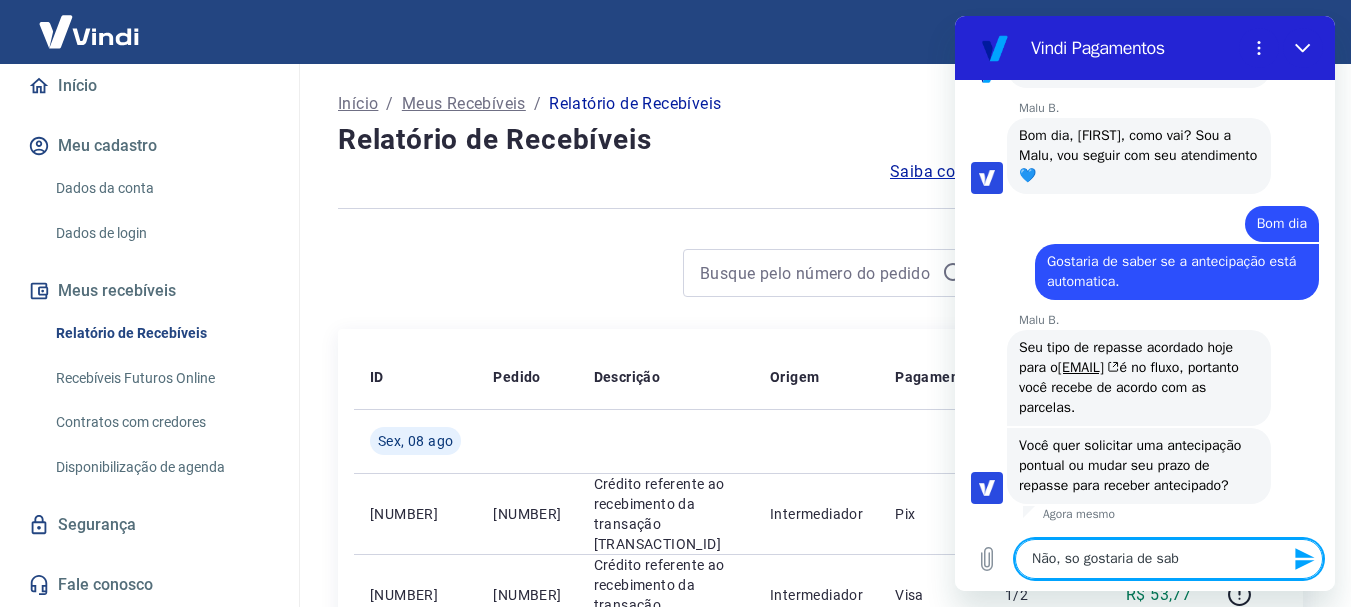 type on "Não, so gostaria de sabe" 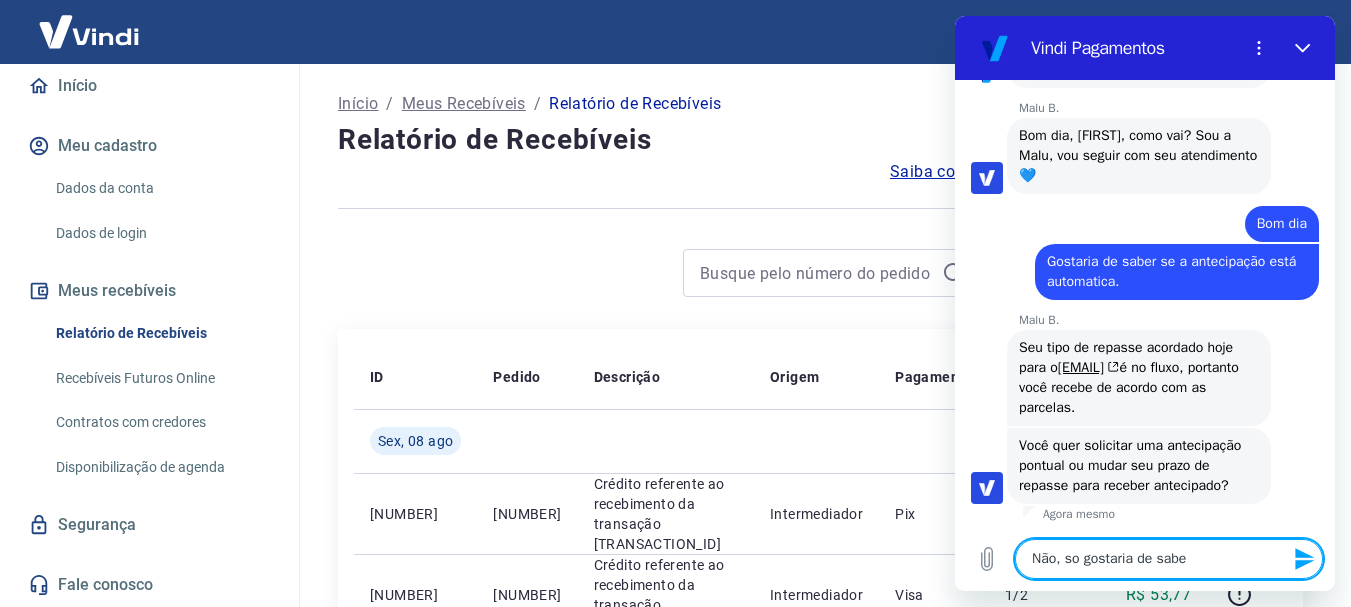 type on "Não, so gostaria de saber" 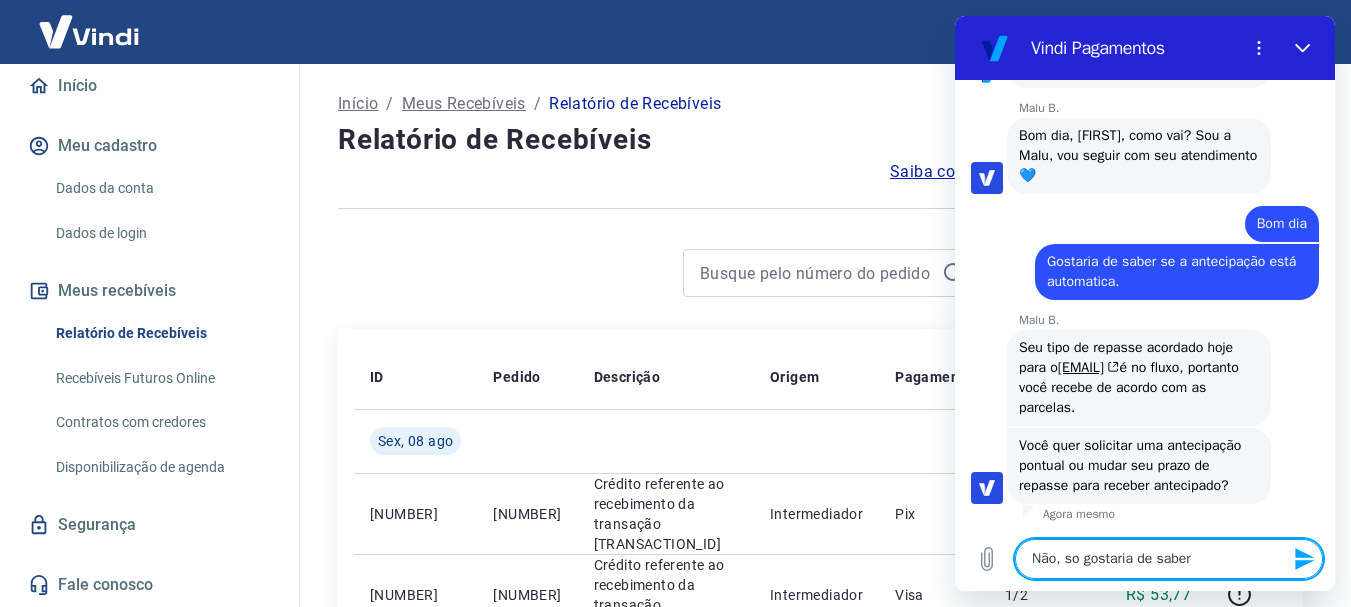 type on "Não, so gostaria de saber" 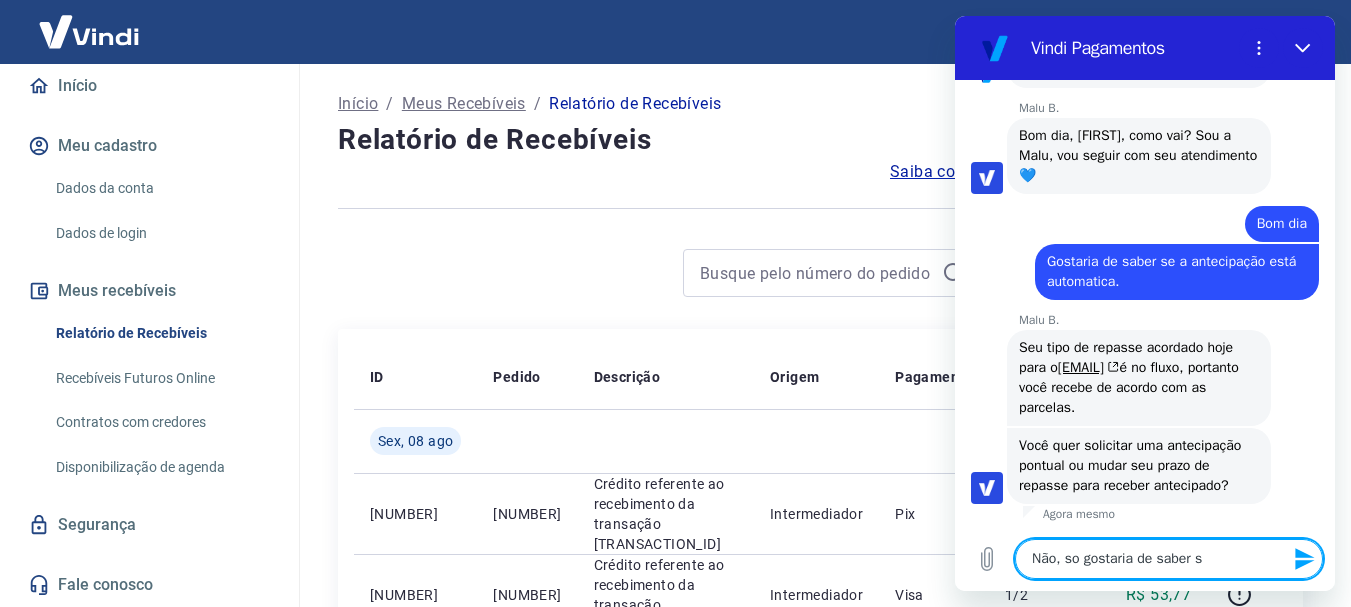 type on "Não, so gostaria de saber se" 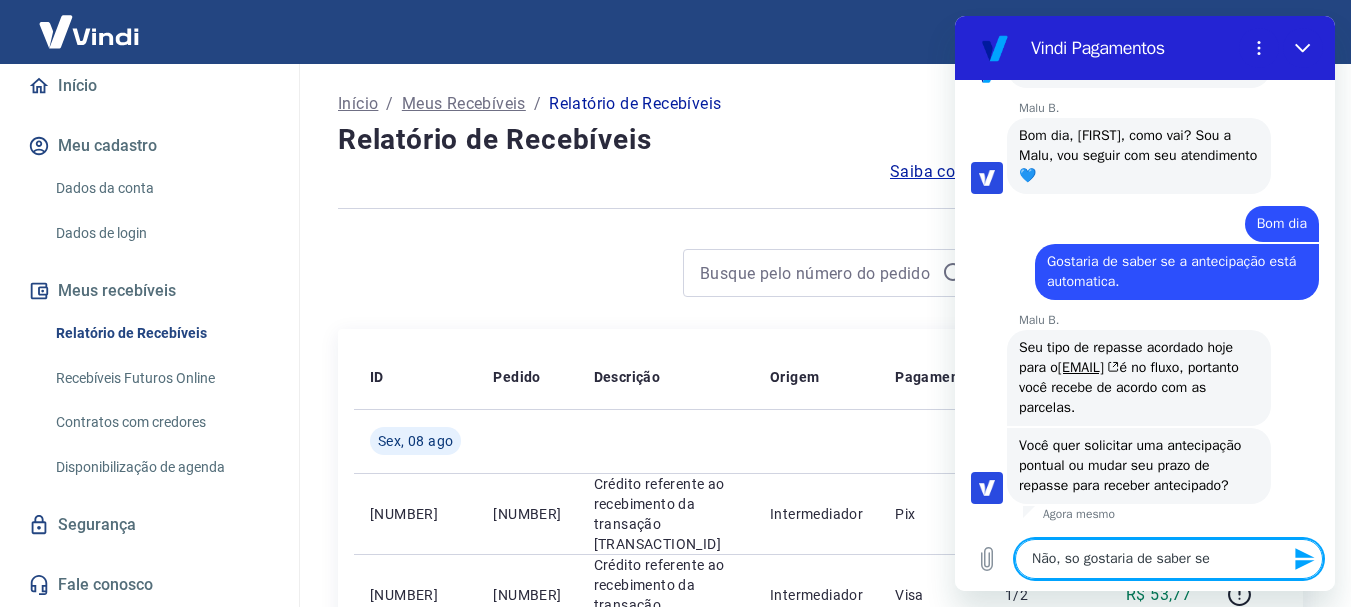 type on "Não, so gostaria de saber se" 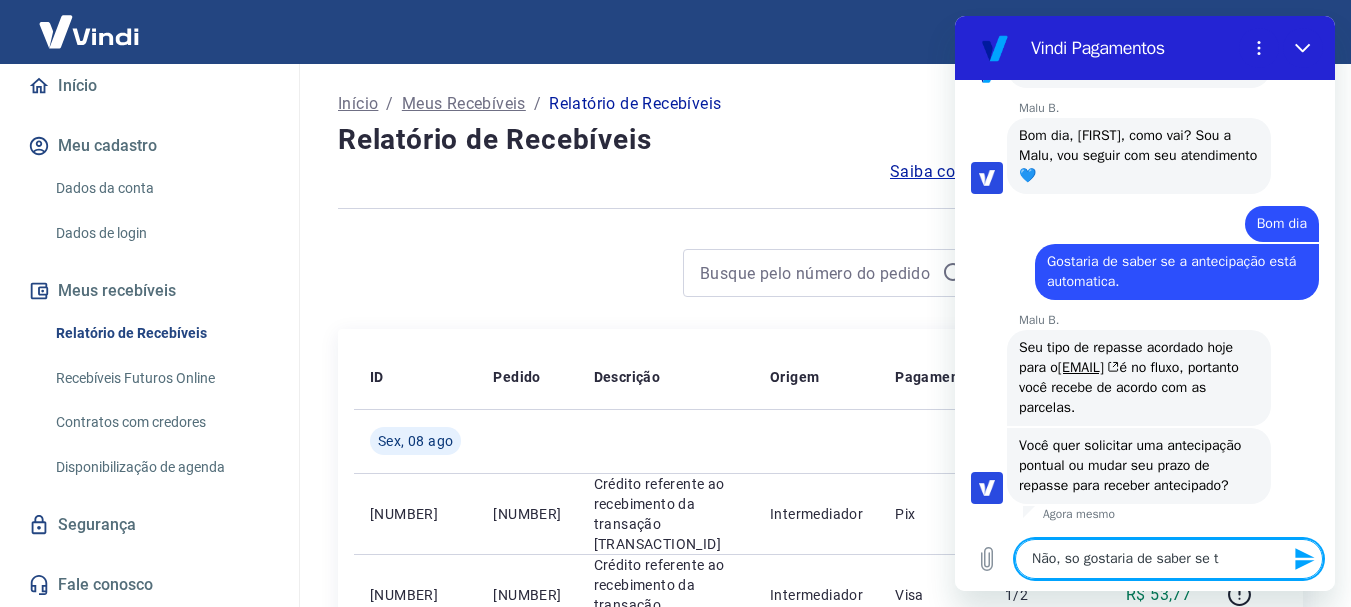 type on "Não, so gostaria de saber se ti" 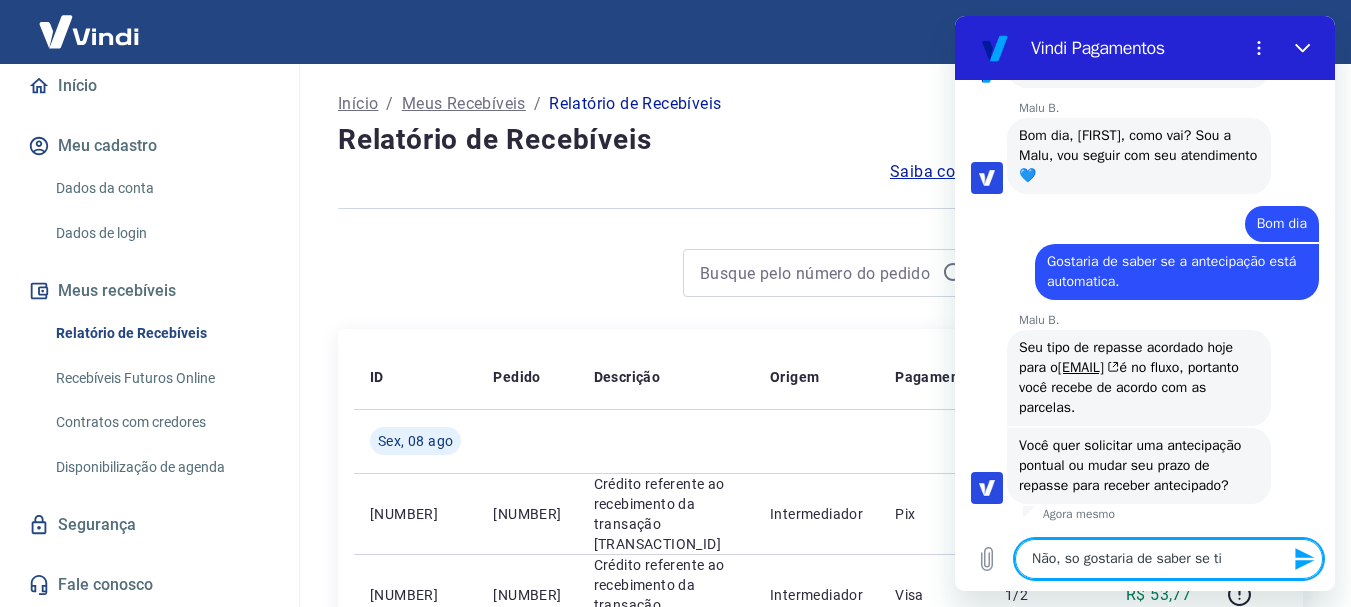 type on "x" 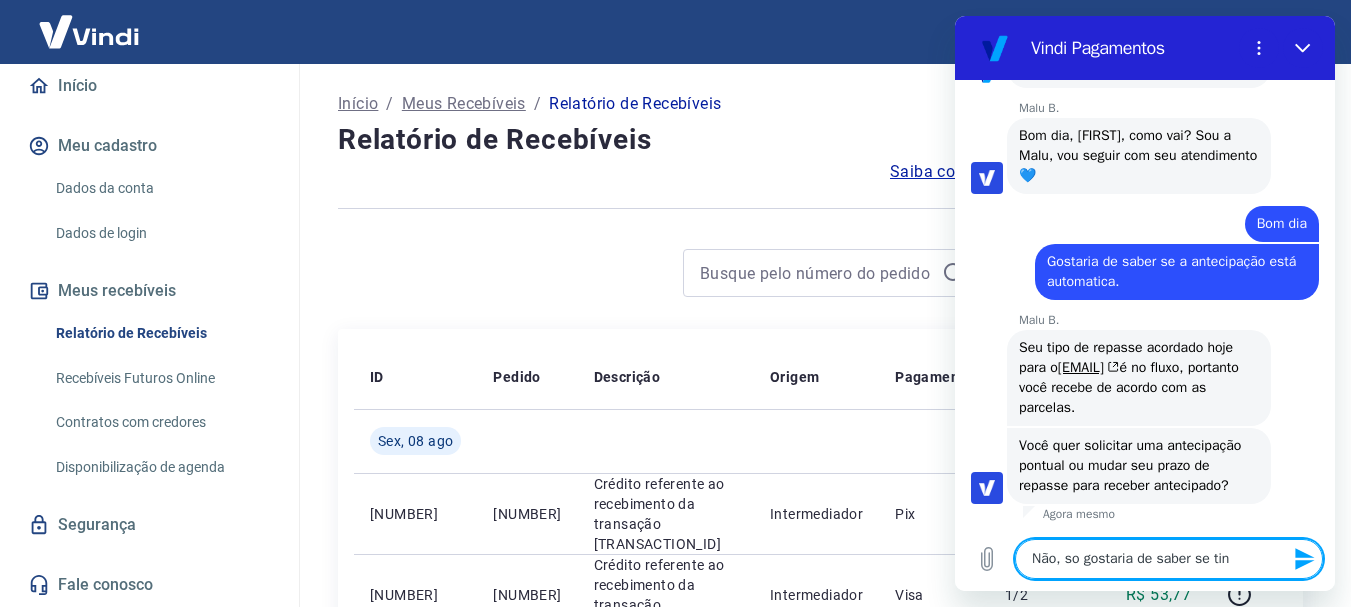 type on "x" 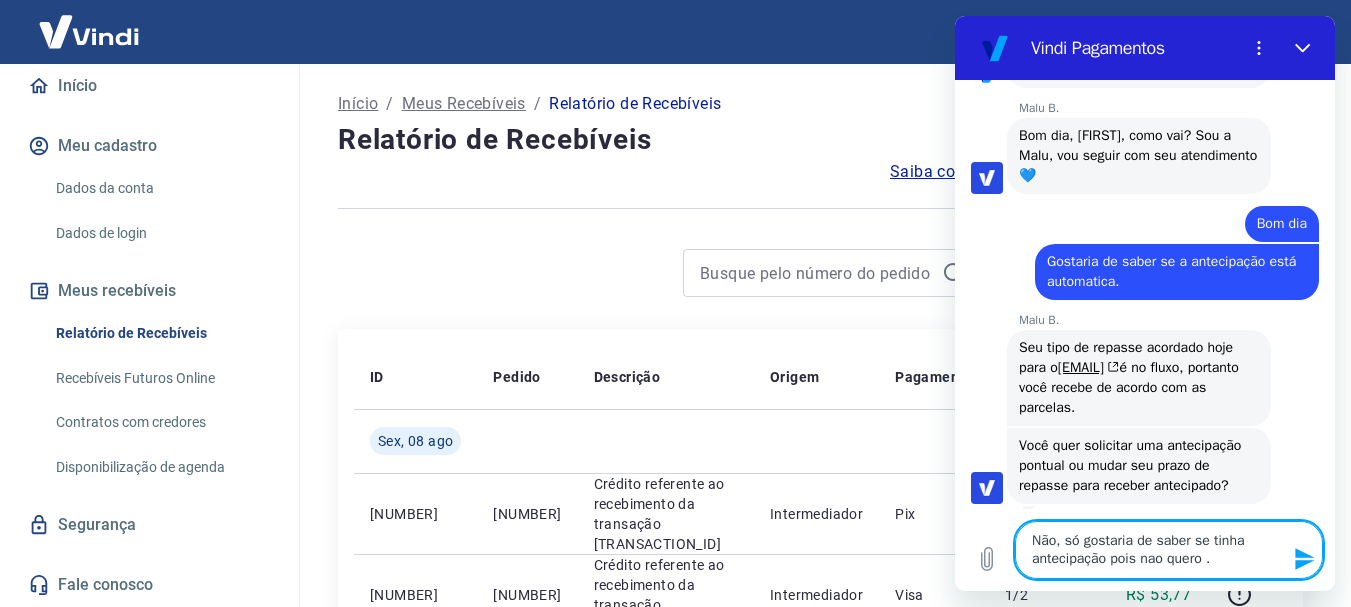 drag, startPoint x: 1145, startPoint y: 563, endPoint x: 1157, endPoint y: 560, distance: 12.369317 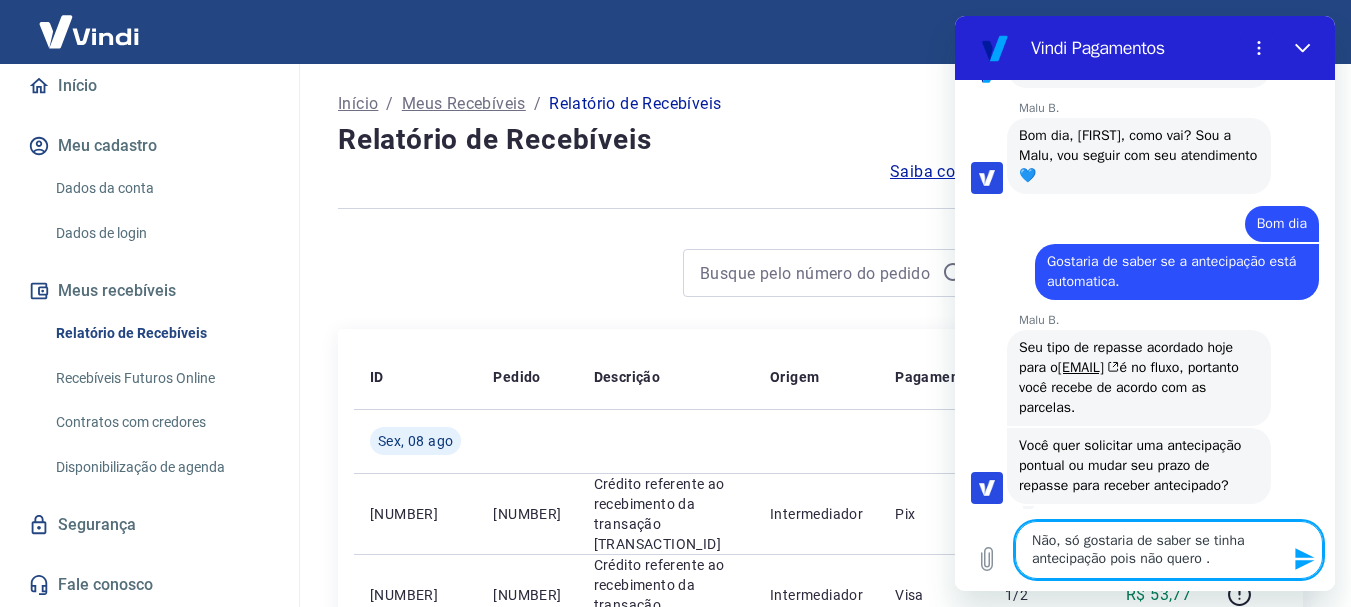 click 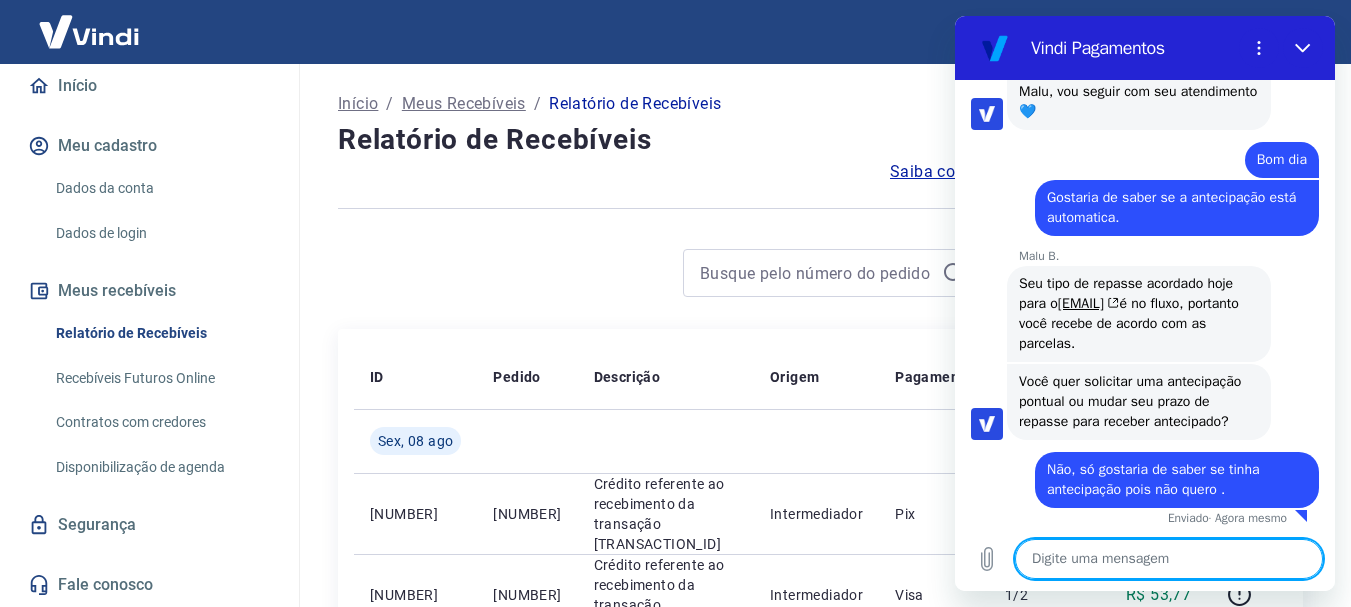 scroll, scrollTop: 632, scrollLeft: 0, axis: vertical 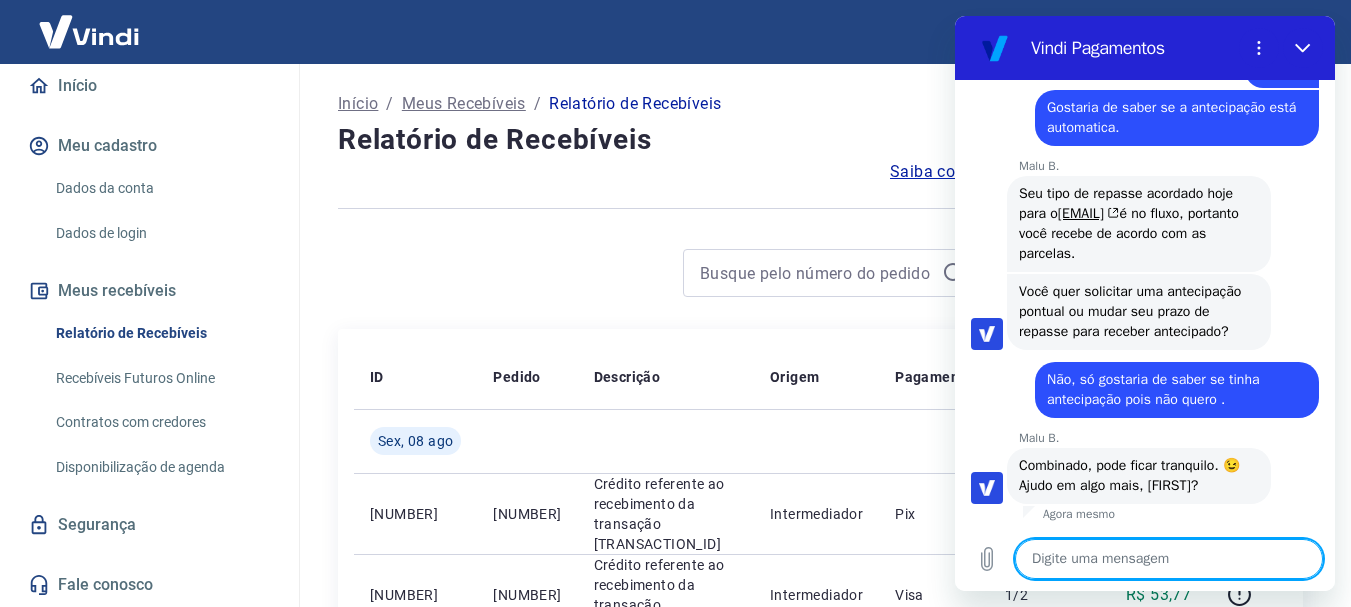 click at bounding box center [1169, 559] 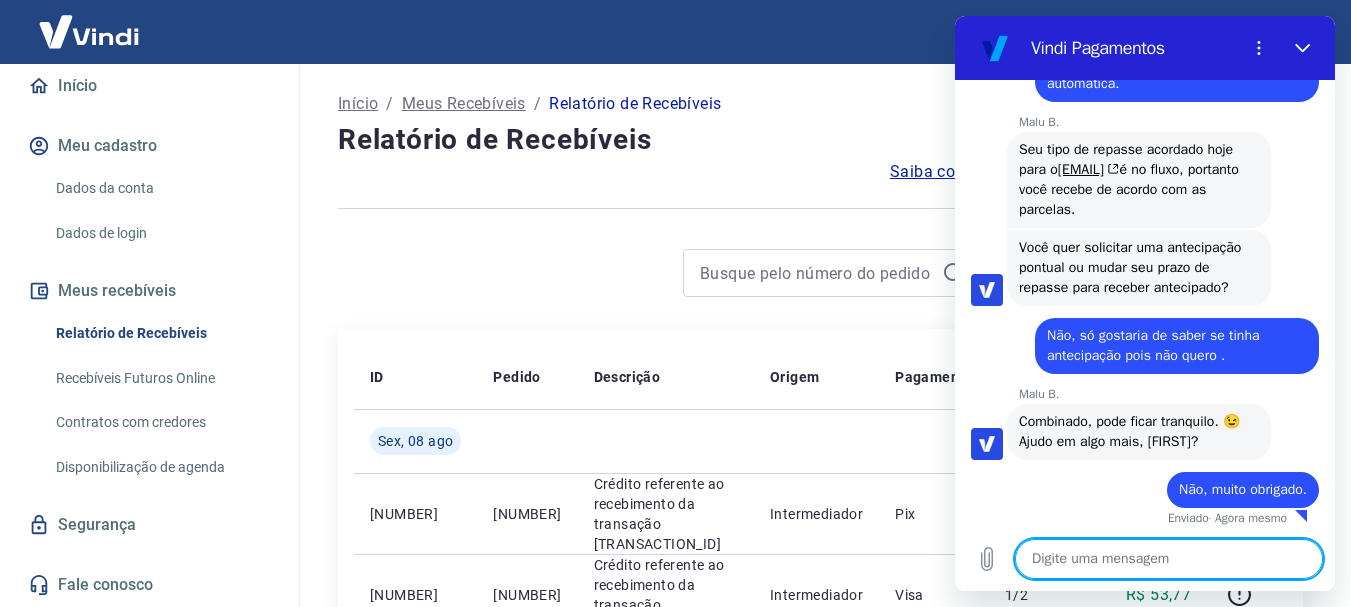 scroll, scrollTop: 766, scrollLeft: 0, axis: vertical 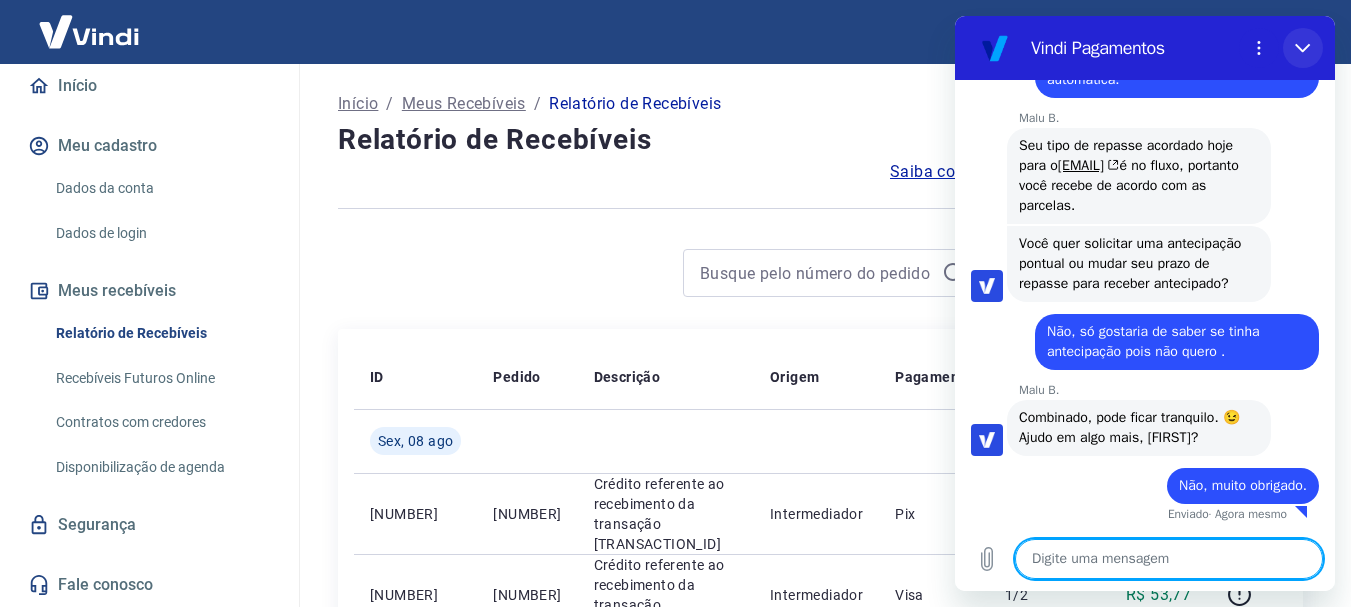 click 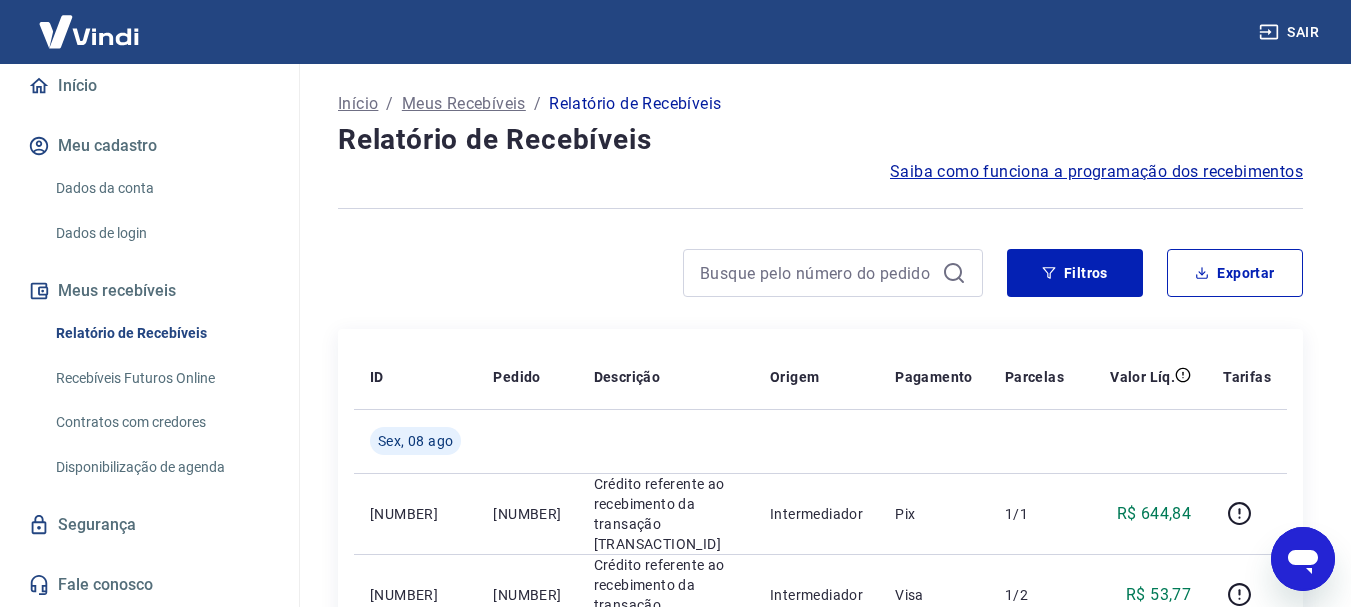 click 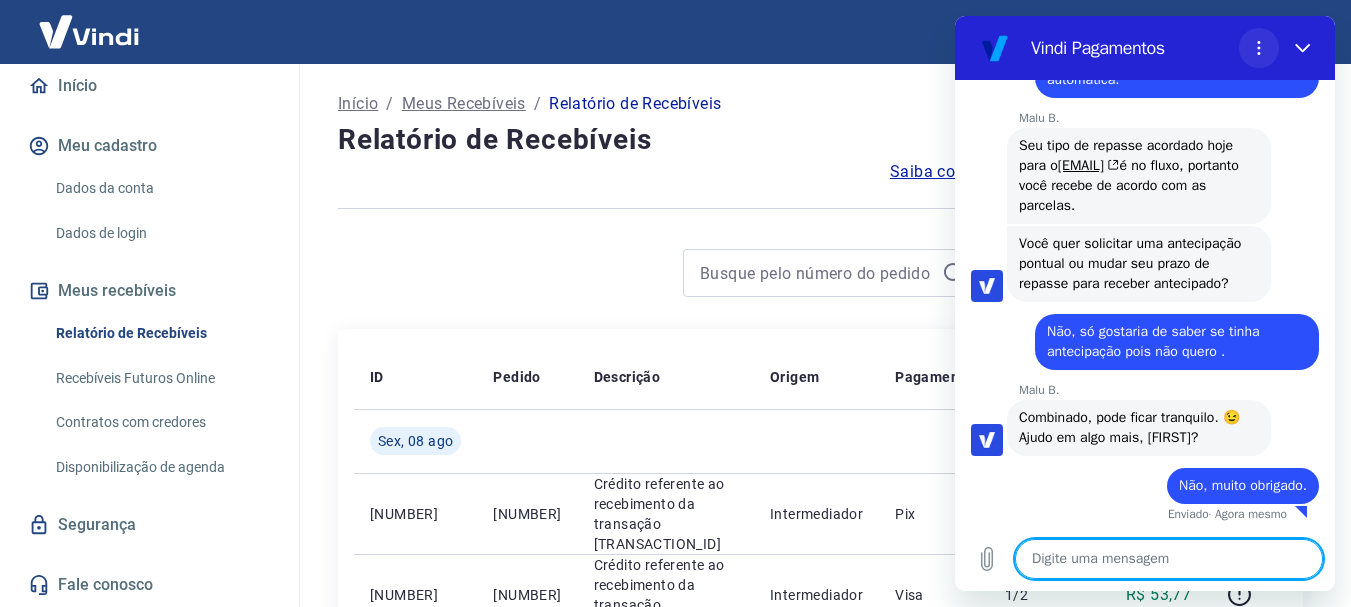 click 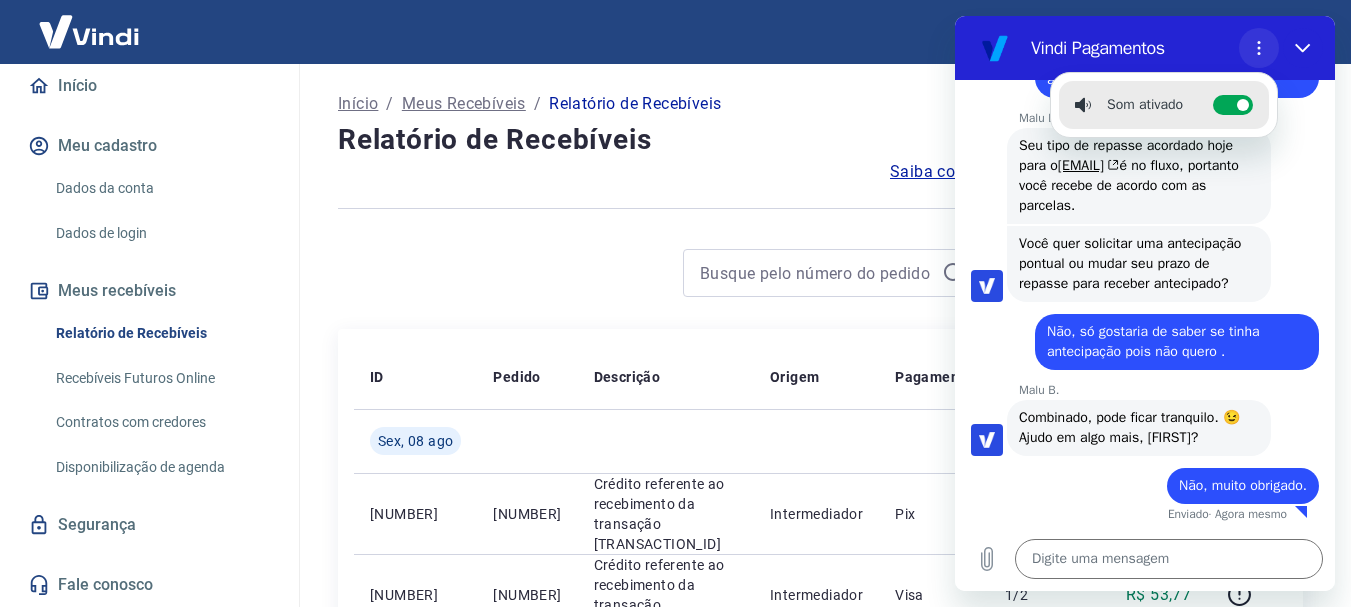 click 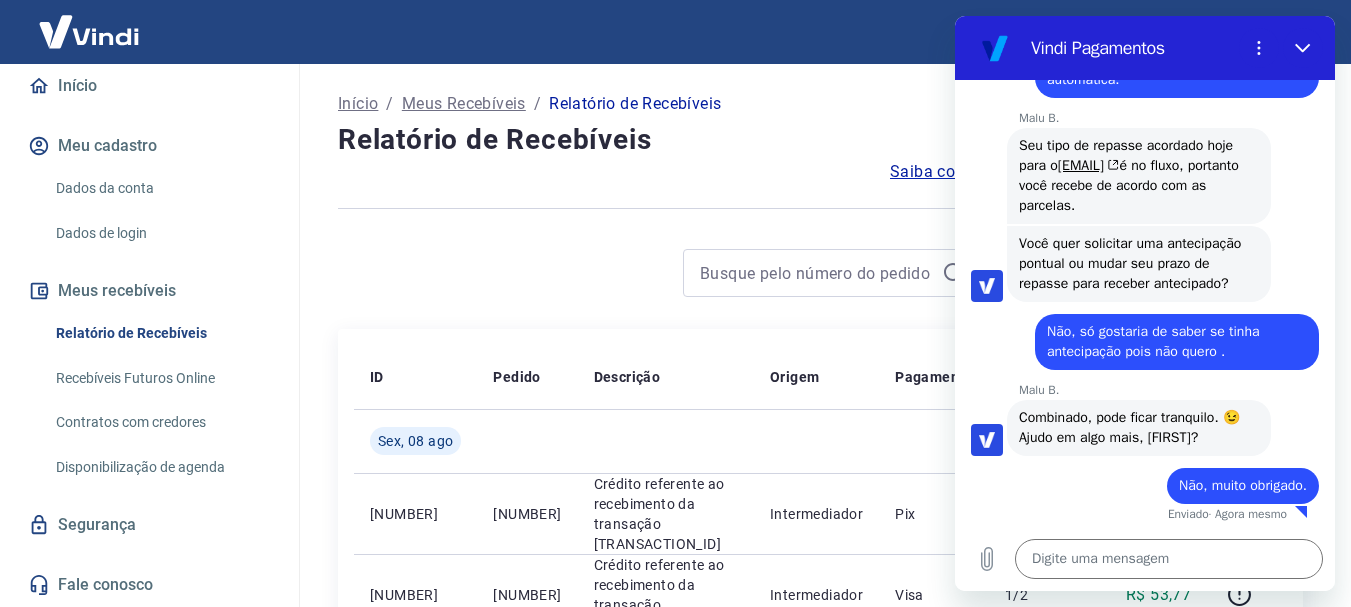 click on "Início / Meus Recebíveis / Relatório de Recebíveis" at bounding box center [820, 104] 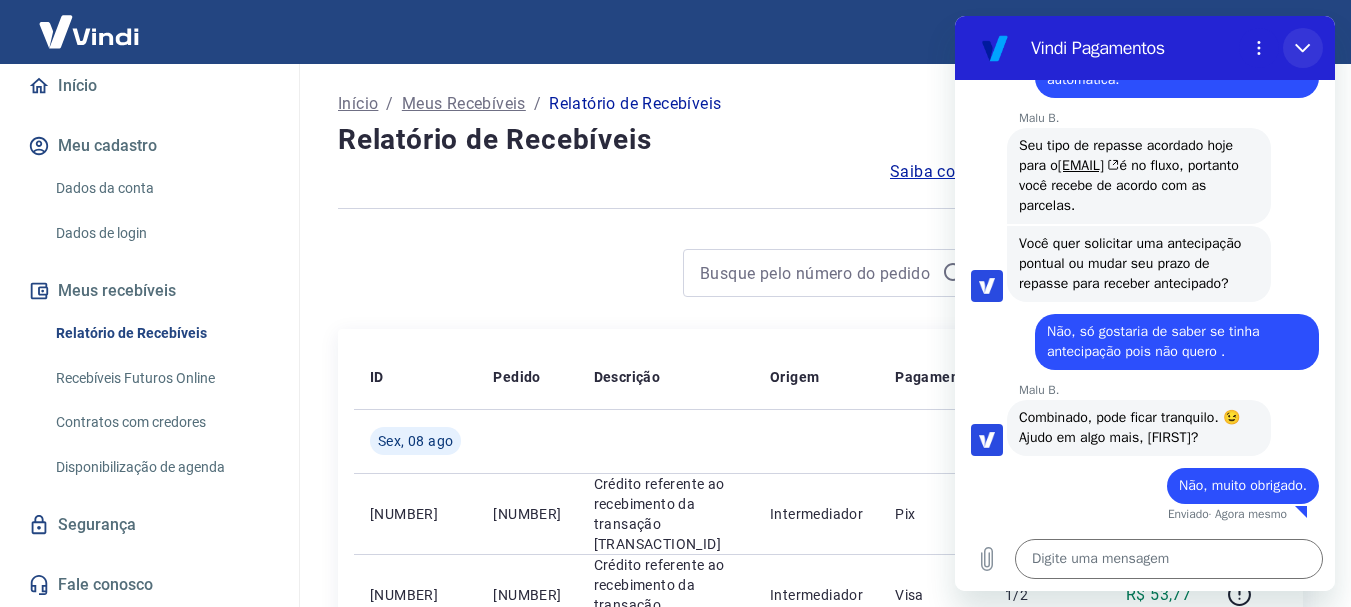 click 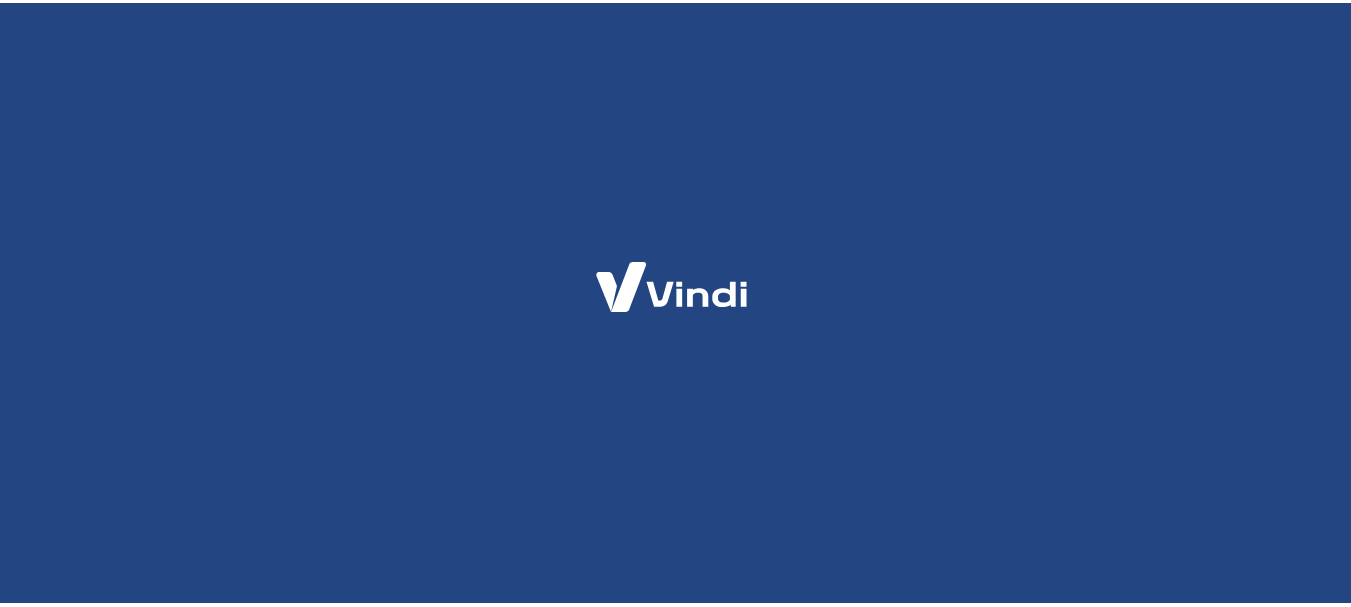 scroll, scrollTop: 0, scrollLeft: 0, axis: both 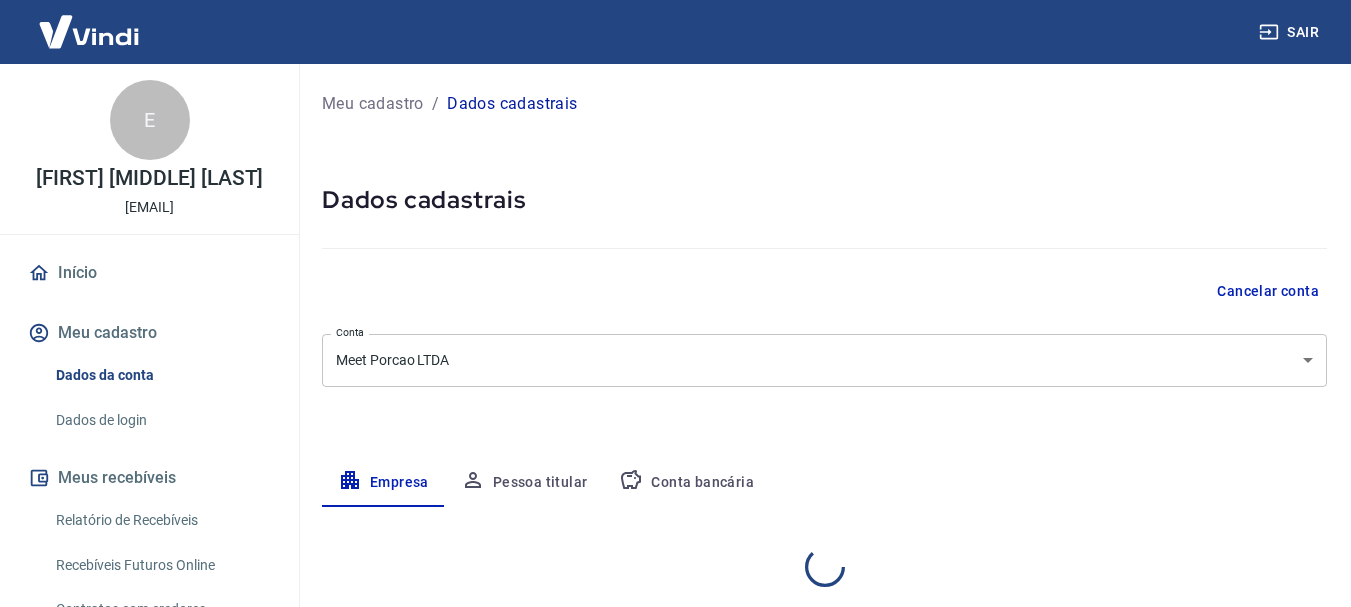 select on "MG" 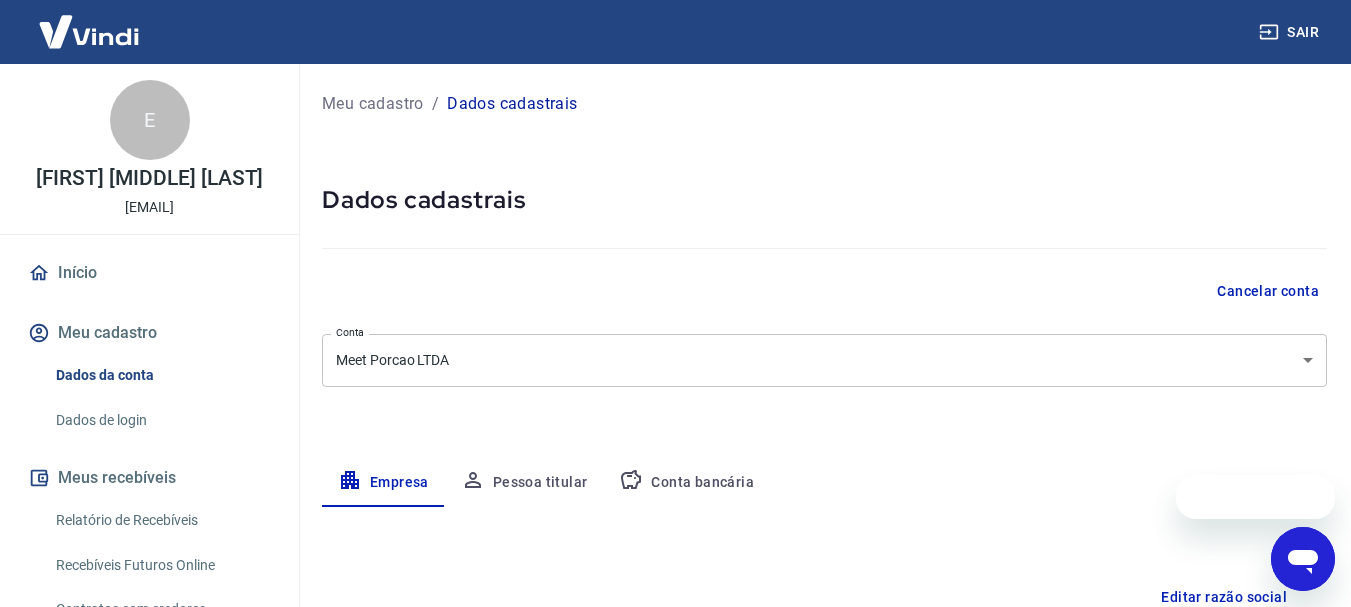 scroll, scrollTop: 0, scrollLeft: 0, axis: both 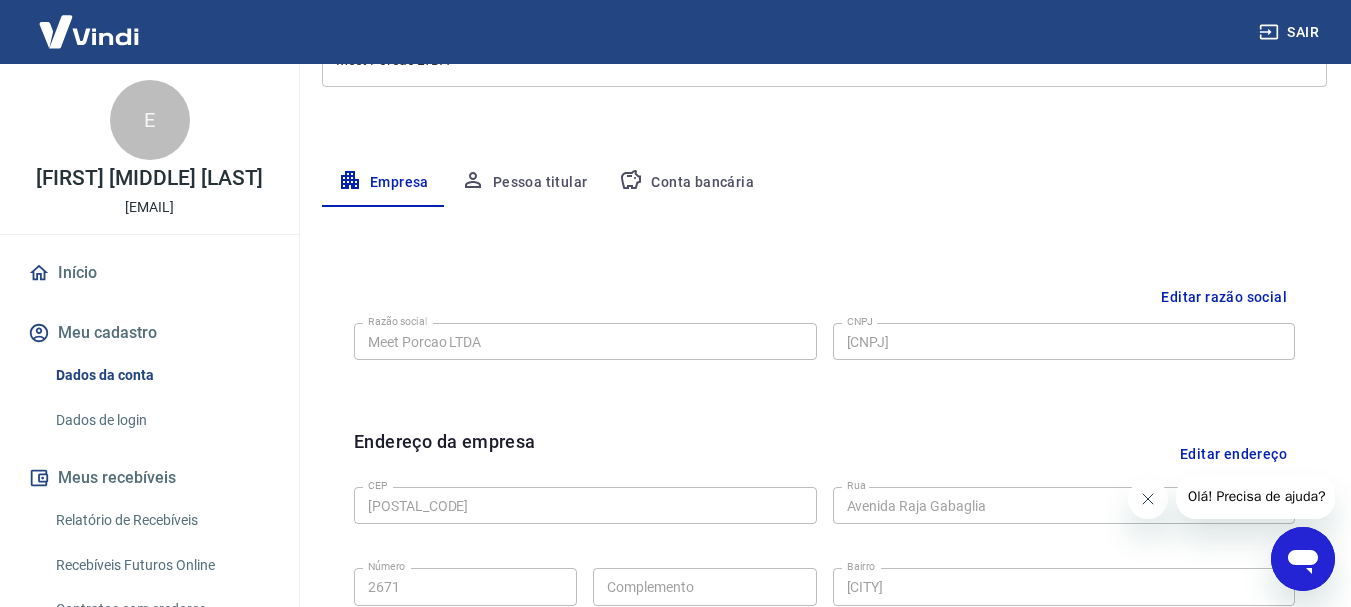 click on "Conta bancária" at bounding box center (686, 183) 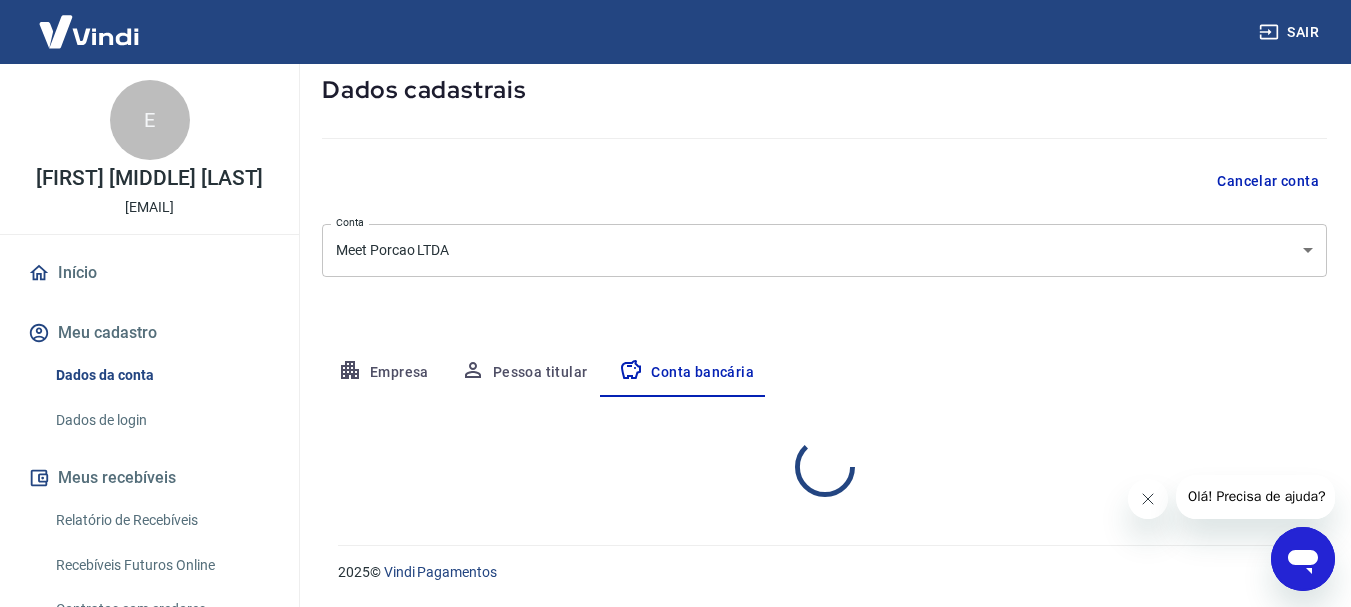 select on "1" 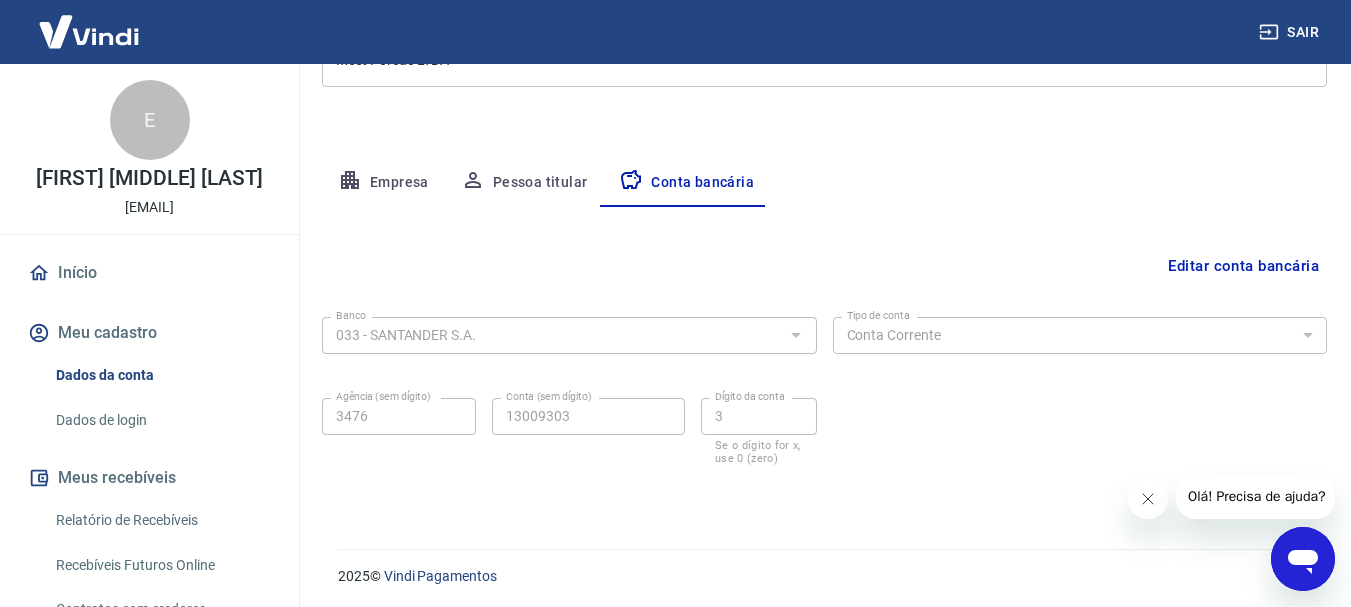 scroll, scrollTop: 304, scrollLeft: 0, axis: vertical 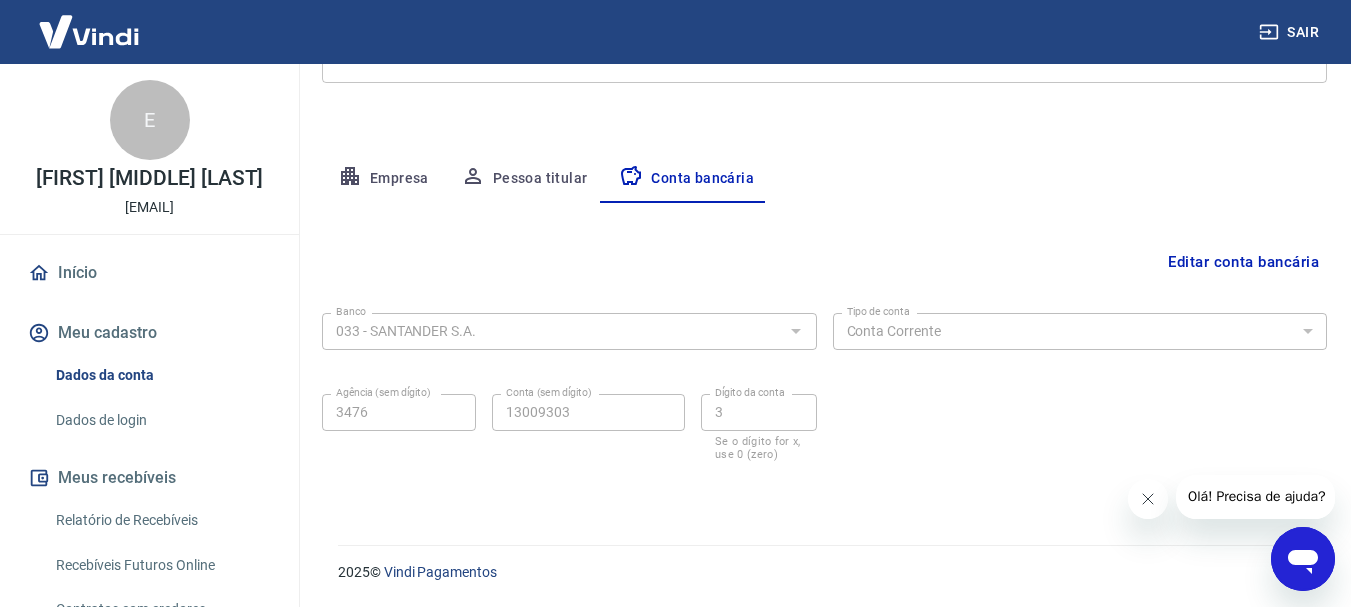 click at bounding box center [795, 331] 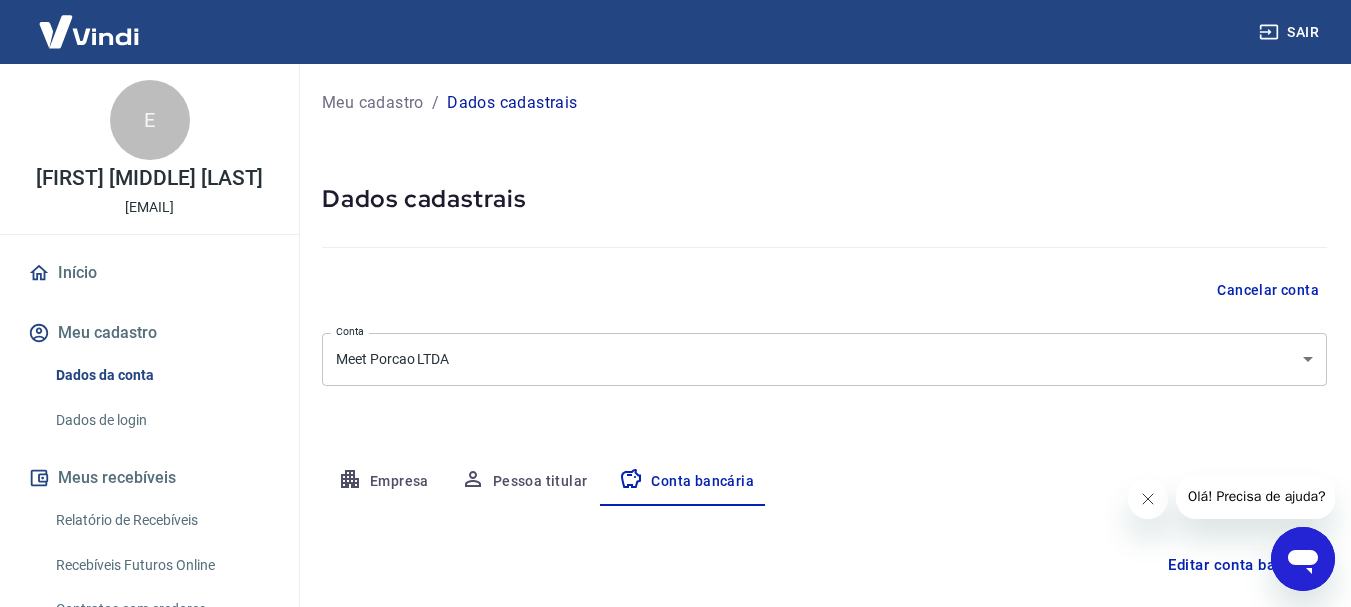scroll, scrollTop: 0, scrollLeft: 0, axis: both 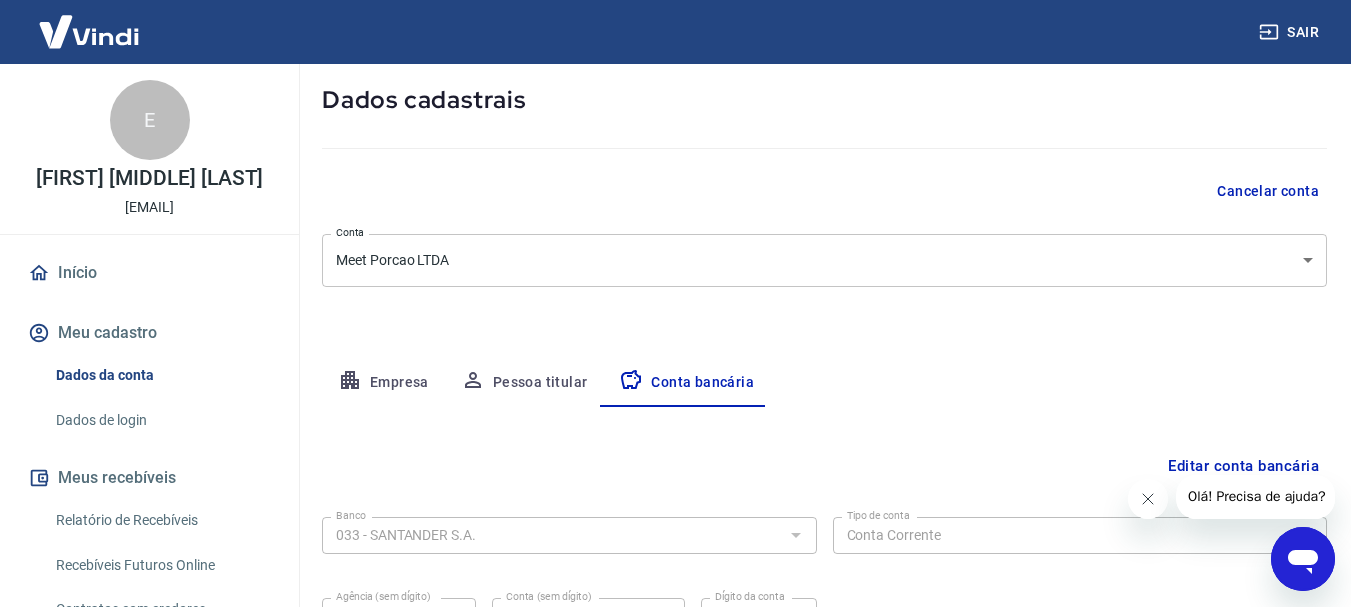 click at bounding box center (89, 31) 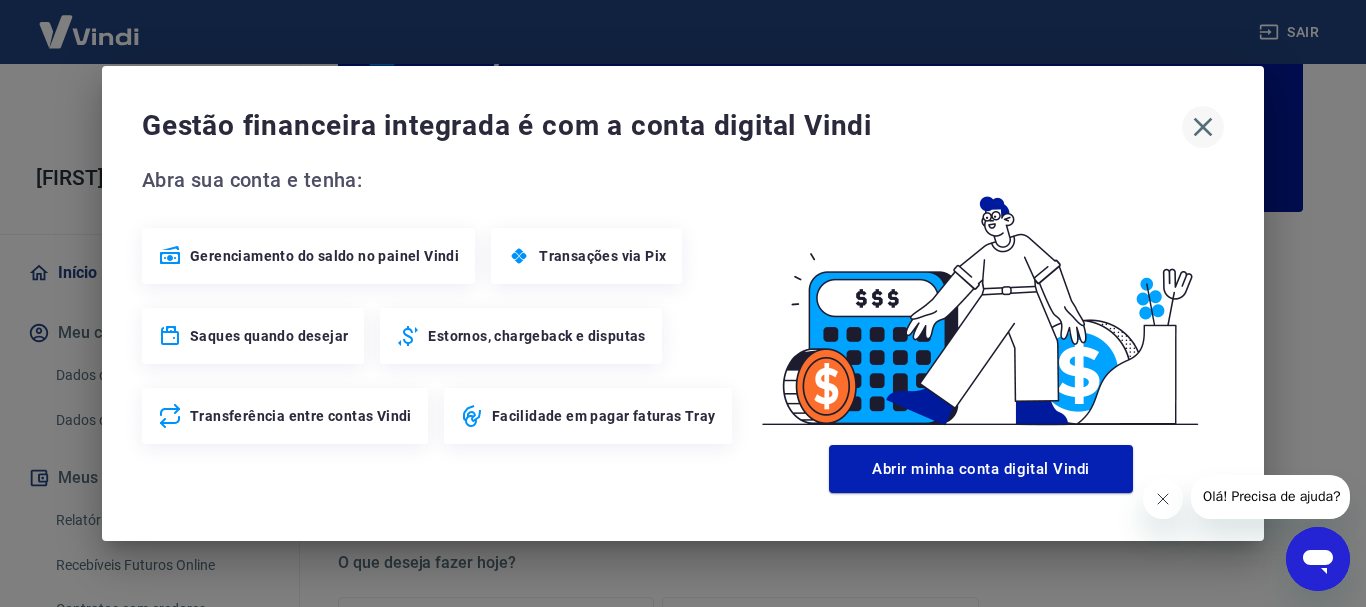 click 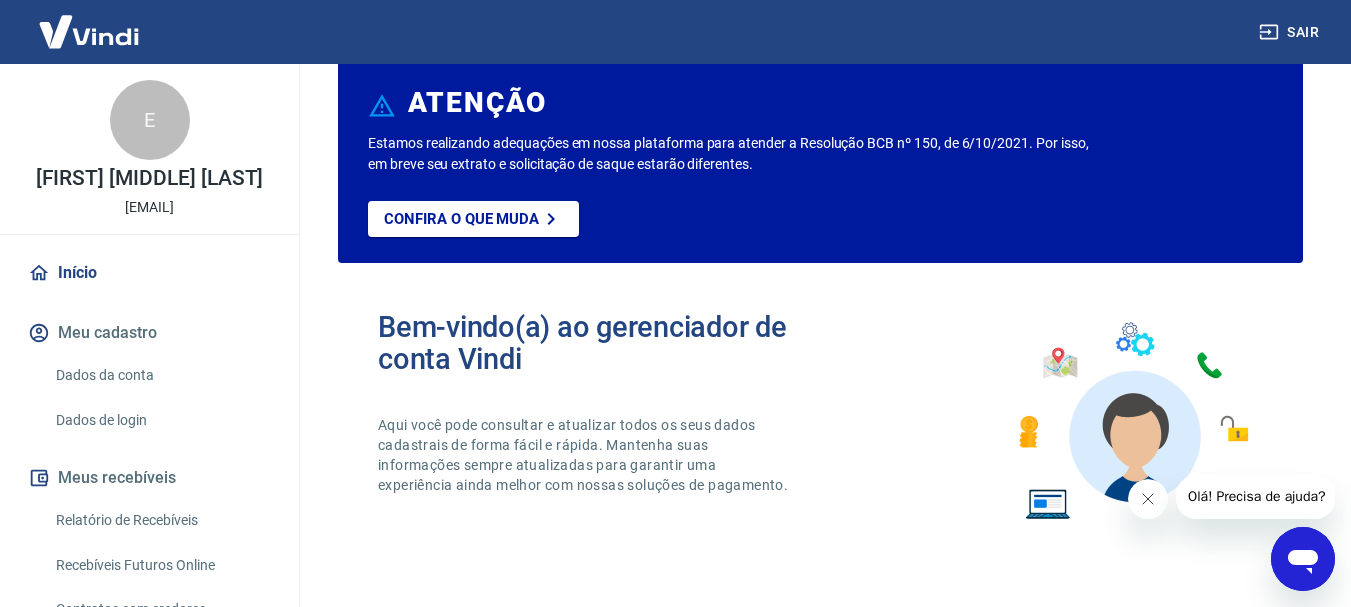 scroll, scrollTop: 0, scrollLeft: 0, axis: both 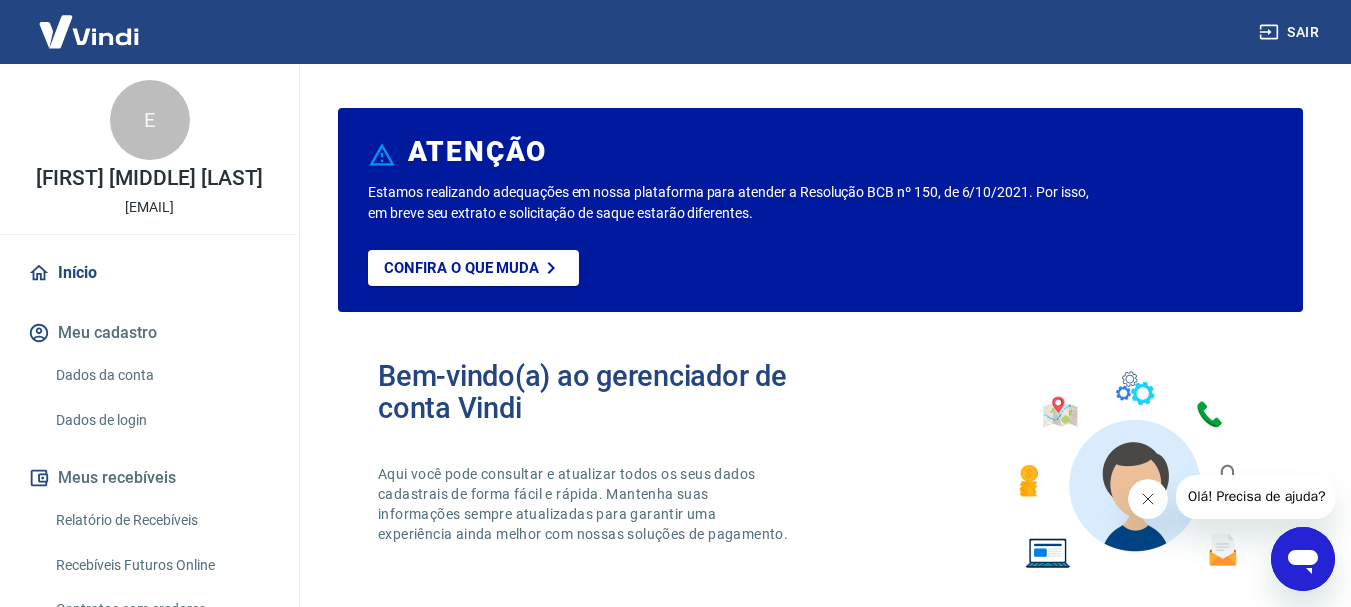 click on "E" at bounding box center [150, 120] 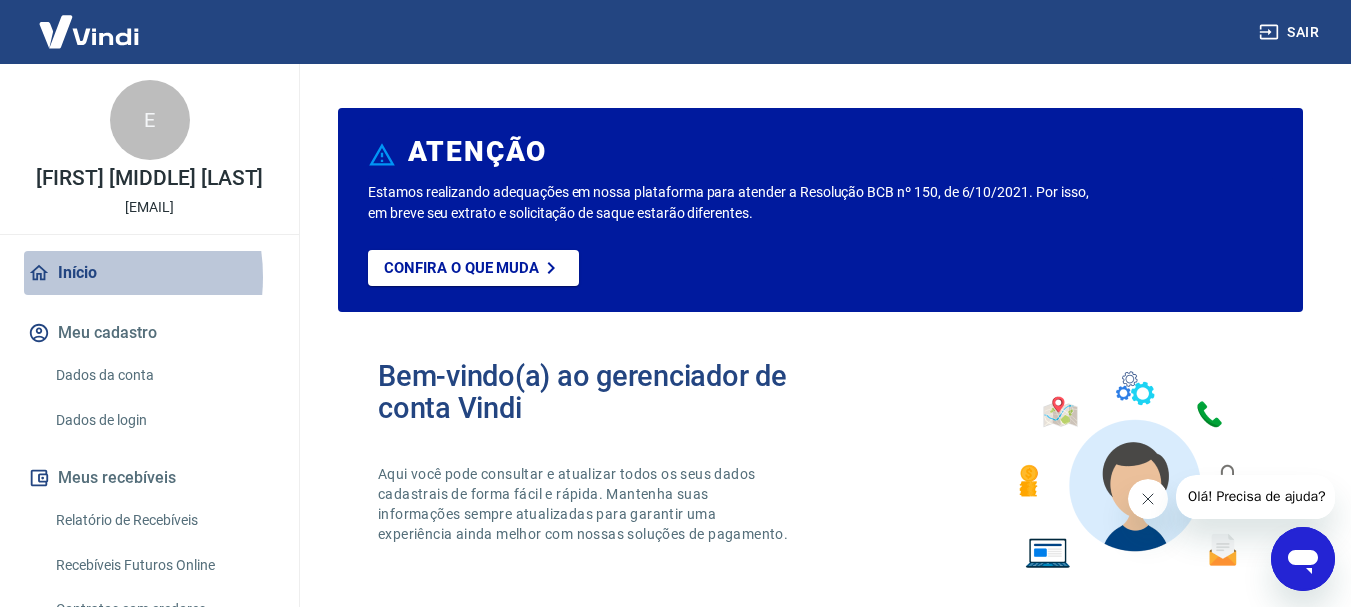 click on "Início" at bounding box center [149, 273] 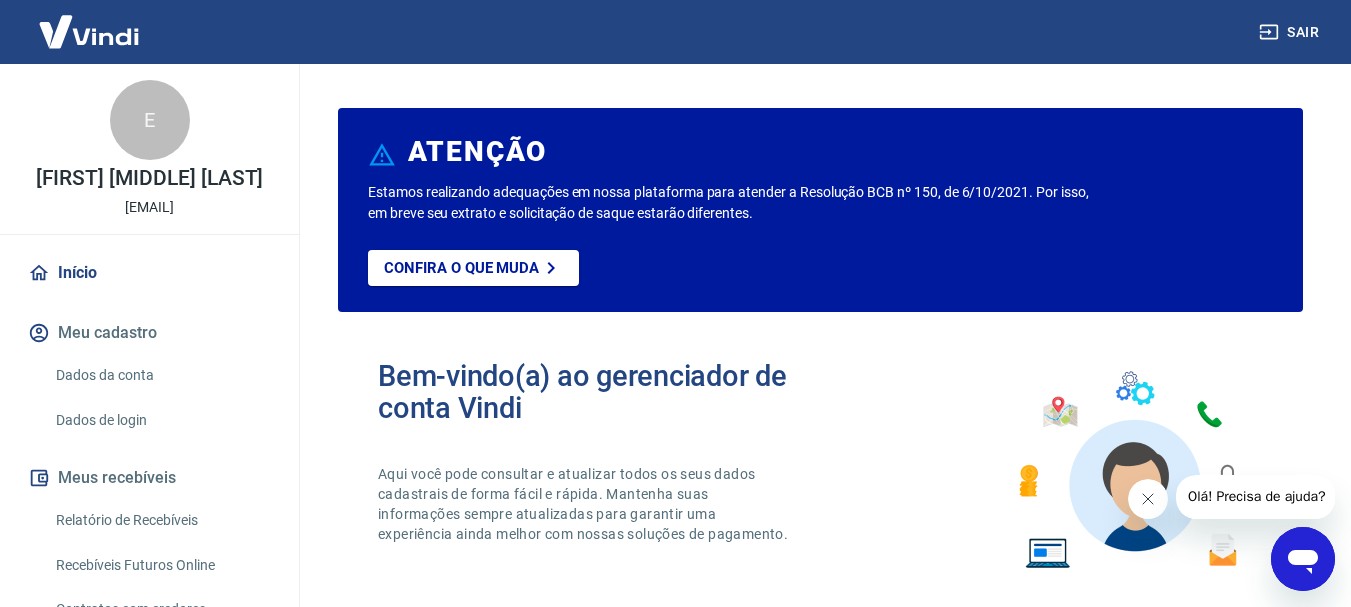 click at bounding box center (89, 31) 